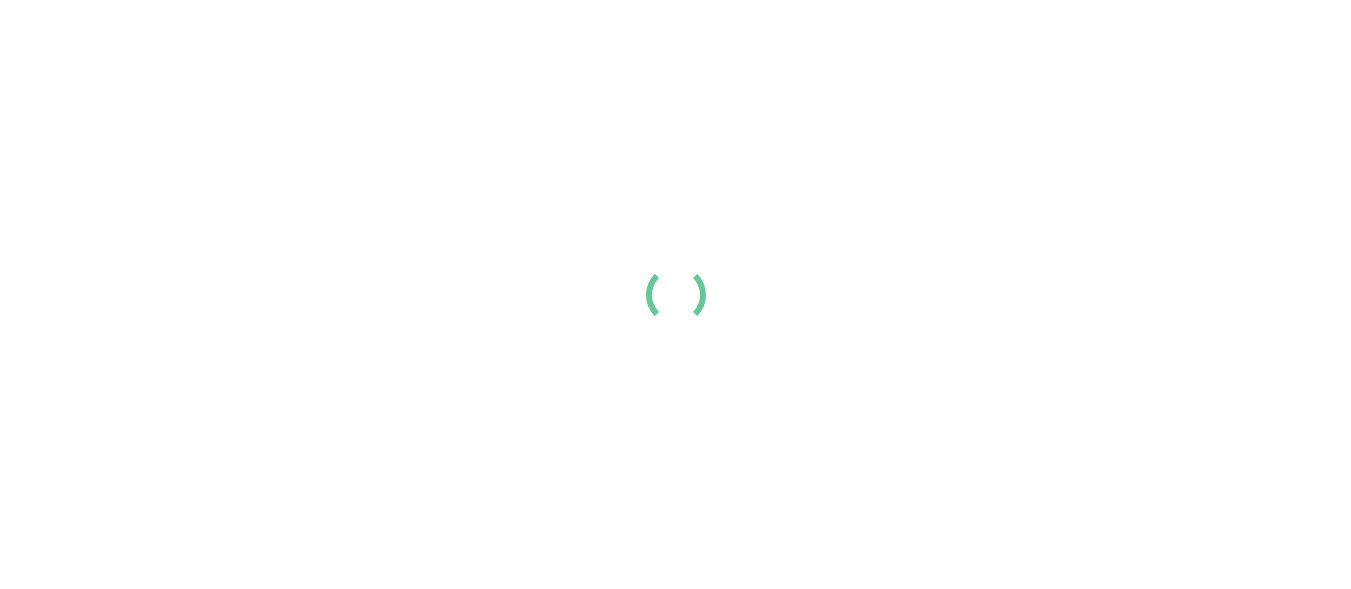 scroll, scrollTop: 0, scrollLeft: 0, axis: both 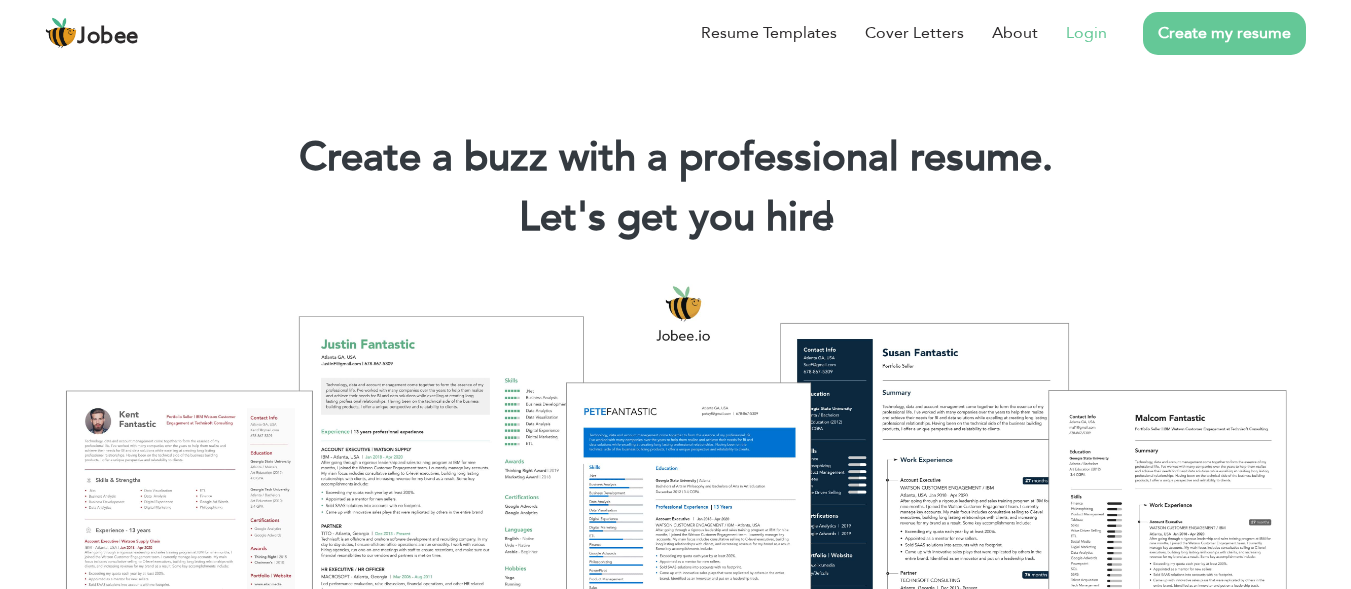 click on "Login" at bounding box center [1086, 33] 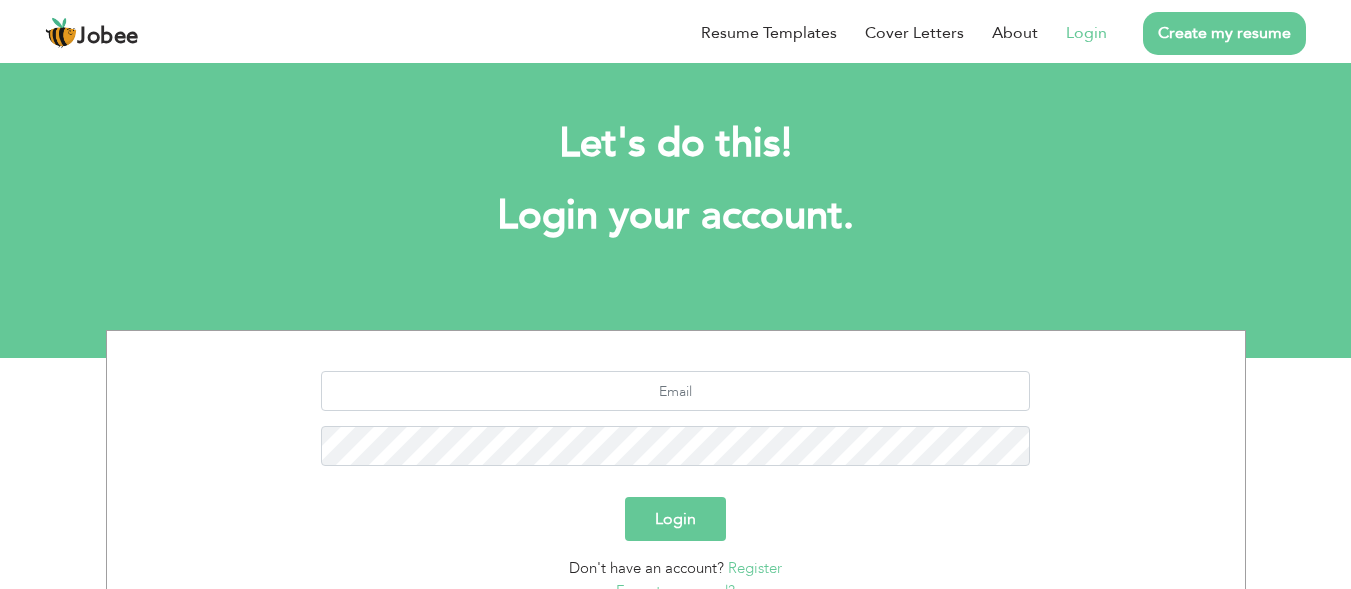 scroll, scrollTop: 0, scrollLeft: 0, axis: both 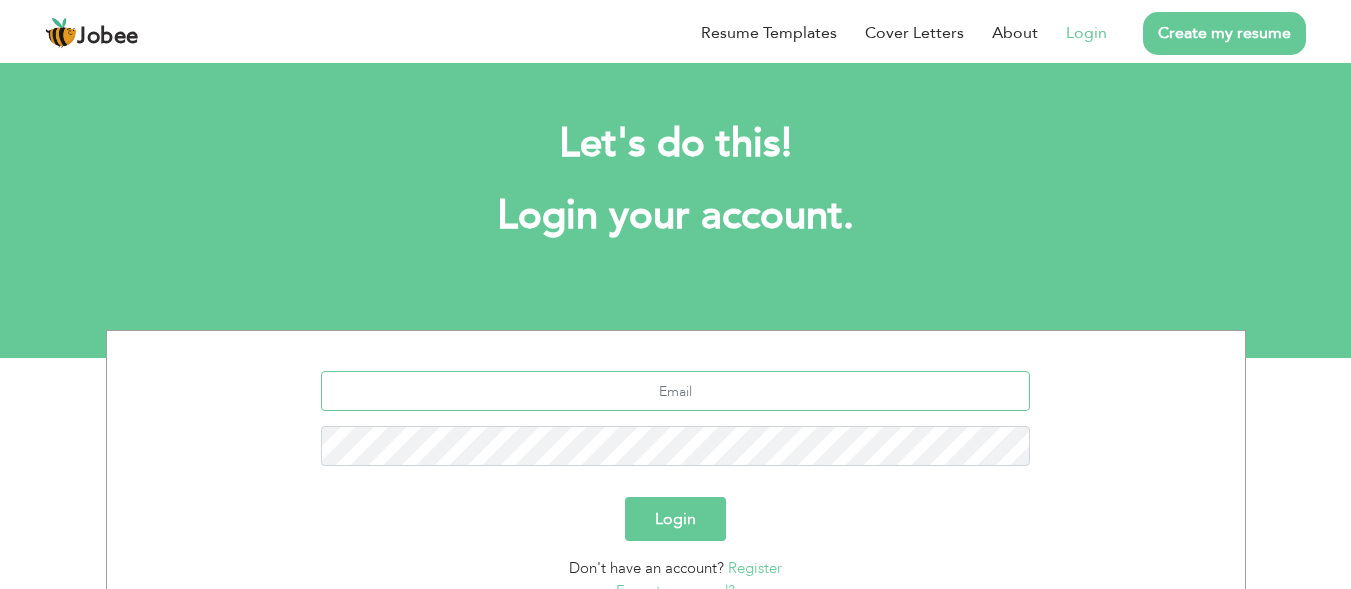 click at bounding box center [675, 391] 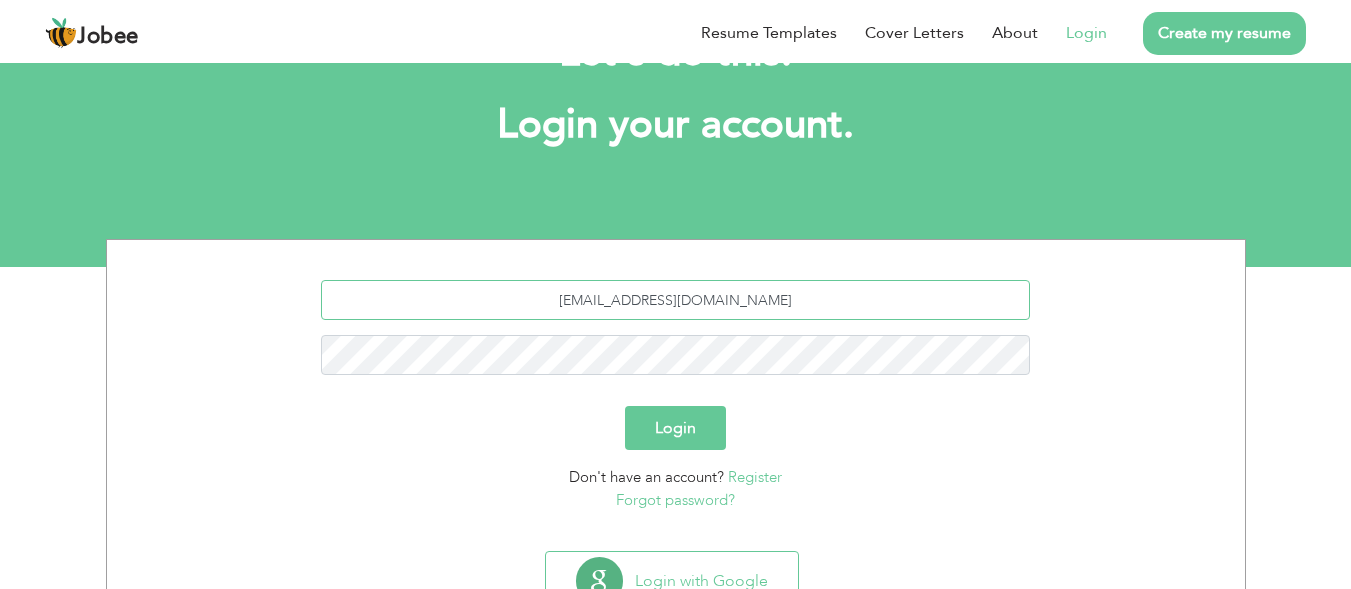 scroll, scrollTop: 170, scrollLeft: 0, axis: vertical 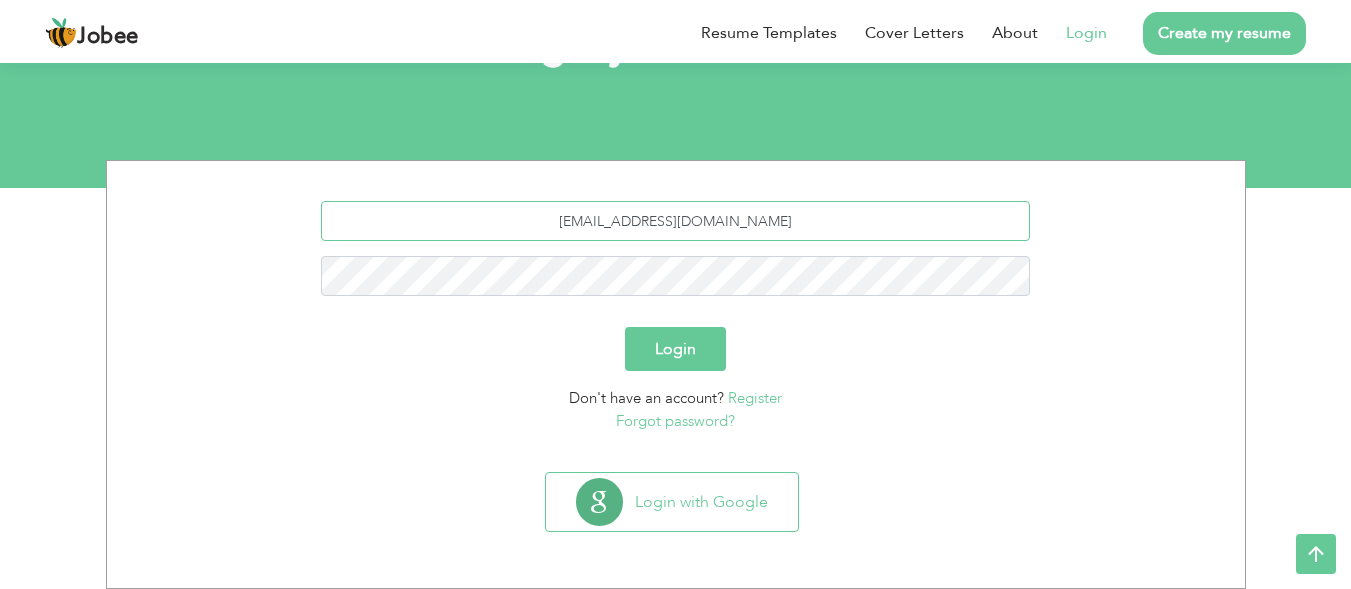 type on "hamzamughal7076@gmail.com" 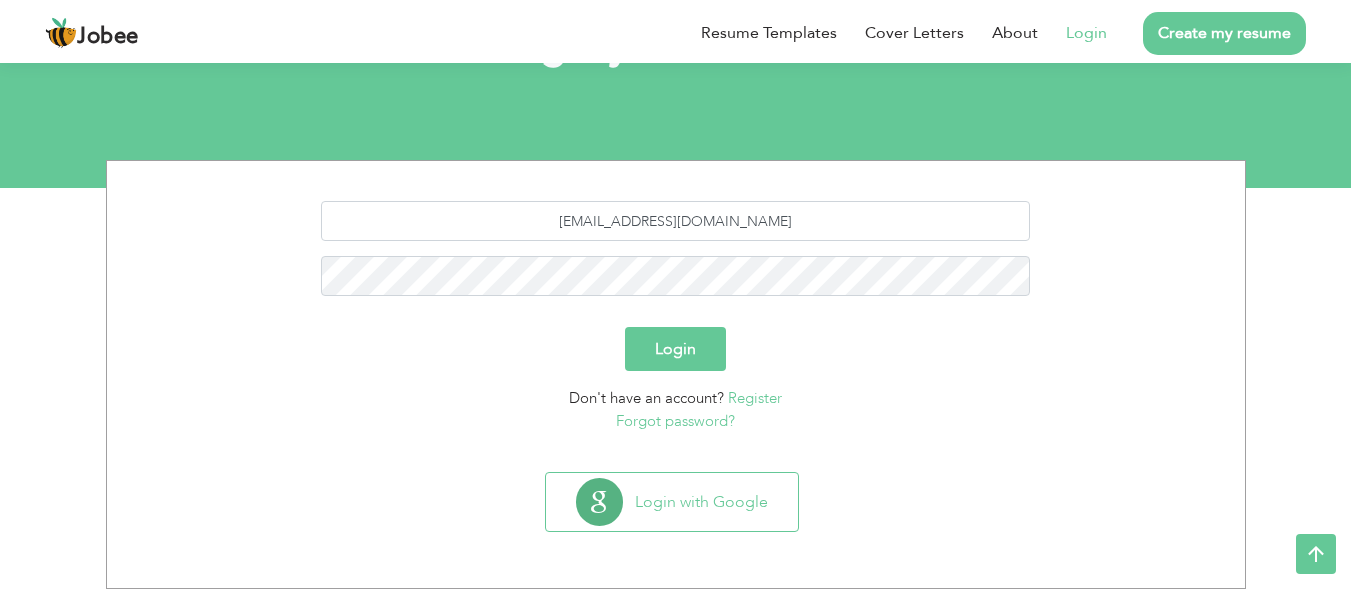 click on "Forgot password?" at bounding box center (675, 421) 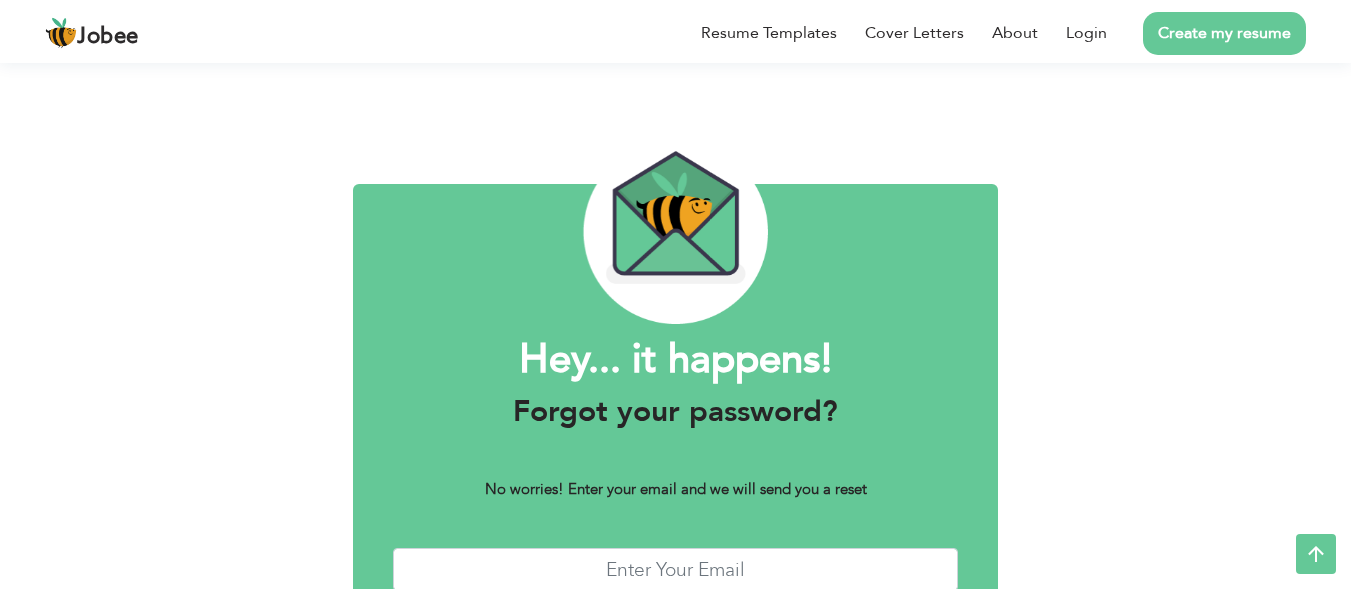 scroll, scrollTop: 131, scrollLeft: 0, axis: vertical 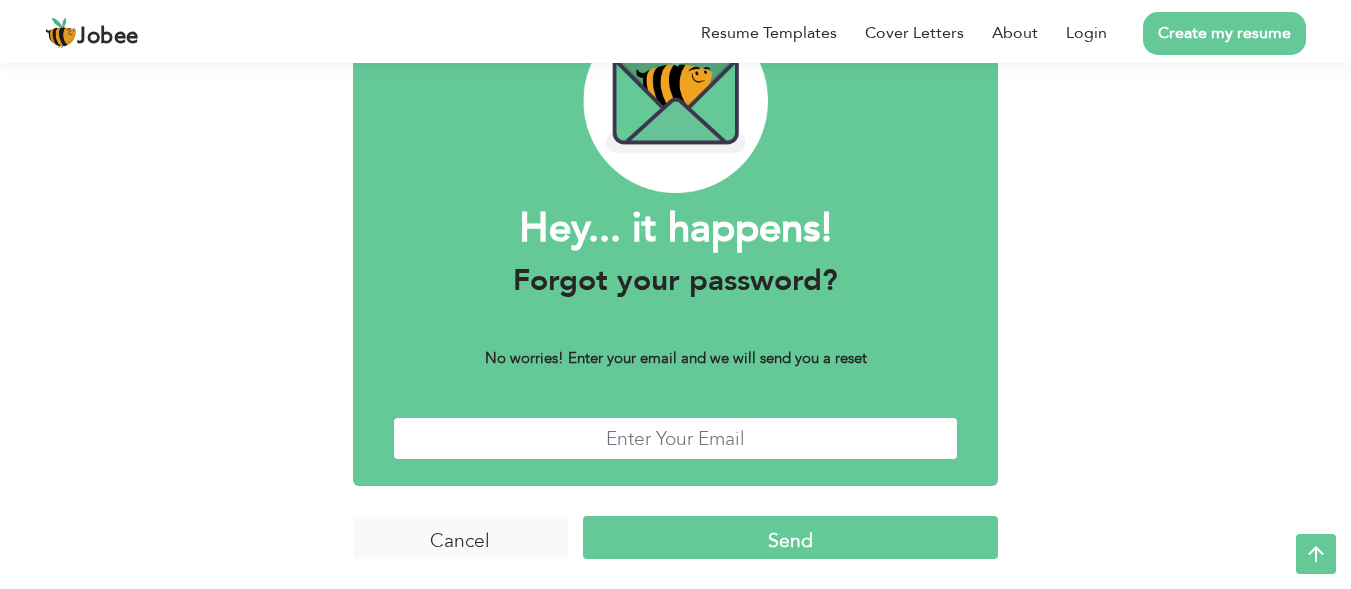 click at bounding box center (676, 438) 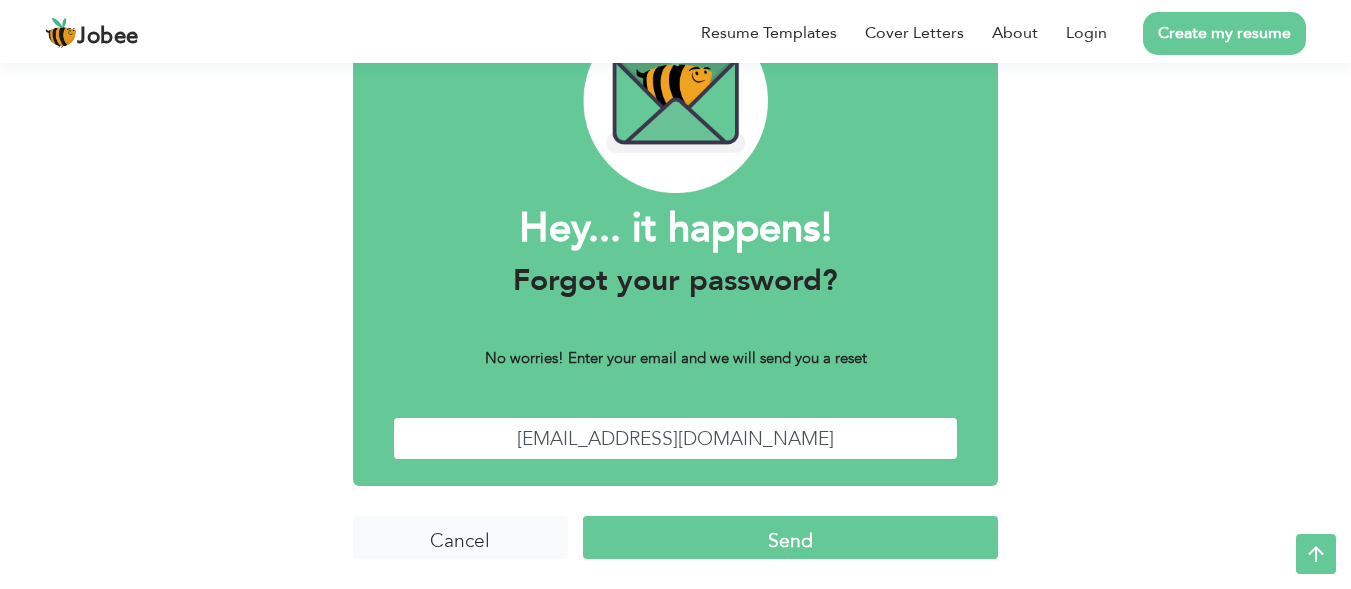type on "[EMAIL_ADDRESS][DOMAIN_NAME]" 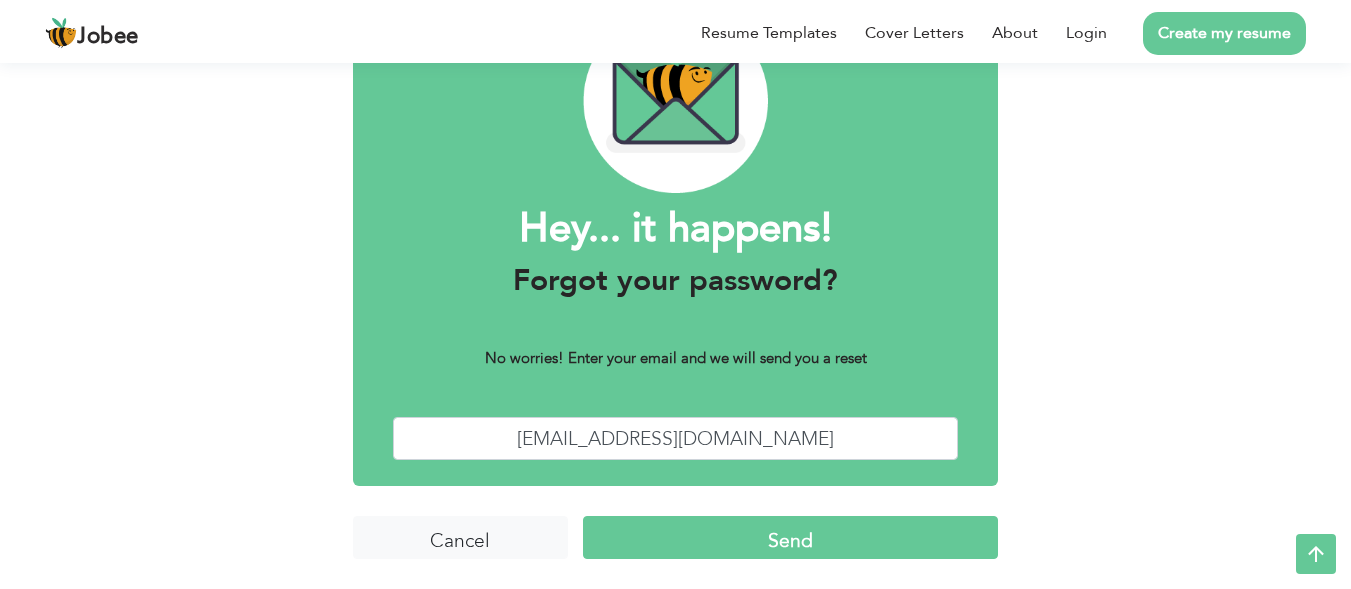 click on "Send" at bounding box center [790, 537] 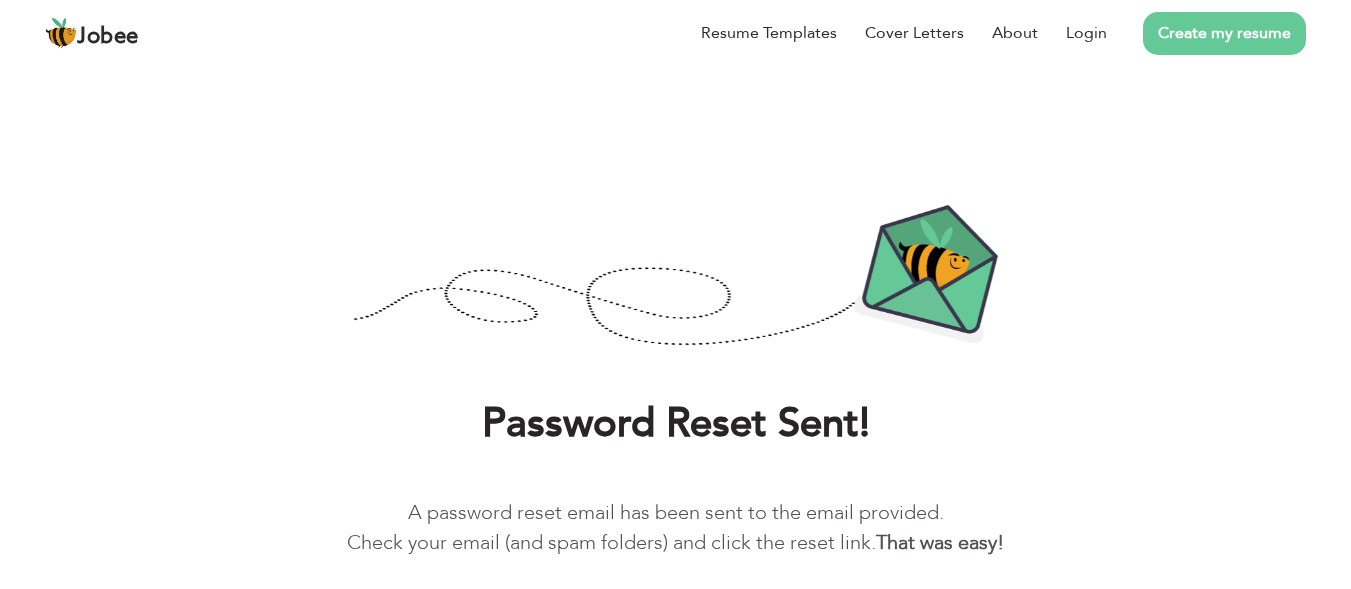 scroll, scrollTop: 0, scrollLeft: 0, axis: both 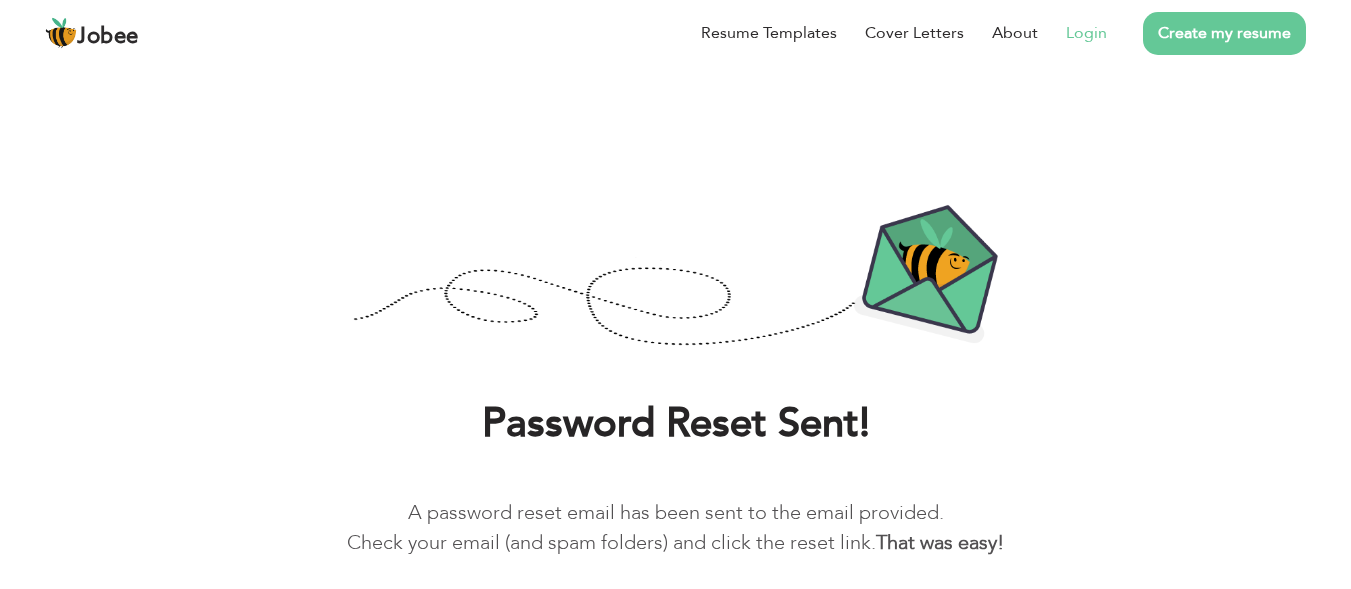 click on "Login" at bounding box center [1072, 33] 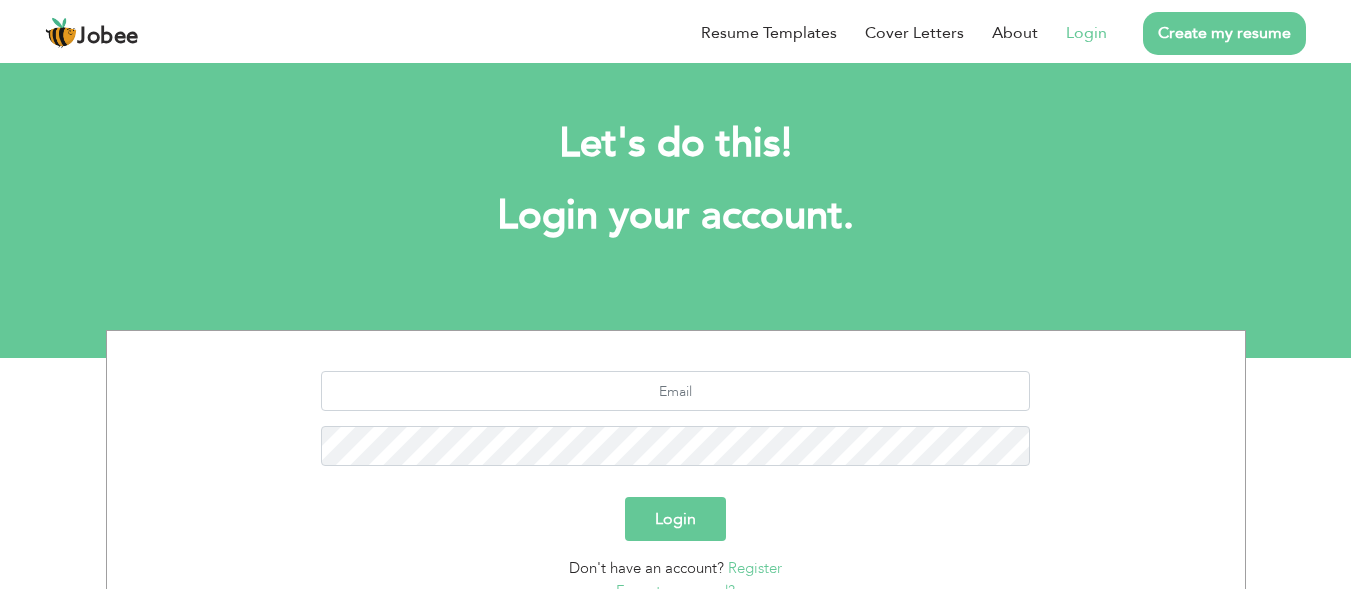 scroll, scrollTop: 0, scrollLeft: 0, axis: both 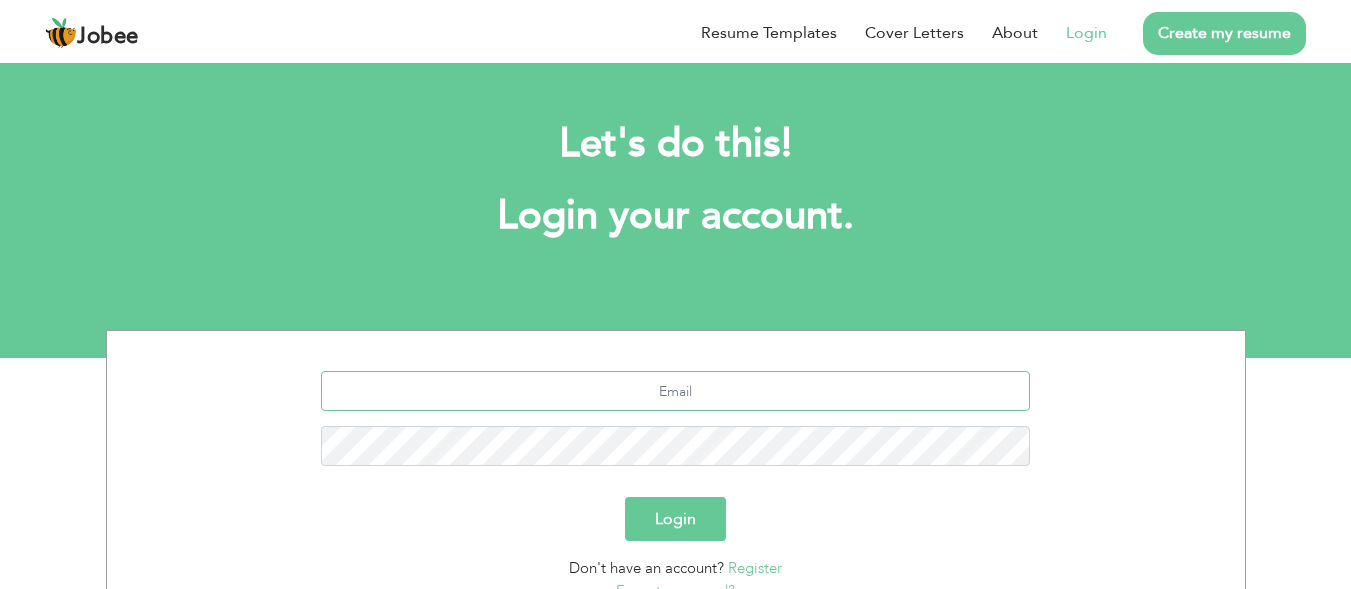drag, startPoint x: 686, startPoint y: 398, endPoint x: 696, endPoint y: 399, distance: 10.049875 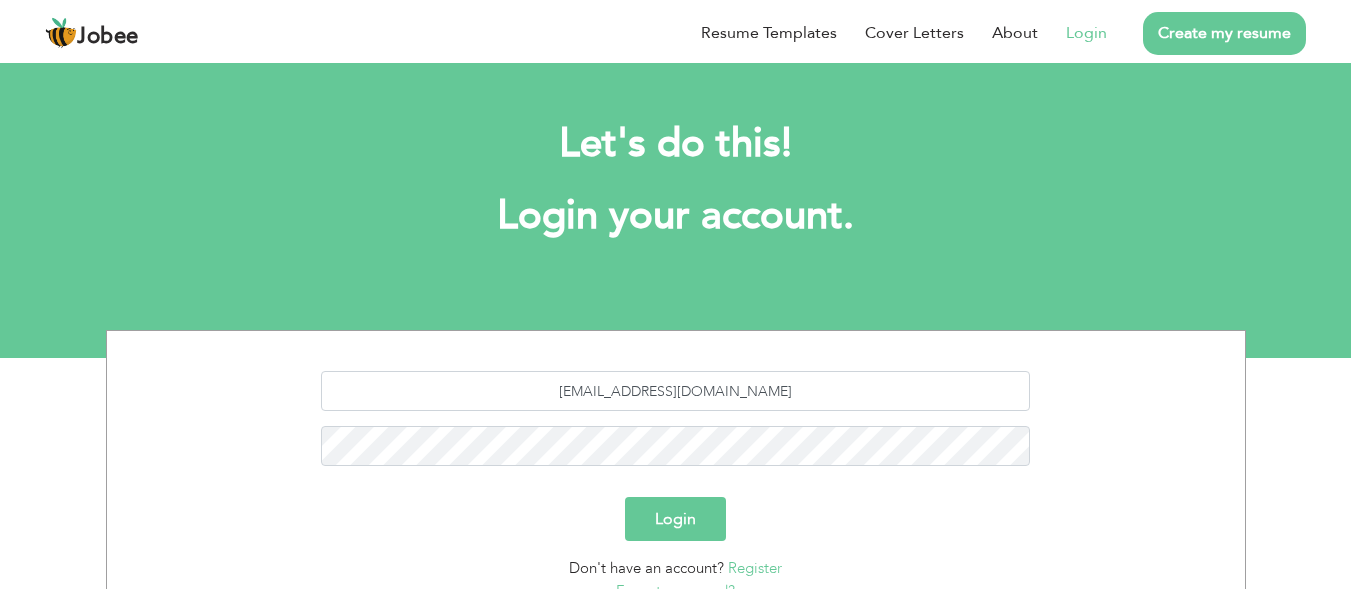 click on "Login" at bounding box center (675, 519) 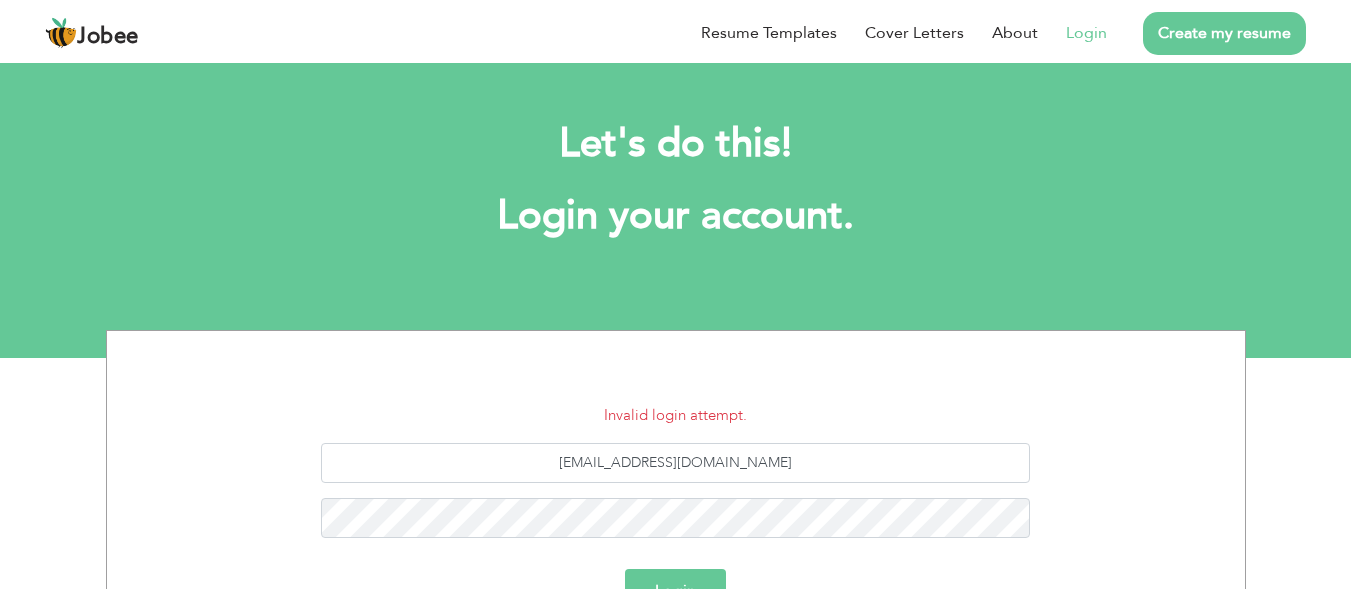 scroll, scrollTop: 0, scrollLeft: 0, axis: both 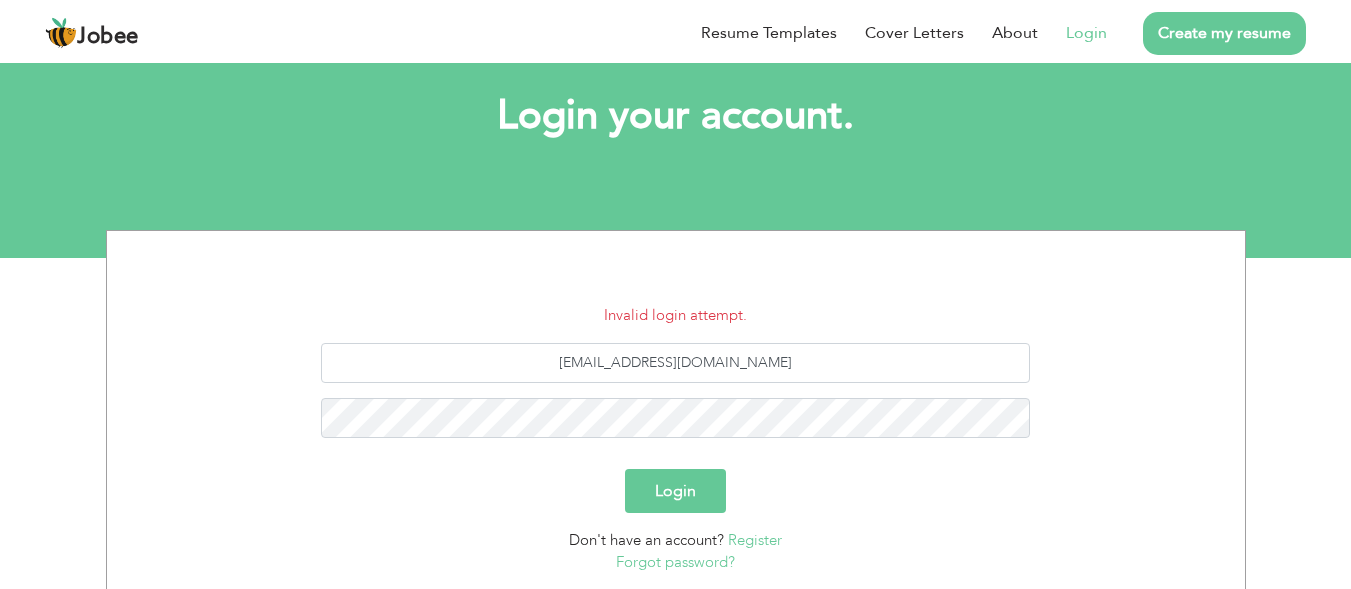 click on "Login" at bounding box center [675, 491] 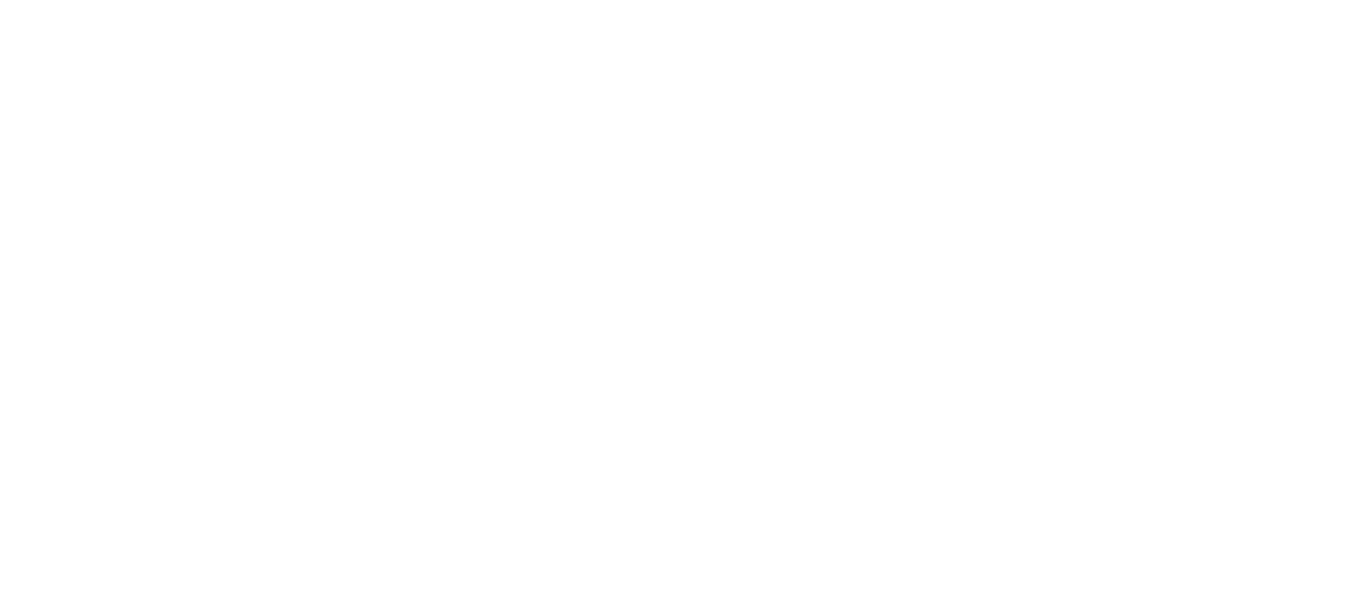 scroll, scrollTop: 0, scrollLeft: 0, axis: both 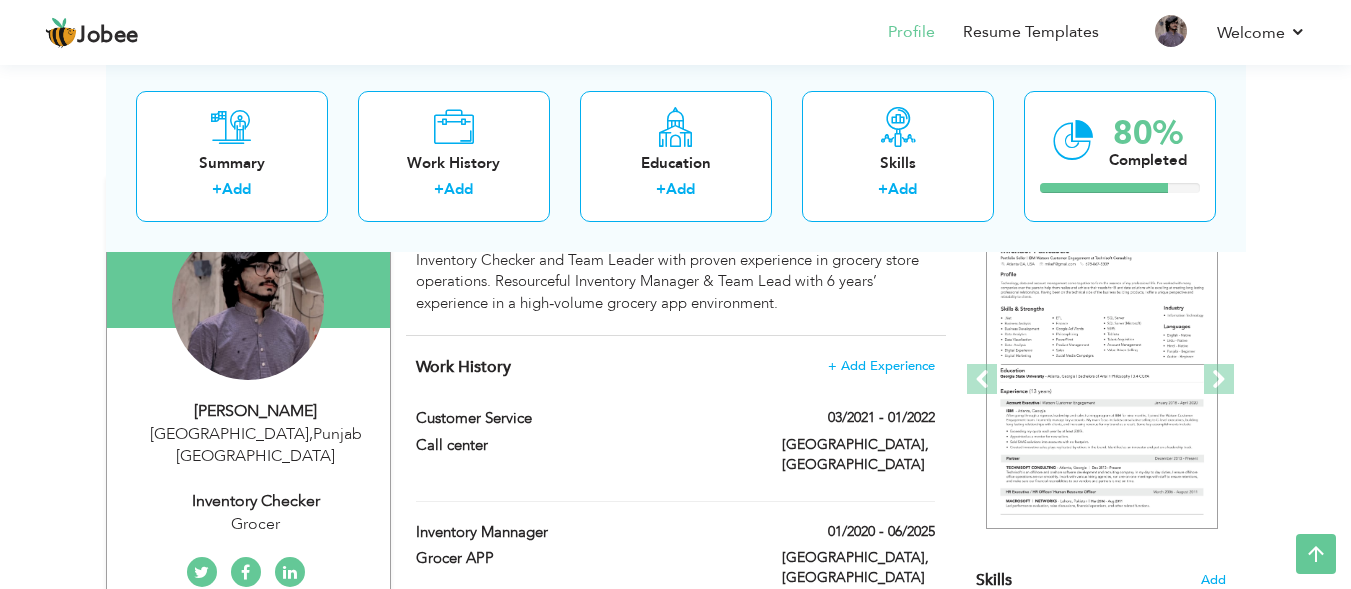click on "View Resume
Export PDF
Profile
Summary
Public Link
Experience
Education
Awards
Work Histroy
Projects
Certifications
Skills
Preferred Job City" at bounding box center [675, 711] 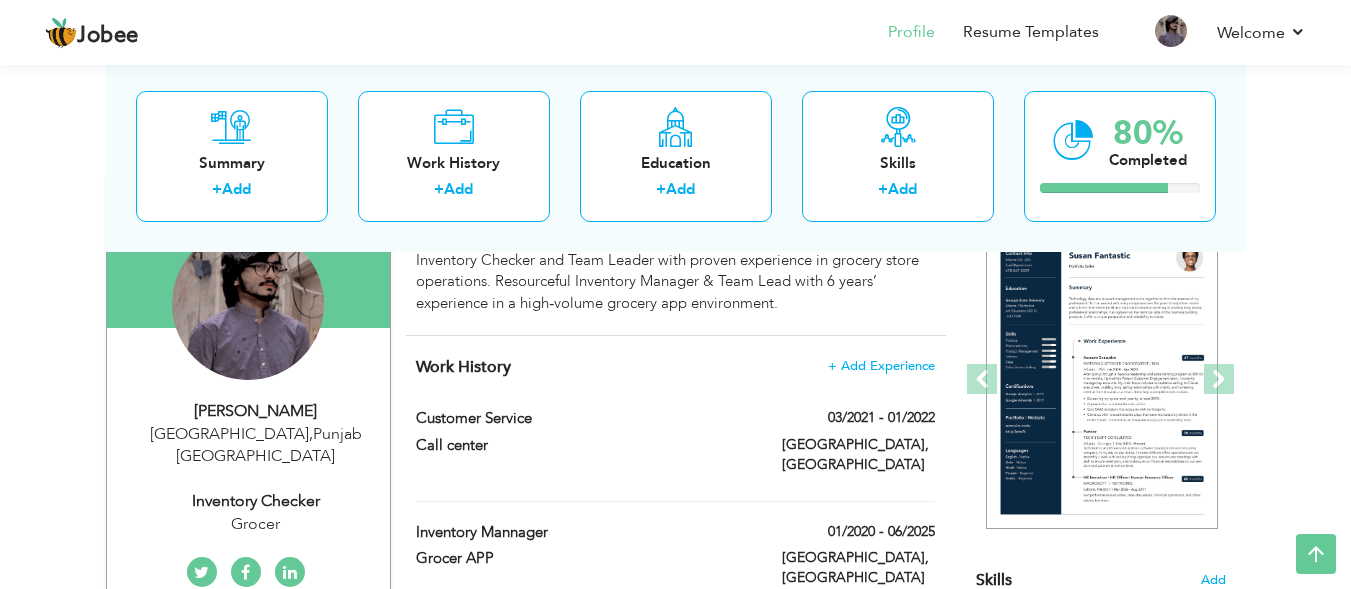scroll, scrollTop: 0, scrollLeft: 0, axis: both 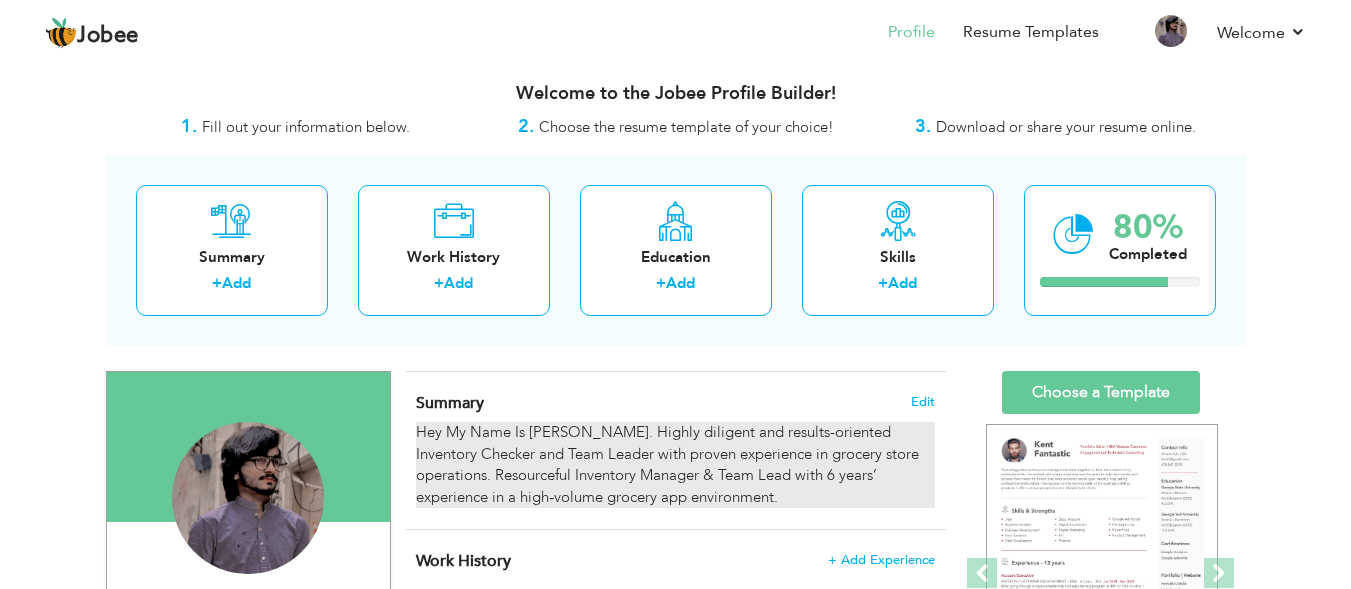 drag, startPoint x: 790, startPoint y: 507, endPoint x: 739, endPoint y: 492, distance: 53.160137 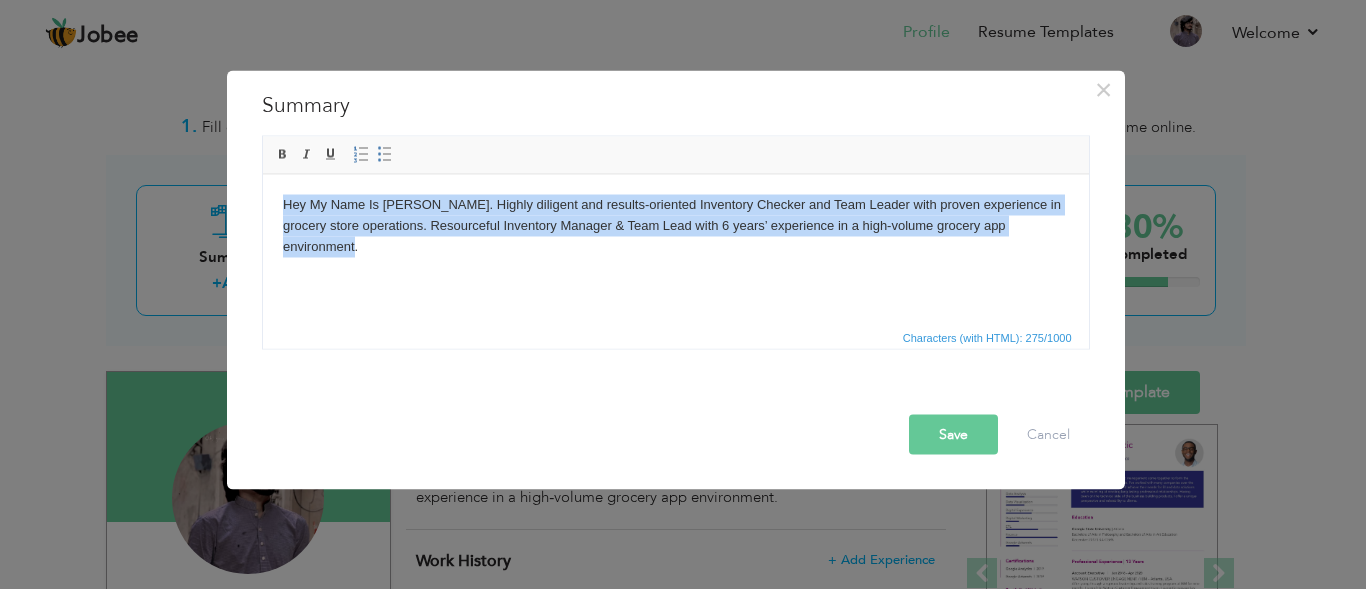 copy on "Hey My Name Is [PERSON_NAME]. Highly diligent and results-oriented Inventory Checker and Team Leader with proven experience in grocery store operations. Resourceful Inventory Manager & Team Lead with 6 years’ experience in a high‑volume grocery app environment." 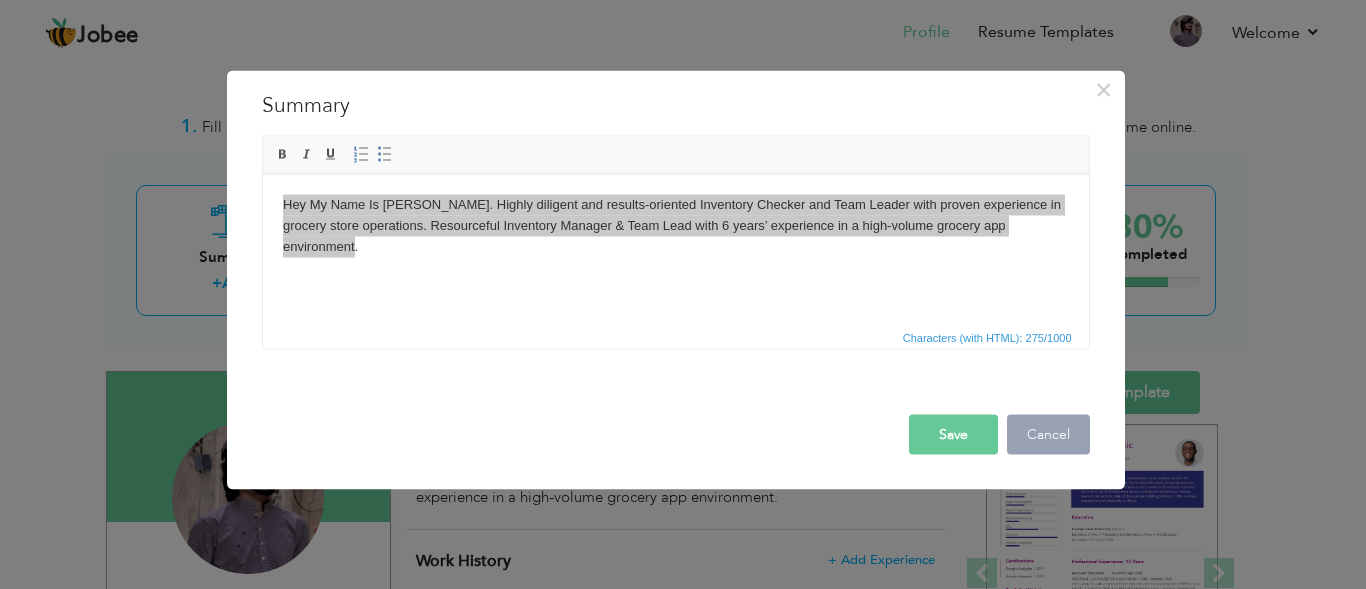 click on "Cancel" at bounding box center (1048, 434) 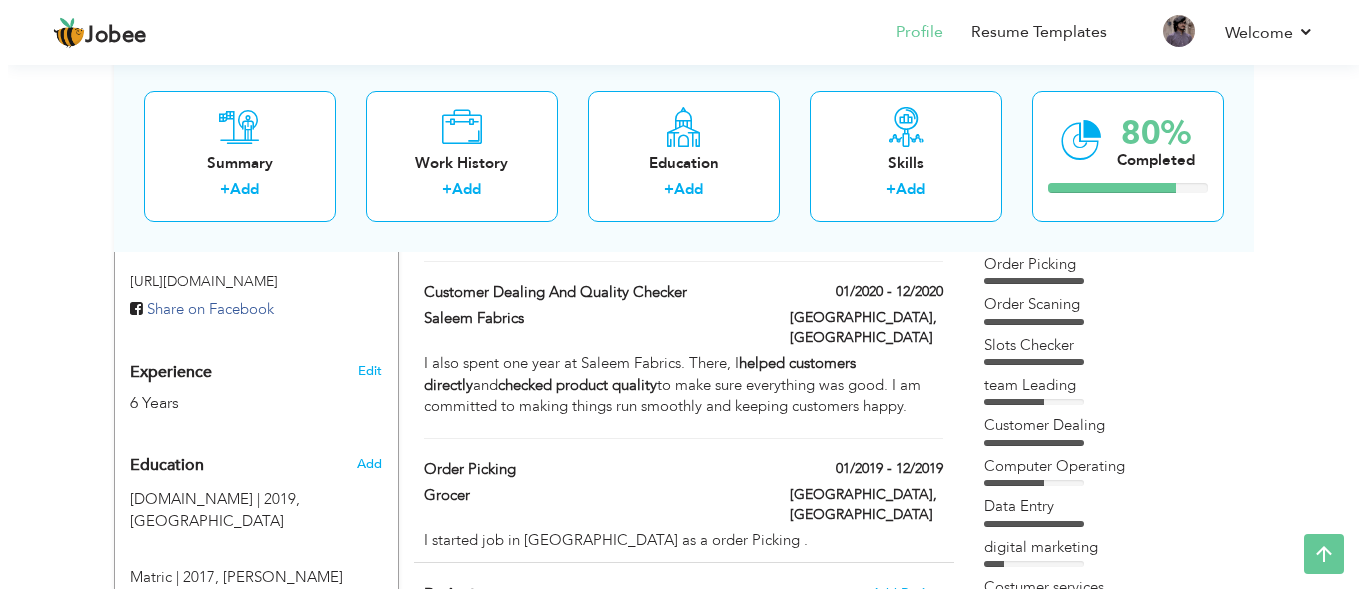scroll, scrollTop: 691, scrollLeft: 0, axis: vertical 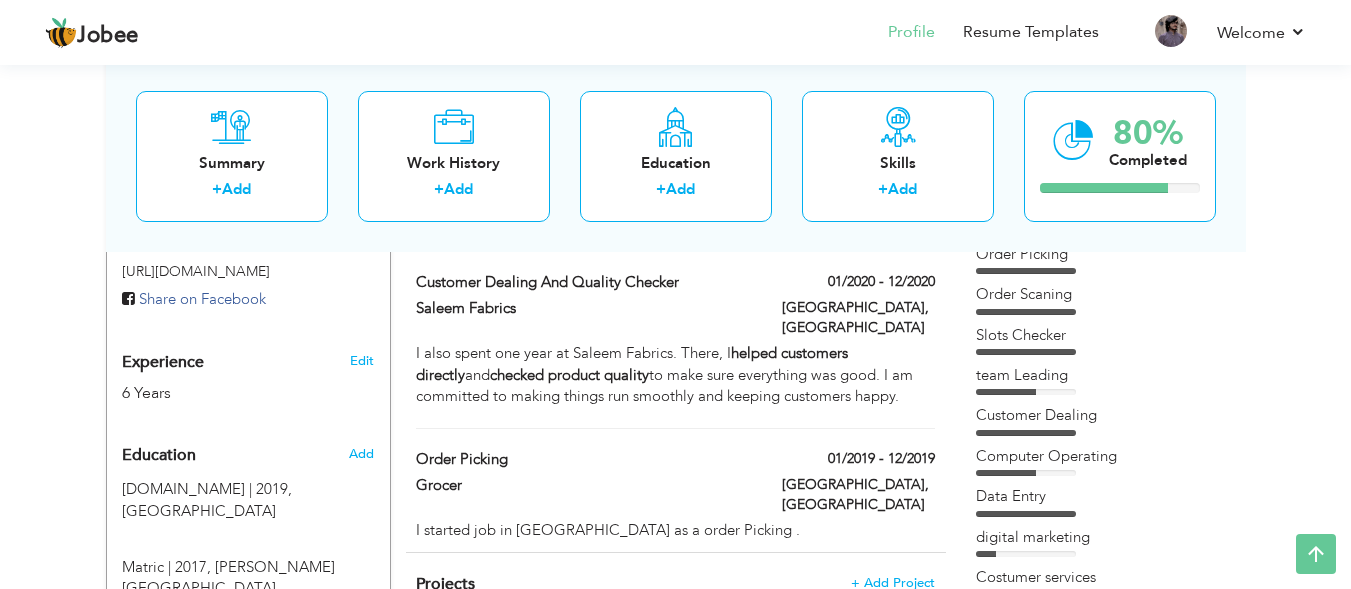 click on "Edit" at bounding box center (362, 361) 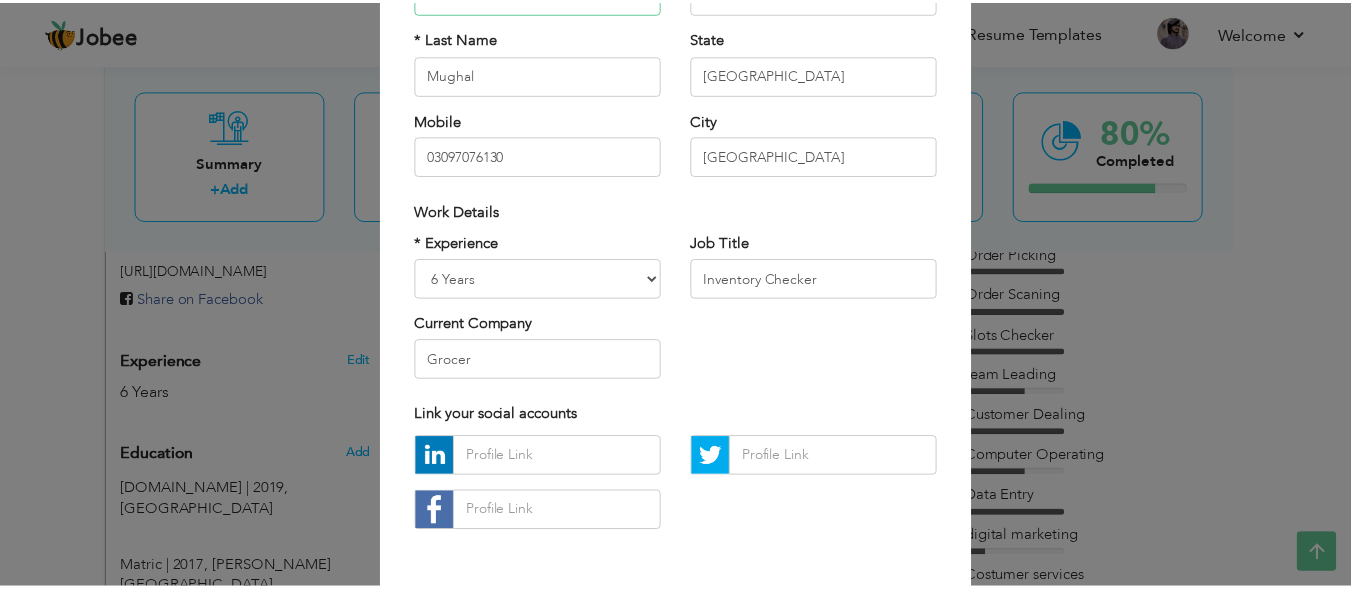 scroll, scrollTop: 308, scrollLeft: 0, axis: vertical 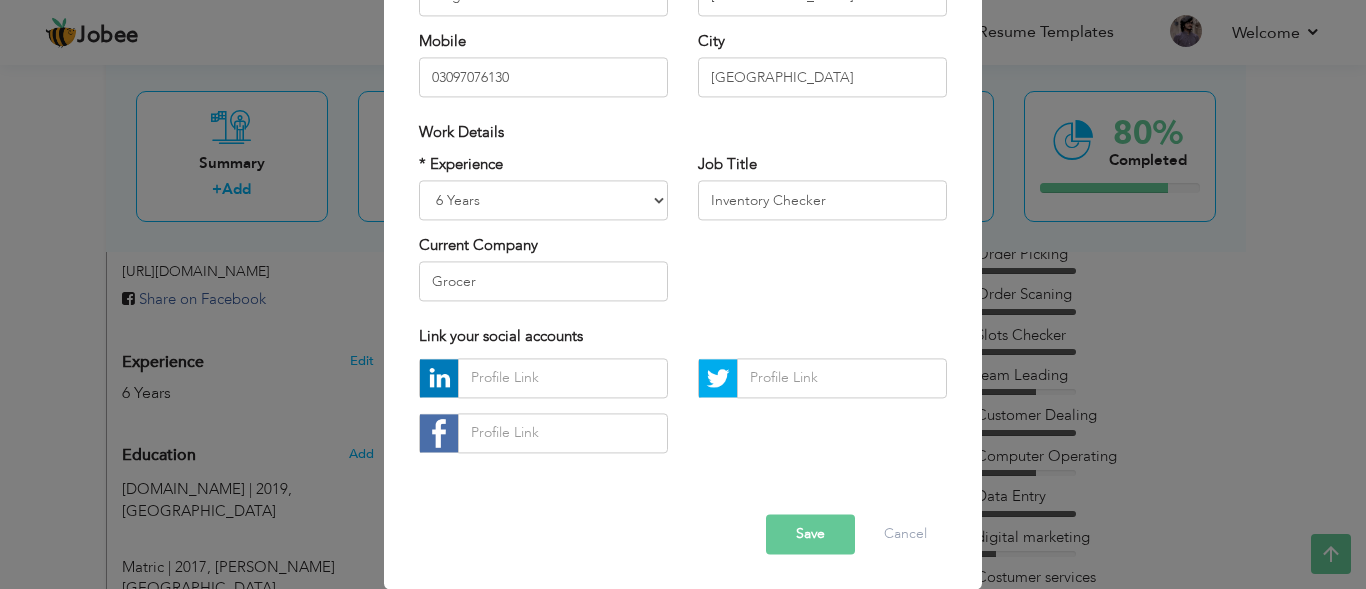 click on "×
Profile
Contact Information
* First Name
hamza
* Last Name
Mughal" at bounding box center [683, 294] 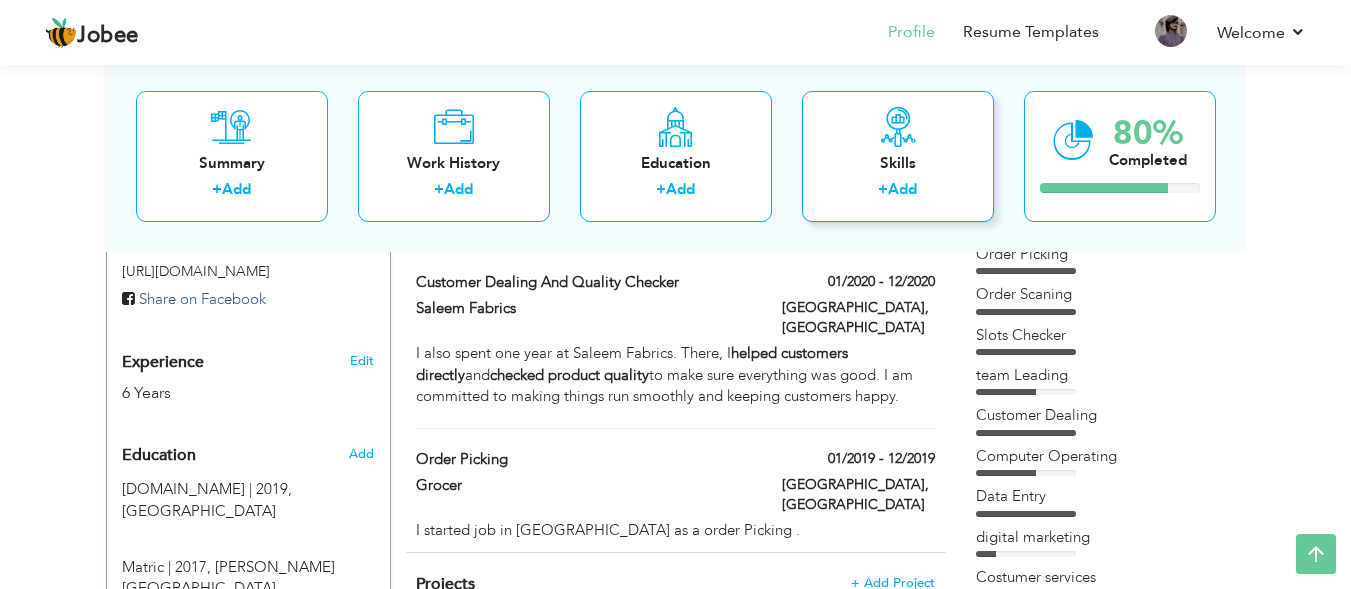 click on "+" at bounding box center [883, 189] 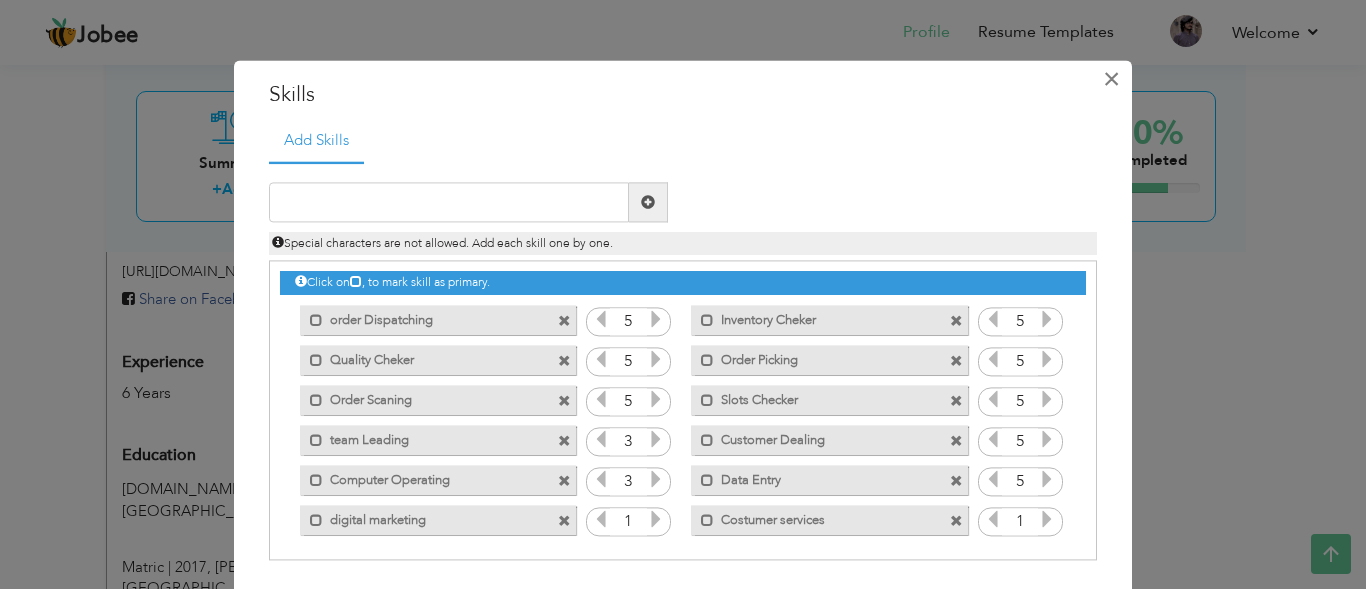 click on "×" at bounding box center [1111, 79] 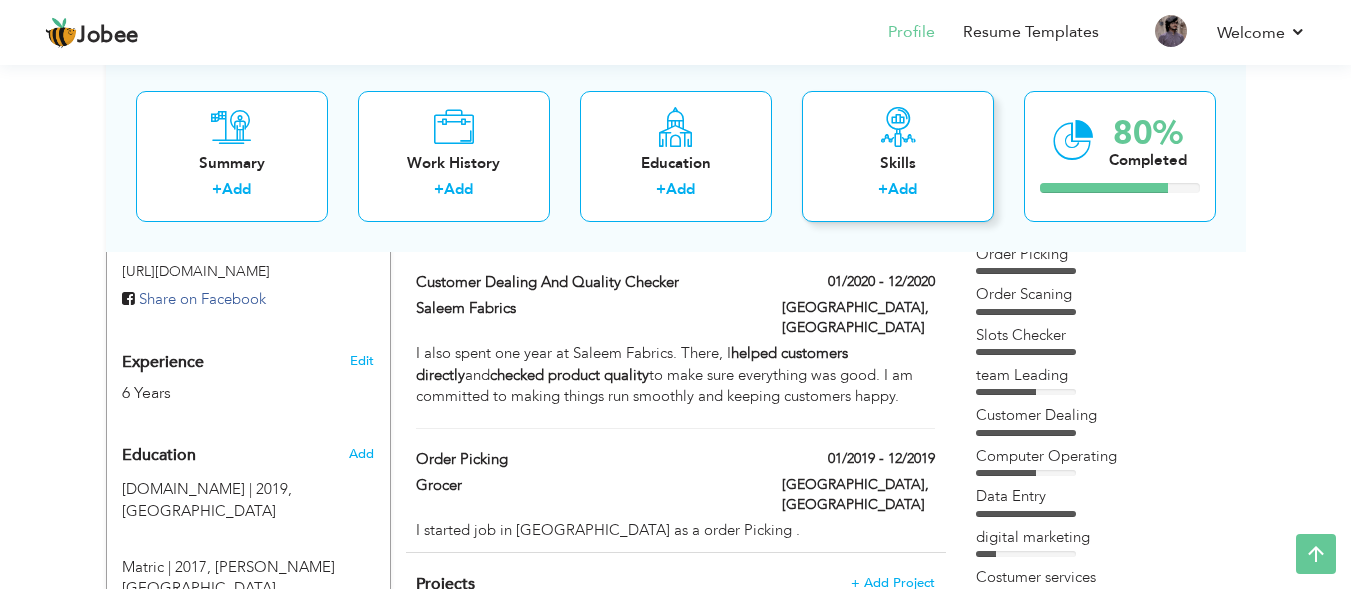 click on "Add" at bounding box center (902, 189) 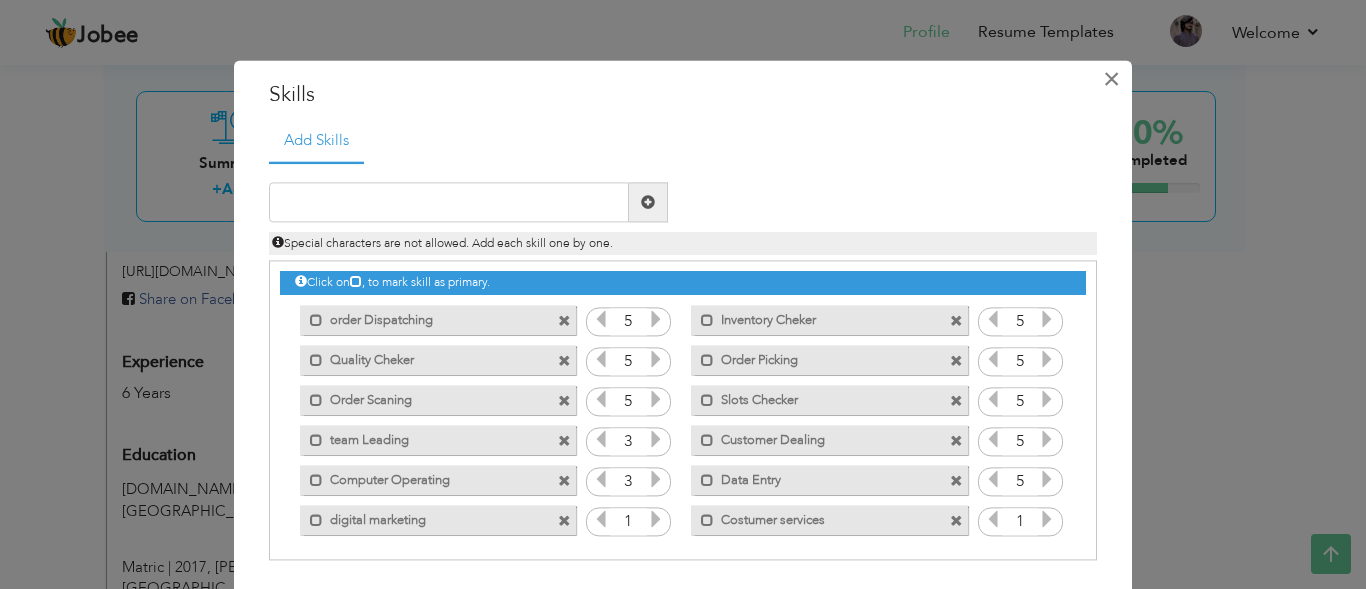 click on "×" at bounding box center (1111, 79) 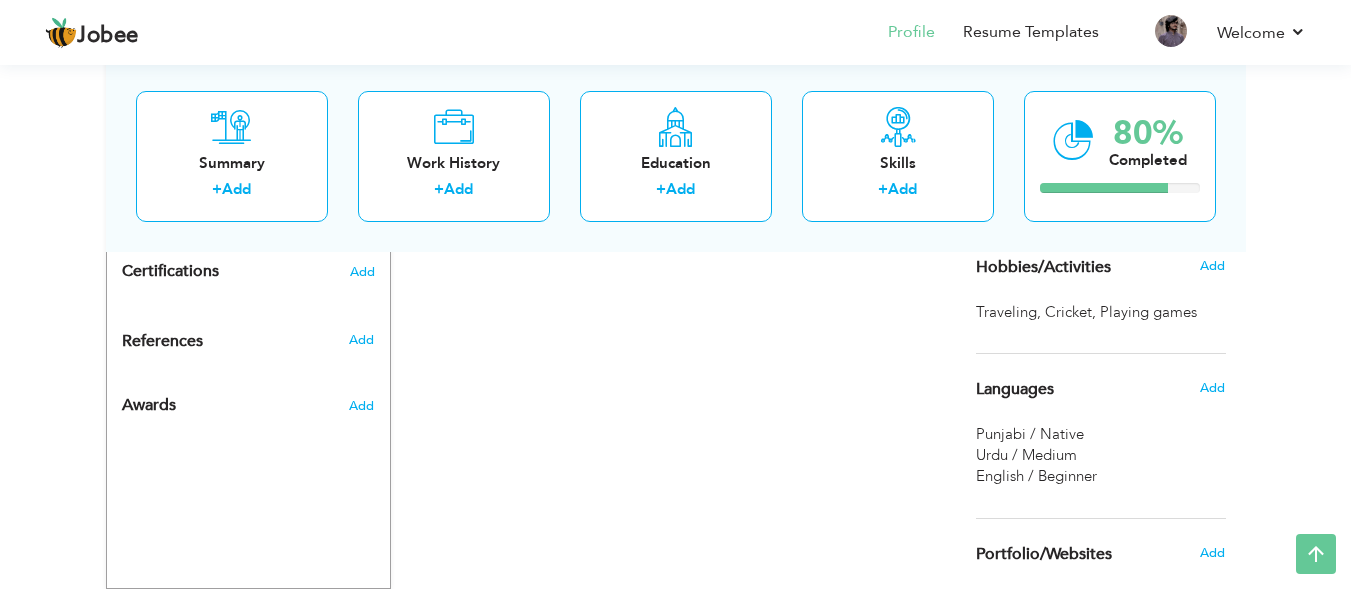 scroll, scrollTop: 1173, scrollLeft: 0, axis: vertical 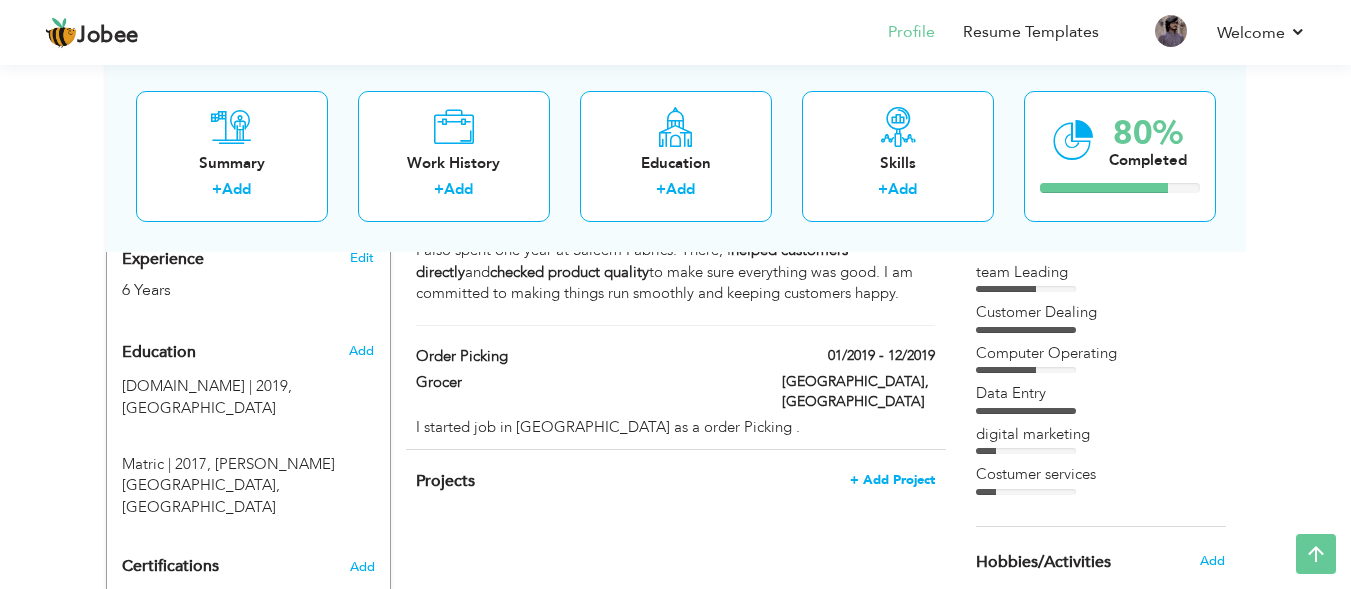 click on "+ Add Project" at bounding box center [892, 480] 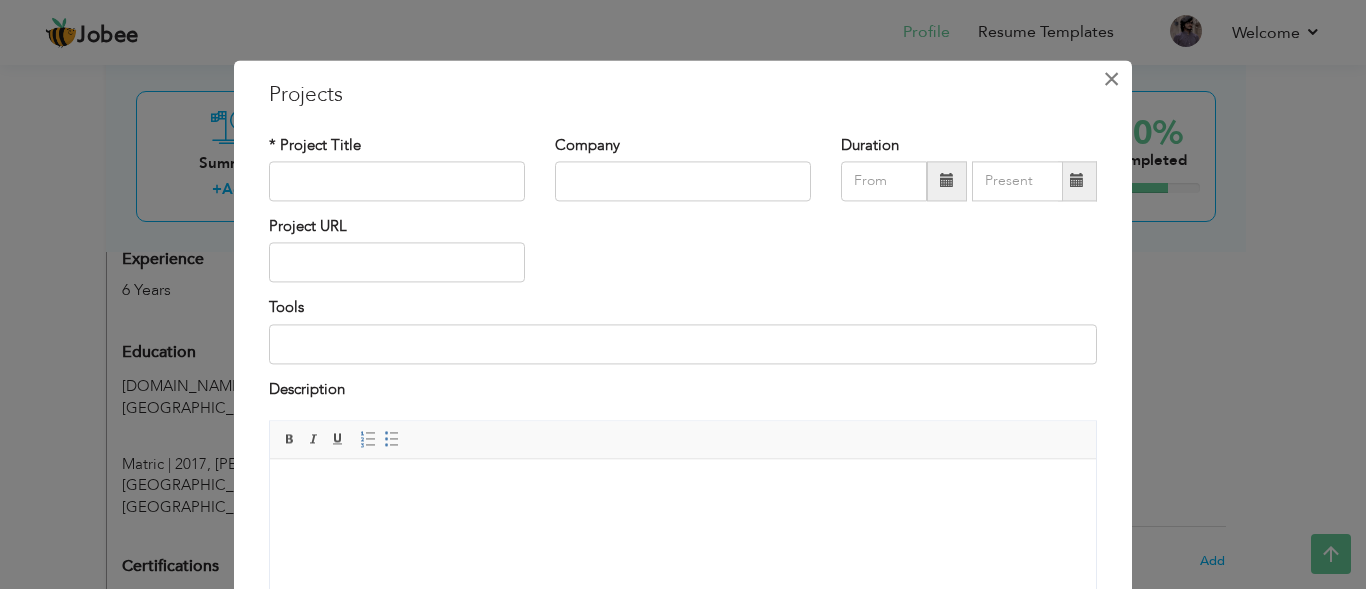 click on "×" at bounding box center (1111, 79) 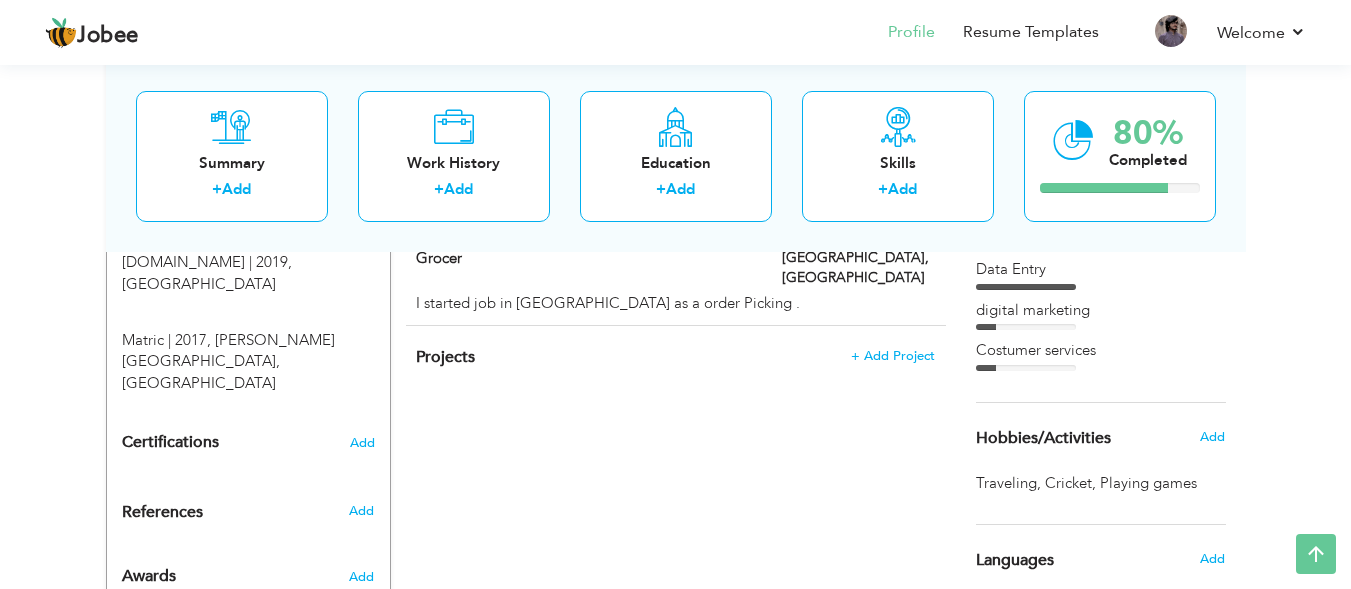 scroll, scrollTop: 924, scrollLeft: 0, axis: vertical 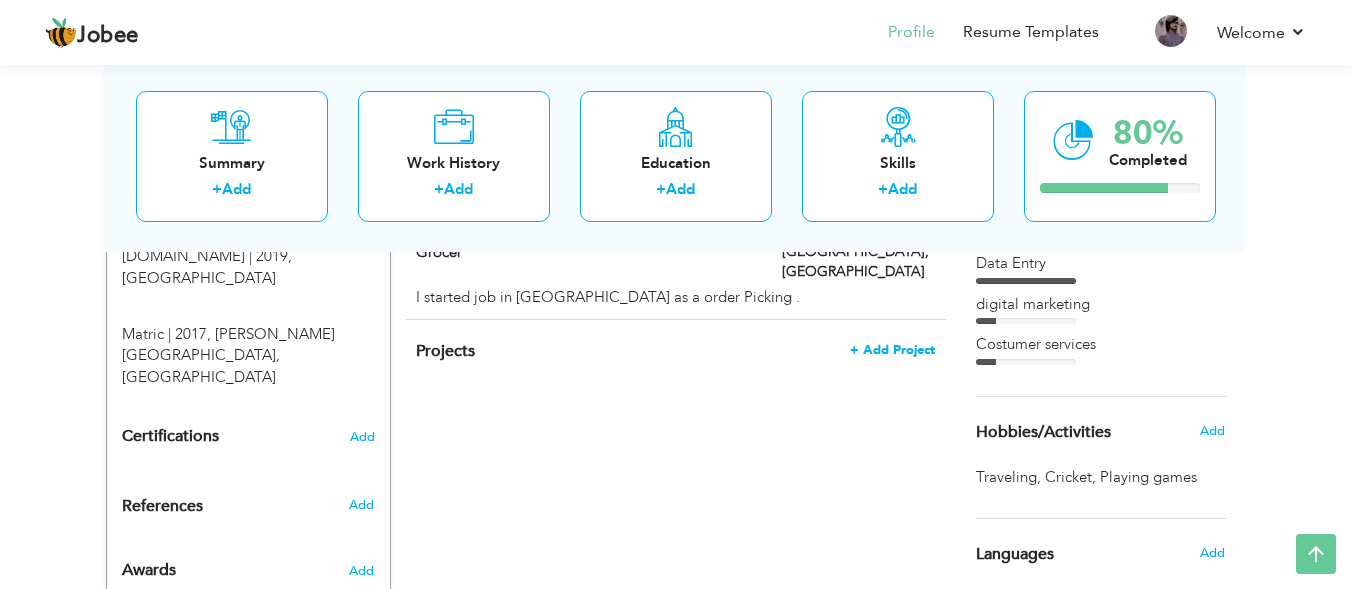 click on "+ Add Project" at bounding box center (892, 350) 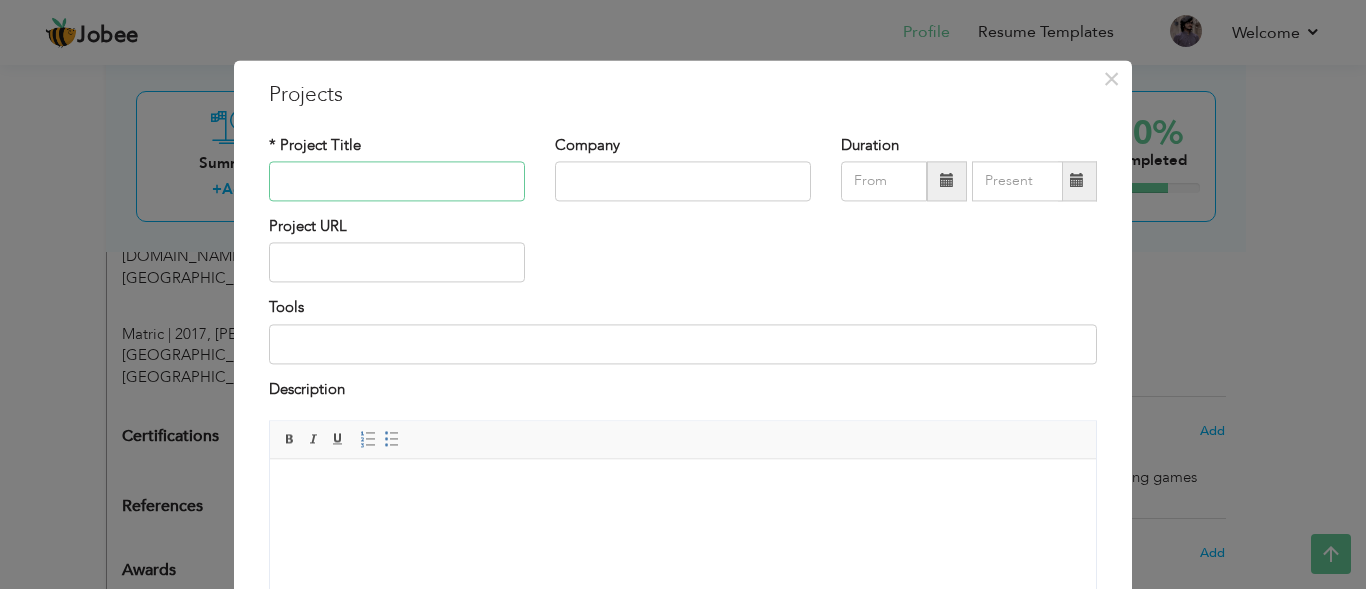 drag, startPoint x: 417, startPoint y: 171, endPoint x: 449, endPoint y: 179, distance: 32.984844 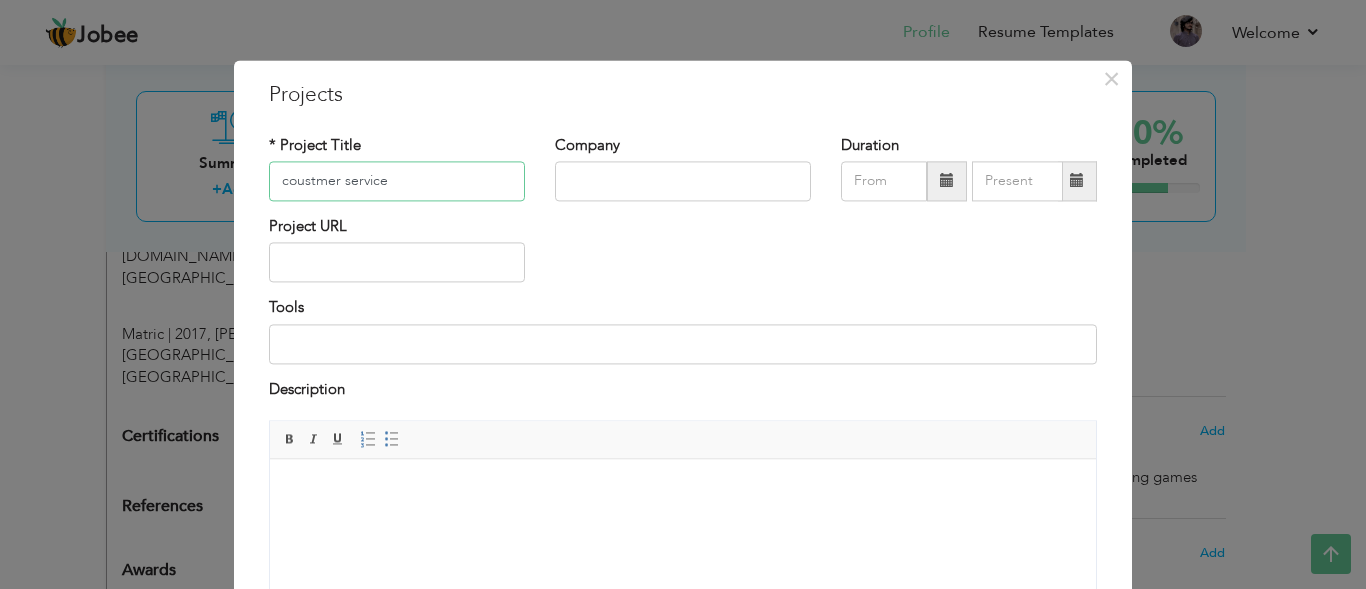 type on "coustmer service" 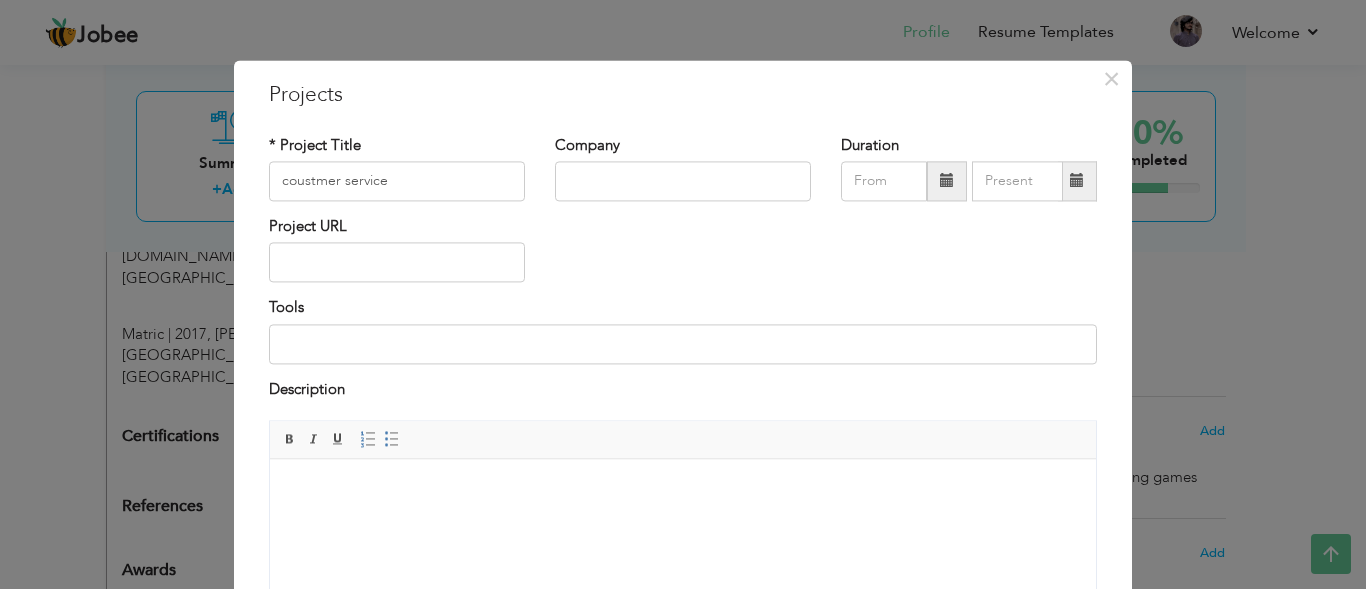 click on "Project URL" at bounding box center [683, 256] 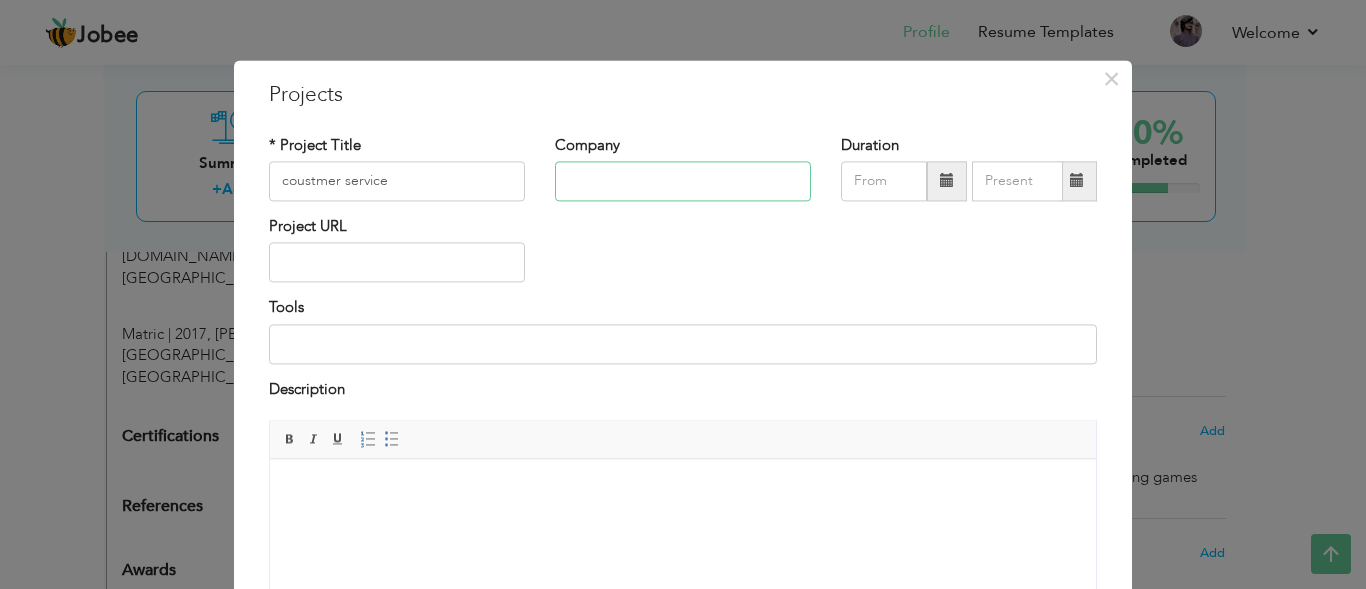click at bounding box center [683, 181] 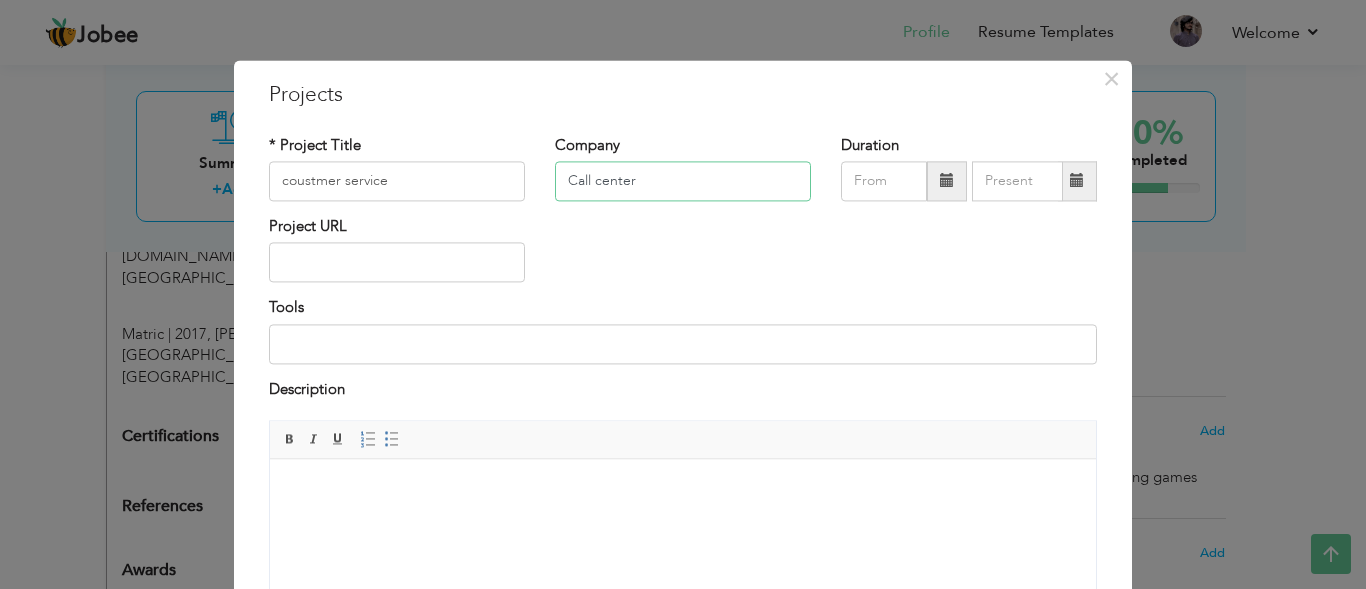 type on "Call center" 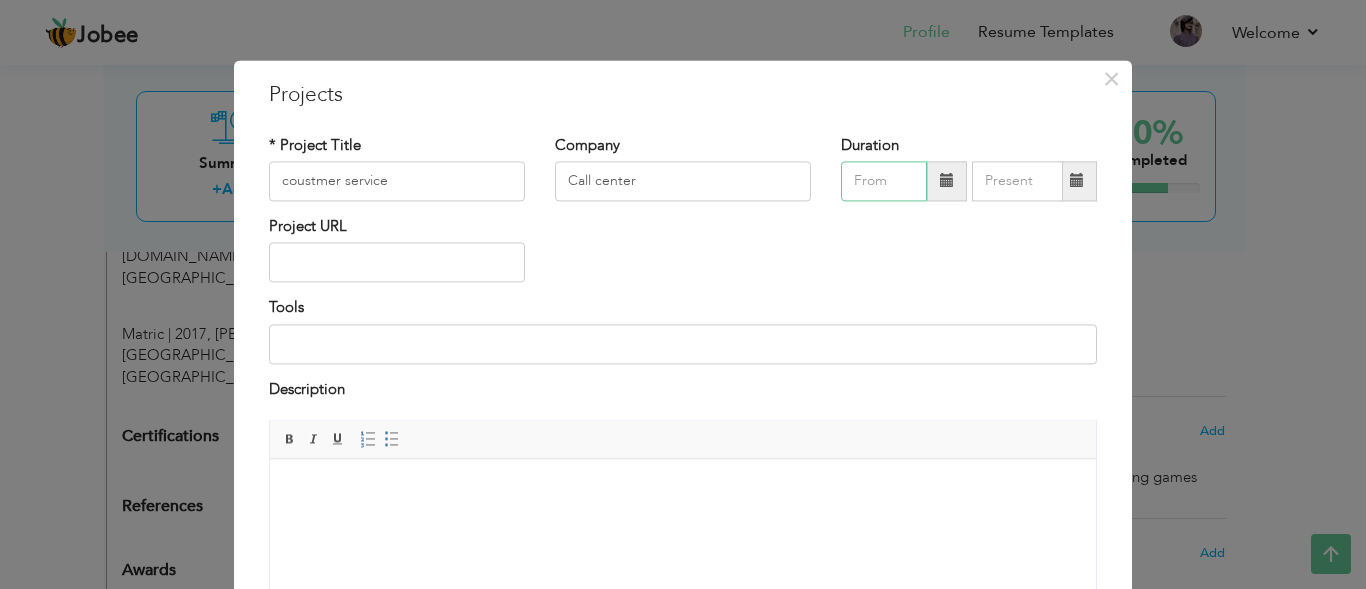 click at bounding box center [884, 181] 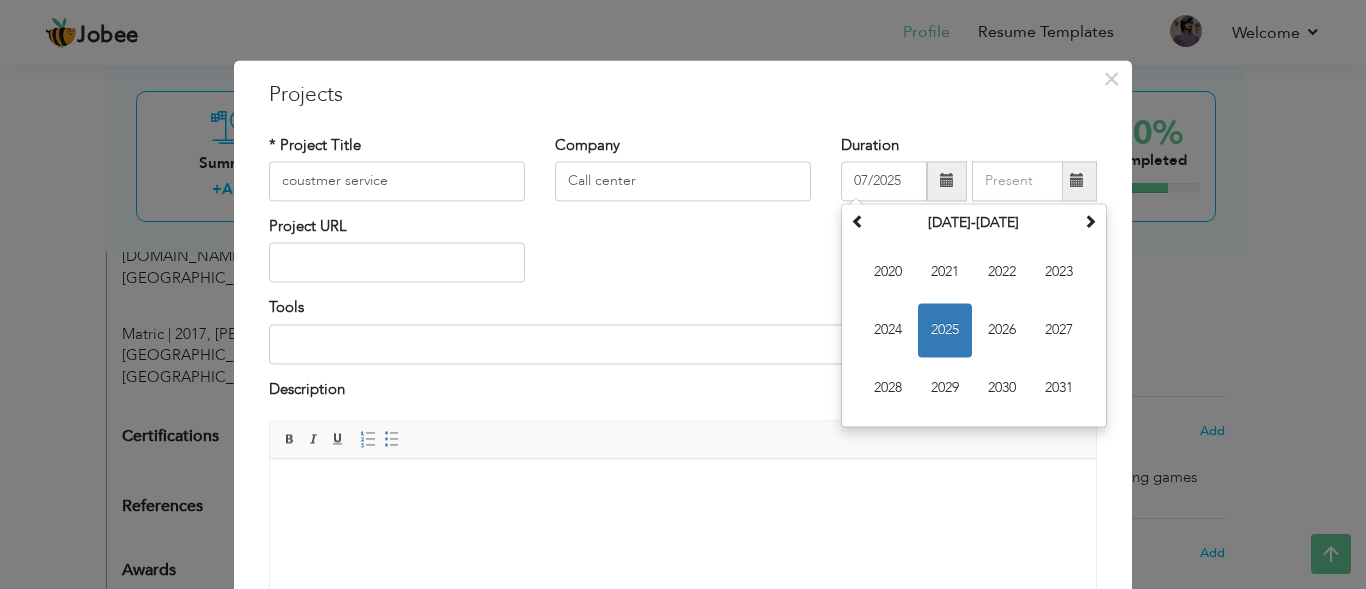 click on "×
Projects
* Project Title
coustmer service
Company
Call center
Duration" at bounding box center [683, 294] 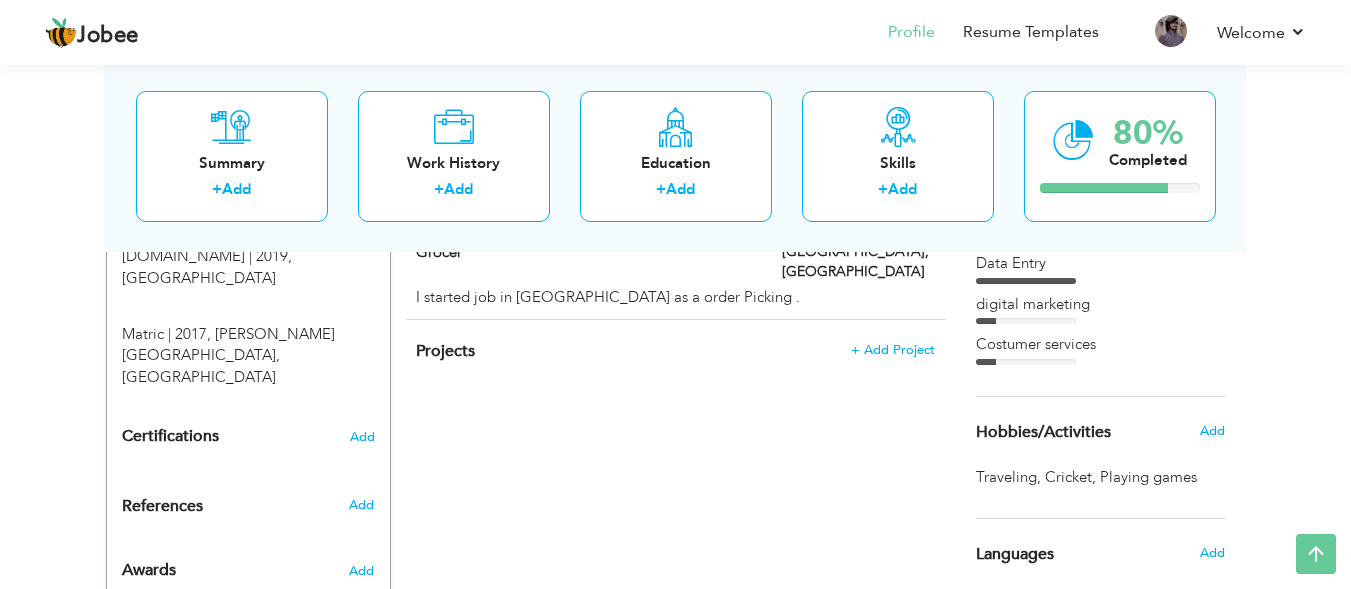 scroll, scrollTop: 1173, scrollLeft: 0, axis: vertical 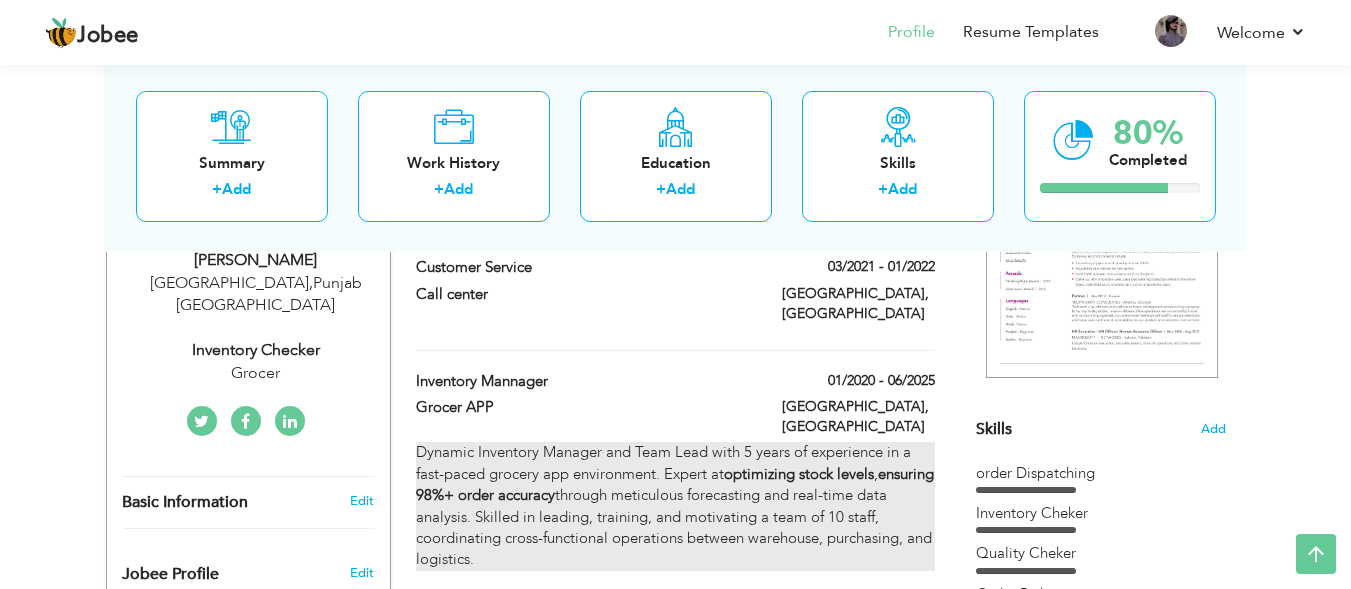 click on "Dynamic Inventory Manager and Team Lead with 5 years of experience in a fast-paced grocery app environment. Expert at  optimizing stock levels ,    ensuring 98%+ order accuracy  through meticulous forecasting and real-time data analysis. Skilled in leading, training, and motivating a team of 10 staff, coordinating cross-functional operations between warehouse, purchasing, and logistics." at bounding box center (675, 506) 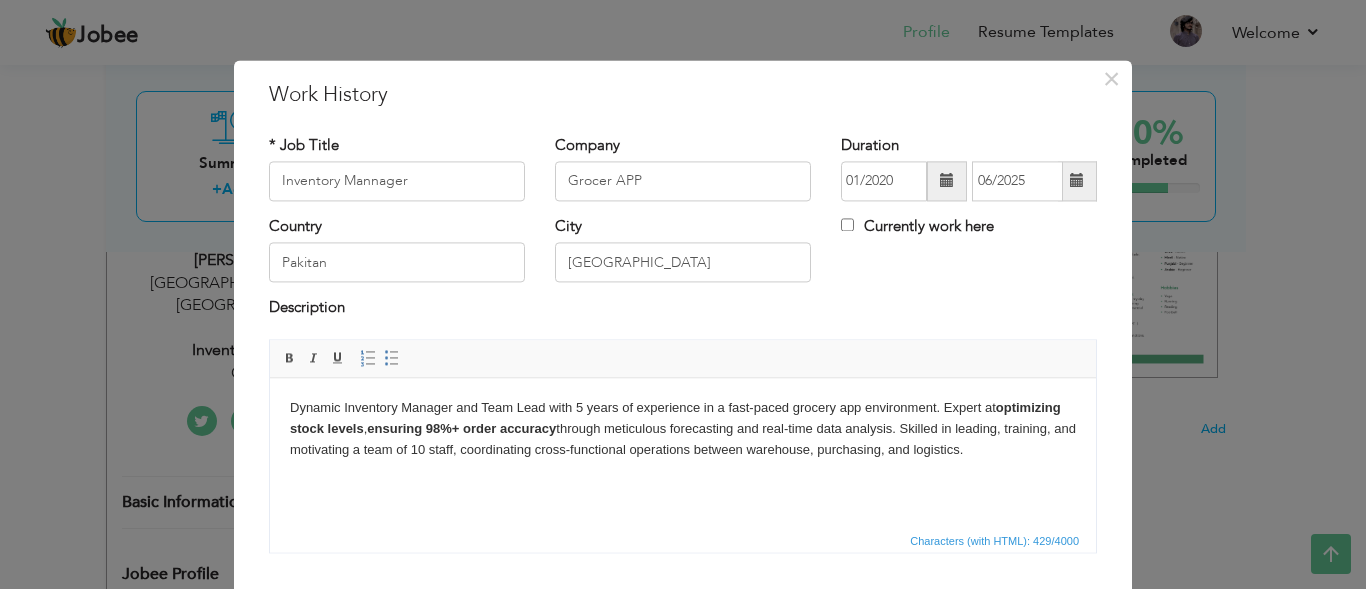 copy on "Dynamic Inventory Manager and Team Lead with 5 years of experience in a fast-paced grocery app environment. Expert at  optimizing stock levels ,    ensuring 98%+ order accuracy  through meticulous forecasting and real-time data analysis. Skilled in leading, training, and motivating a team of 10 staff, coordinating cross-functional operations between warehouse, purchasing, and logistics." 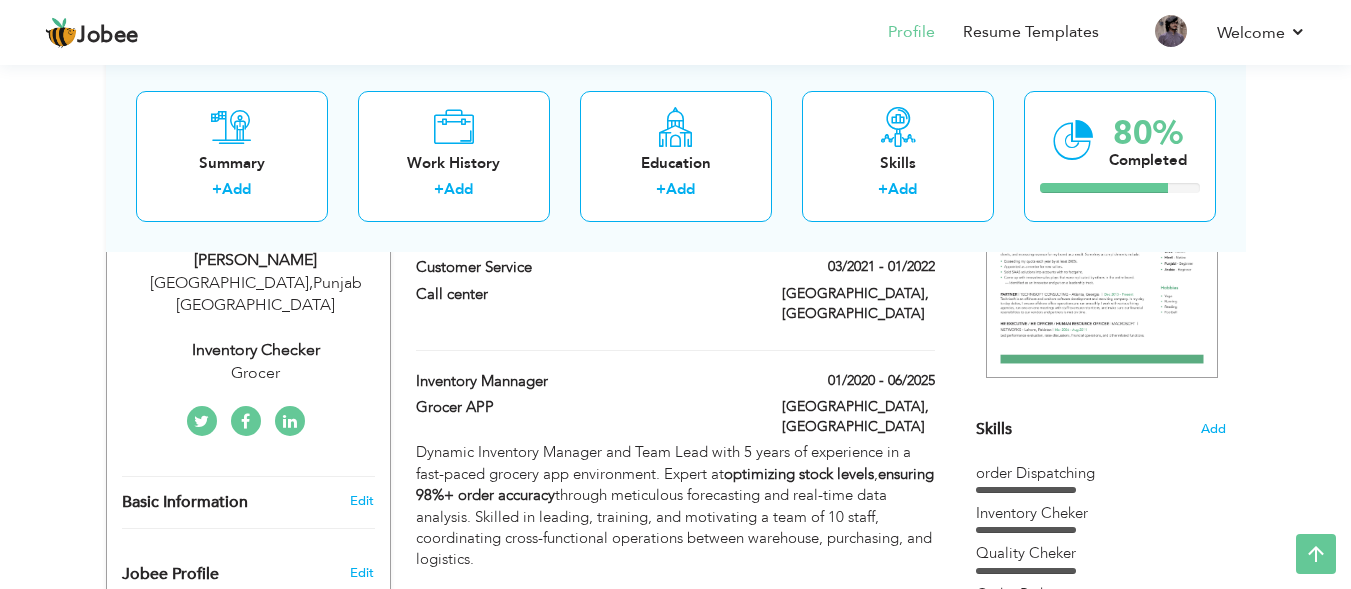 click on "Summary
+  Add
Work History
+  Add
Education
+  Add
Skills
+  Add
80%
Completed" at bounding box center [676, 155] 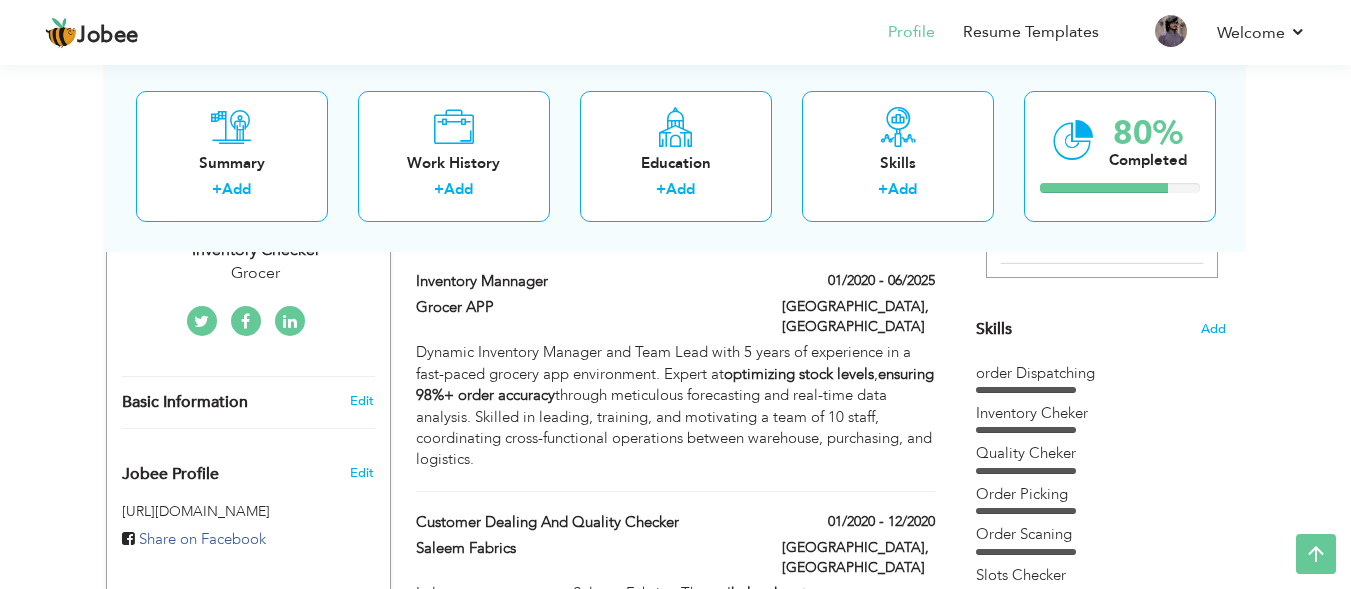 scroll, scrollTop: 1173, scrollLeft: 0, axis: vertical 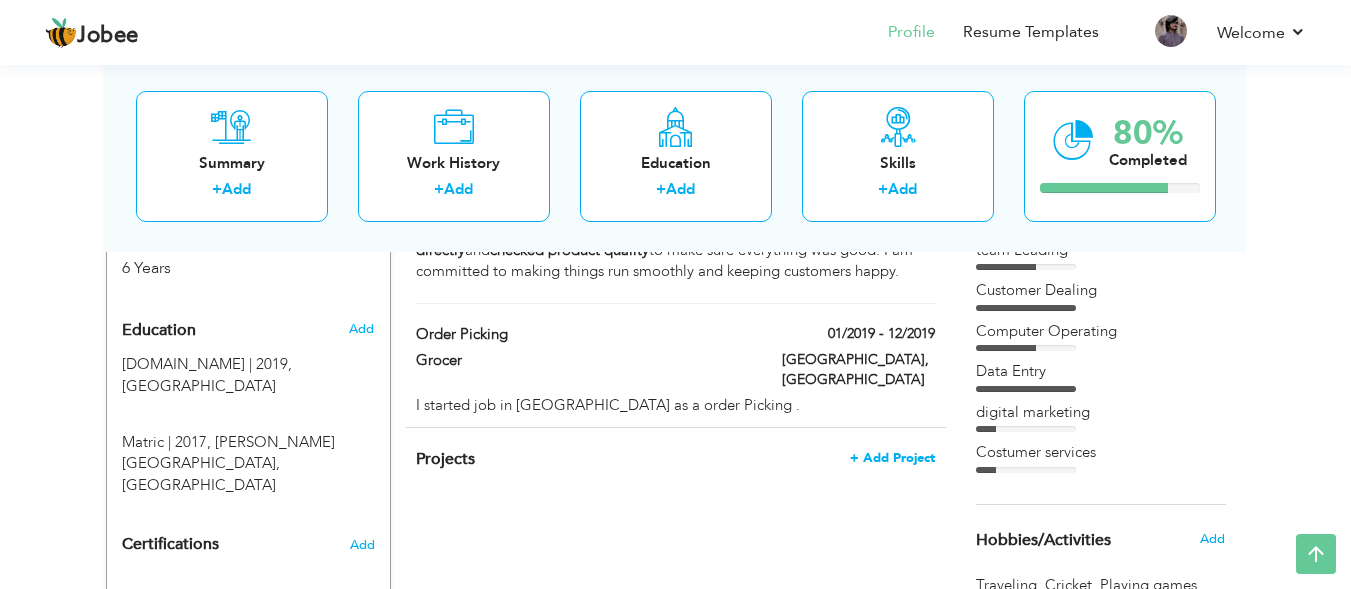 click on "+ Add Project" at bounding box center [892, 458] 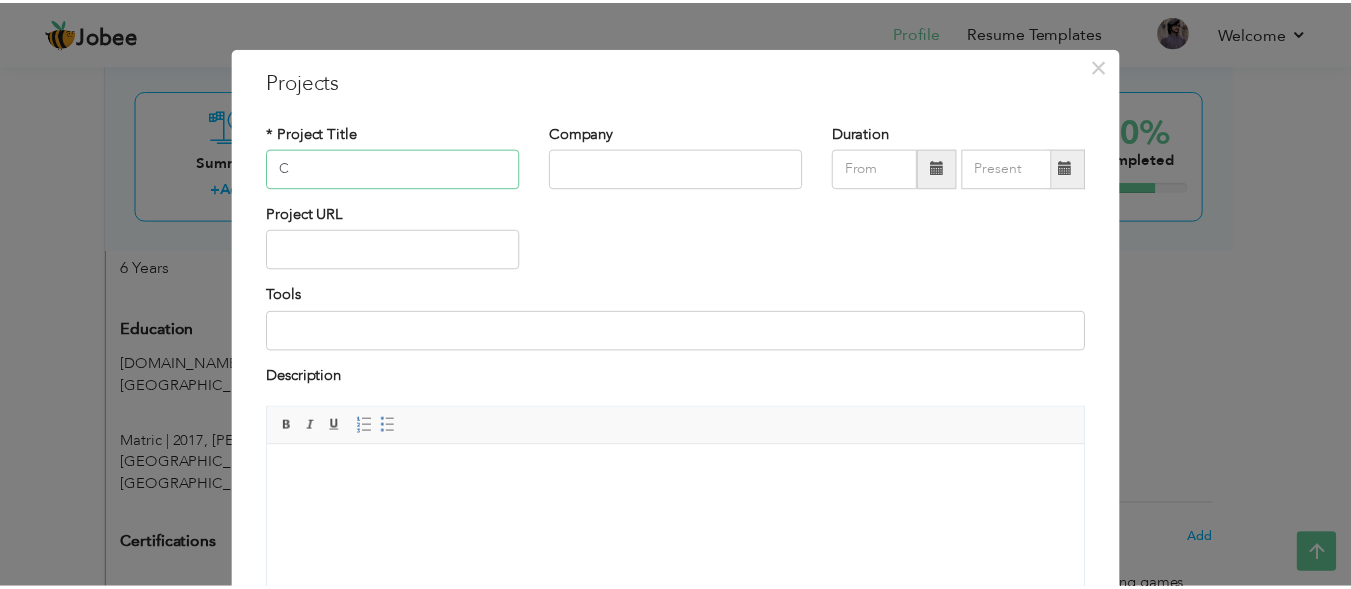 scroll, scrollTop: 20, scrollLeft: 0, axis: vertical 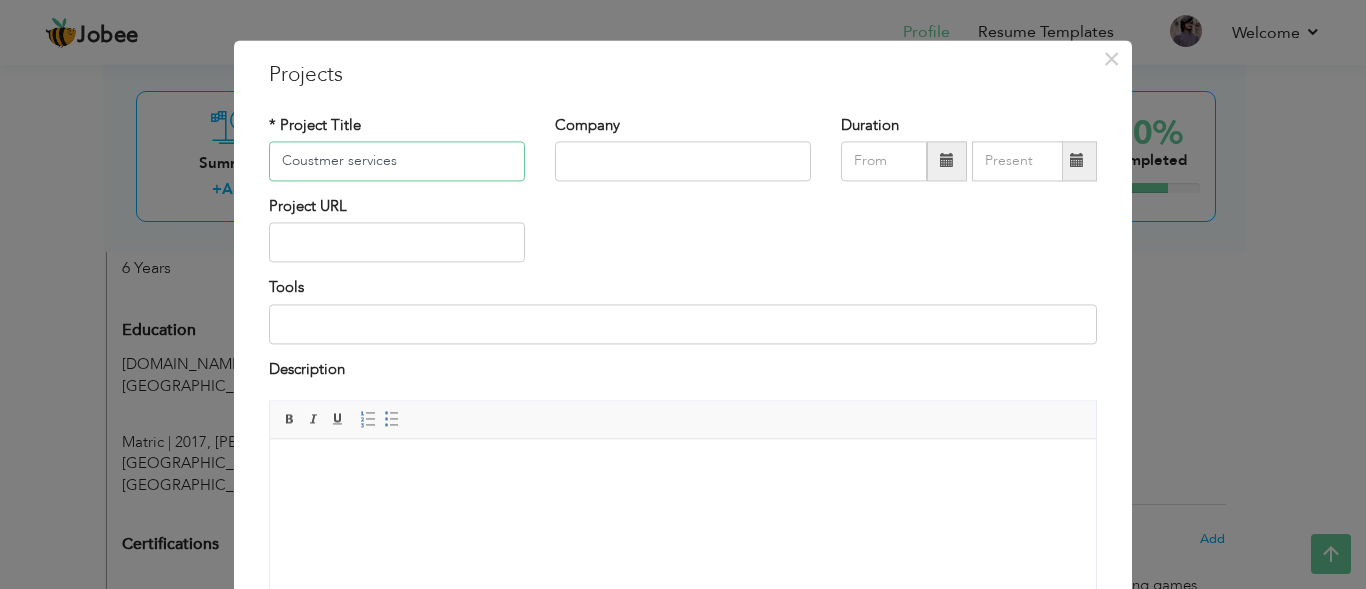 type on "Coustmer services" 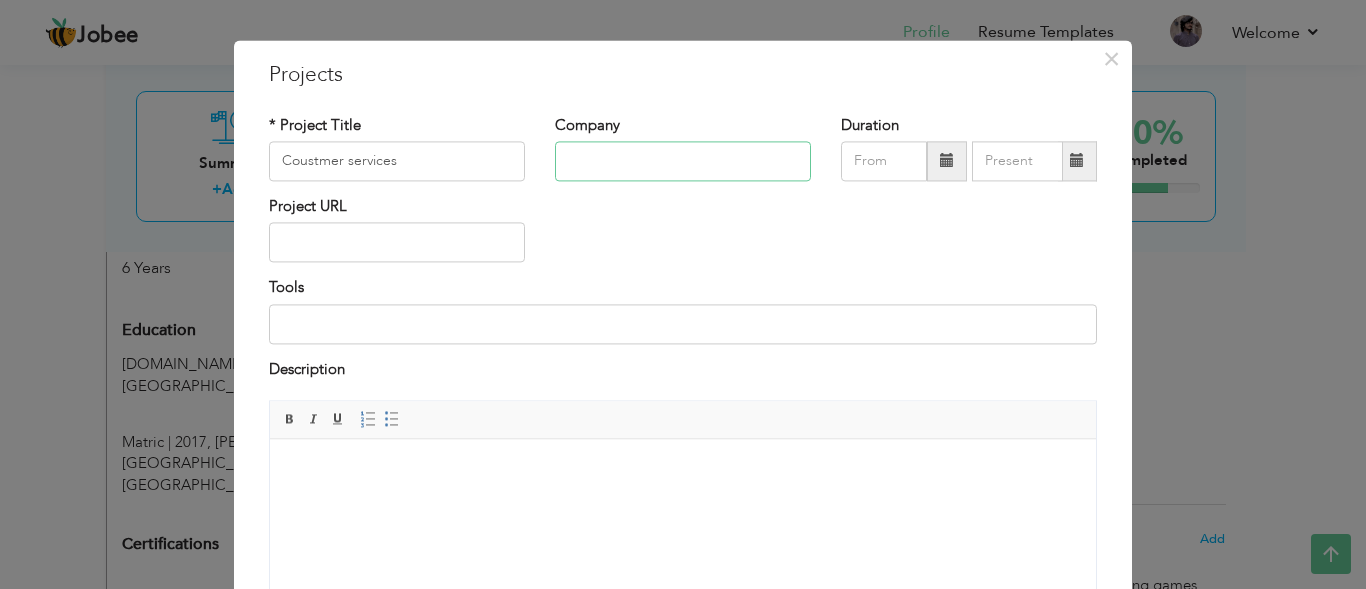 click at bounding box center [683, 161] 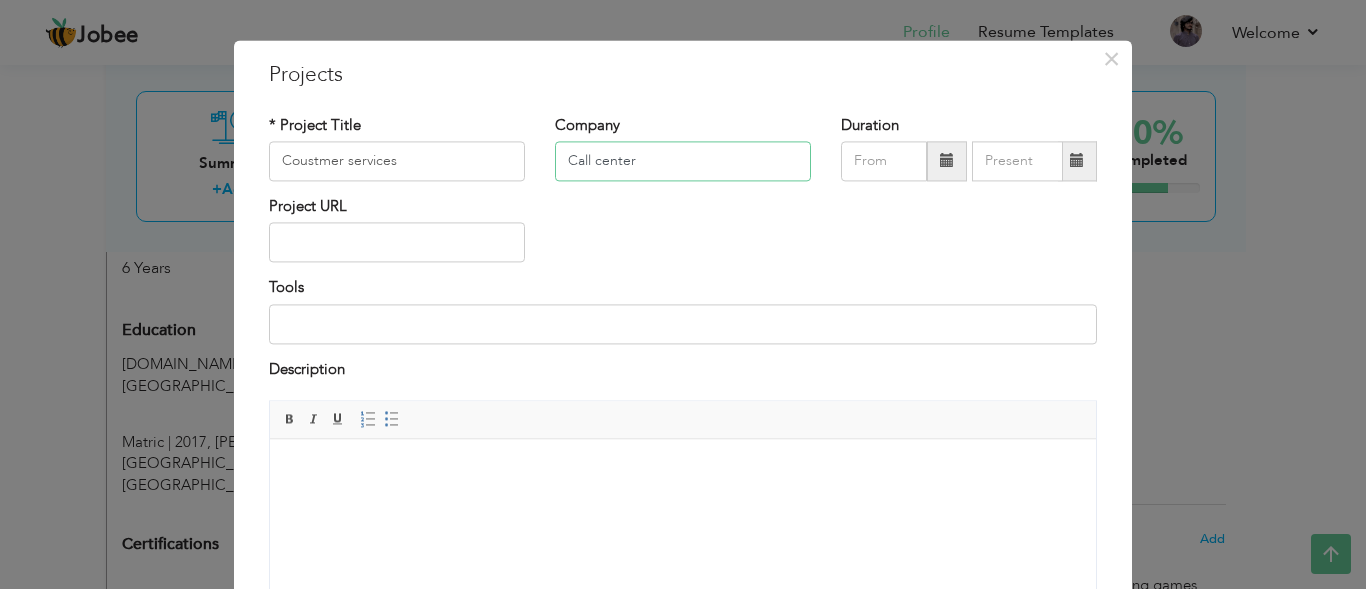 type on "Call center" 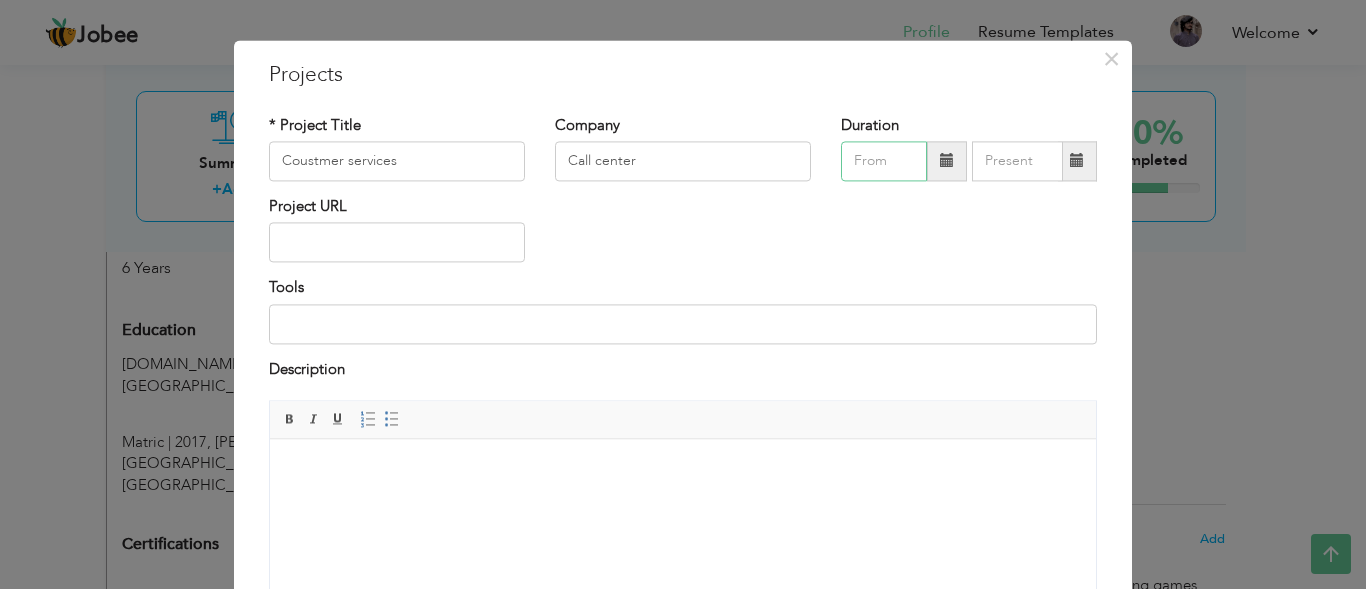 click at bounding box center [884, 161] 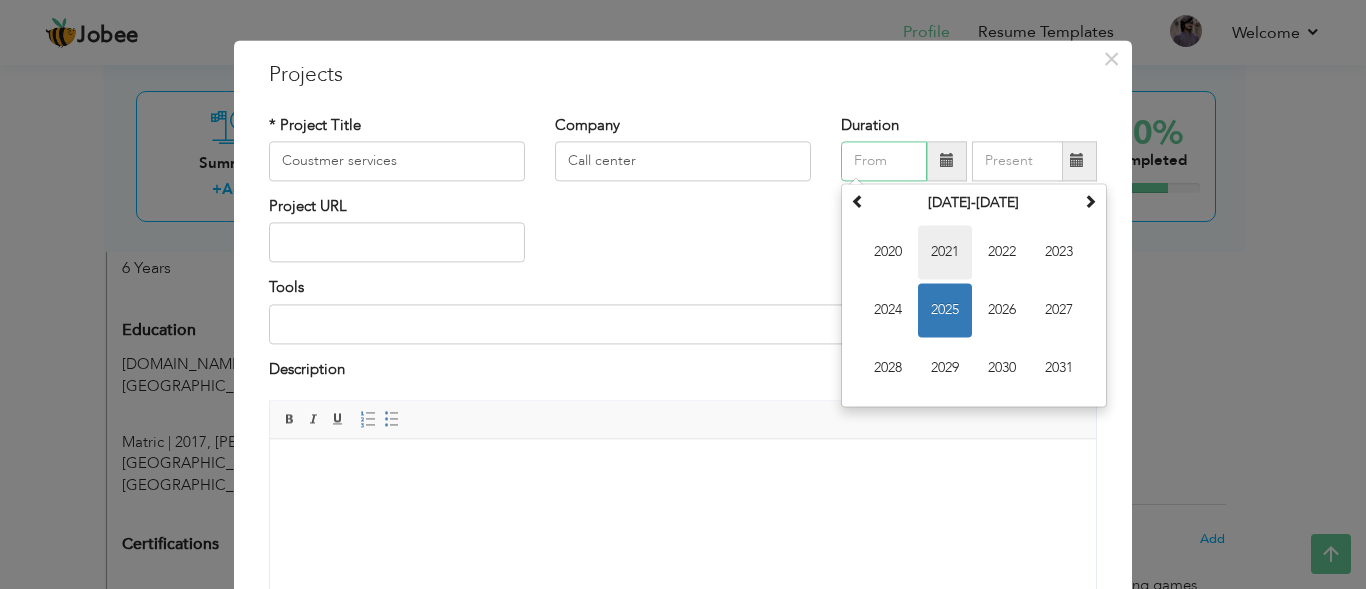 click on "2021" at bounding box center (945, 252) 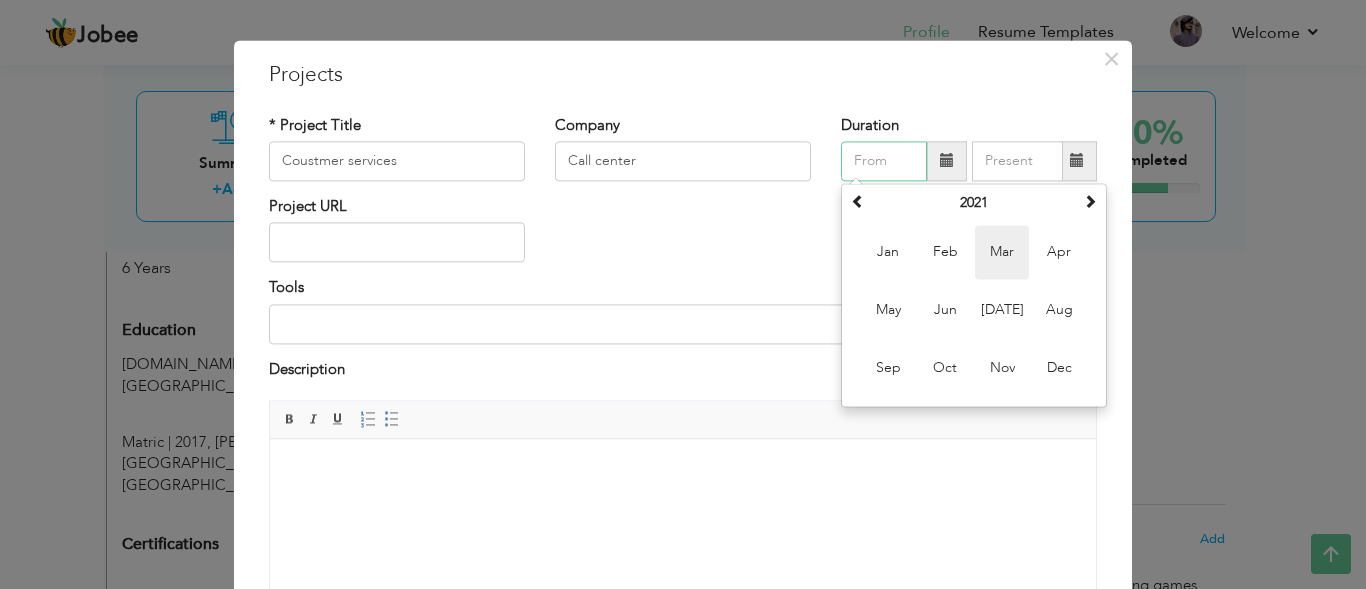 click on "Mar" at bounding box center (1002, 252) 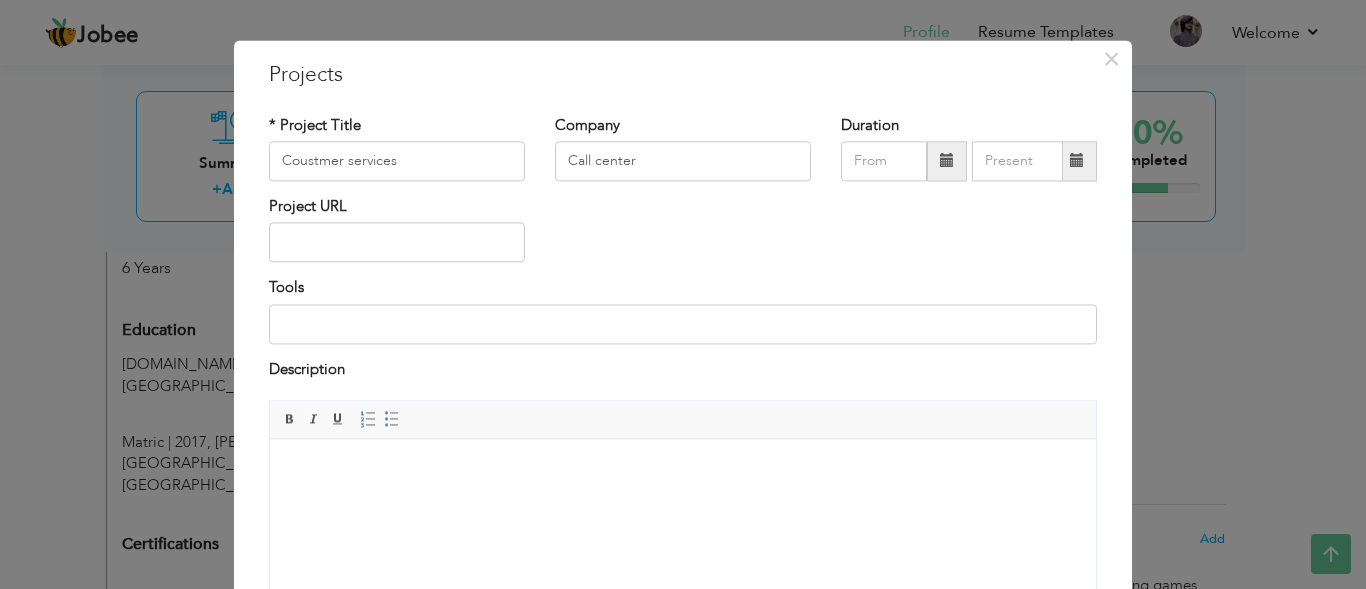 type on "03/2021" 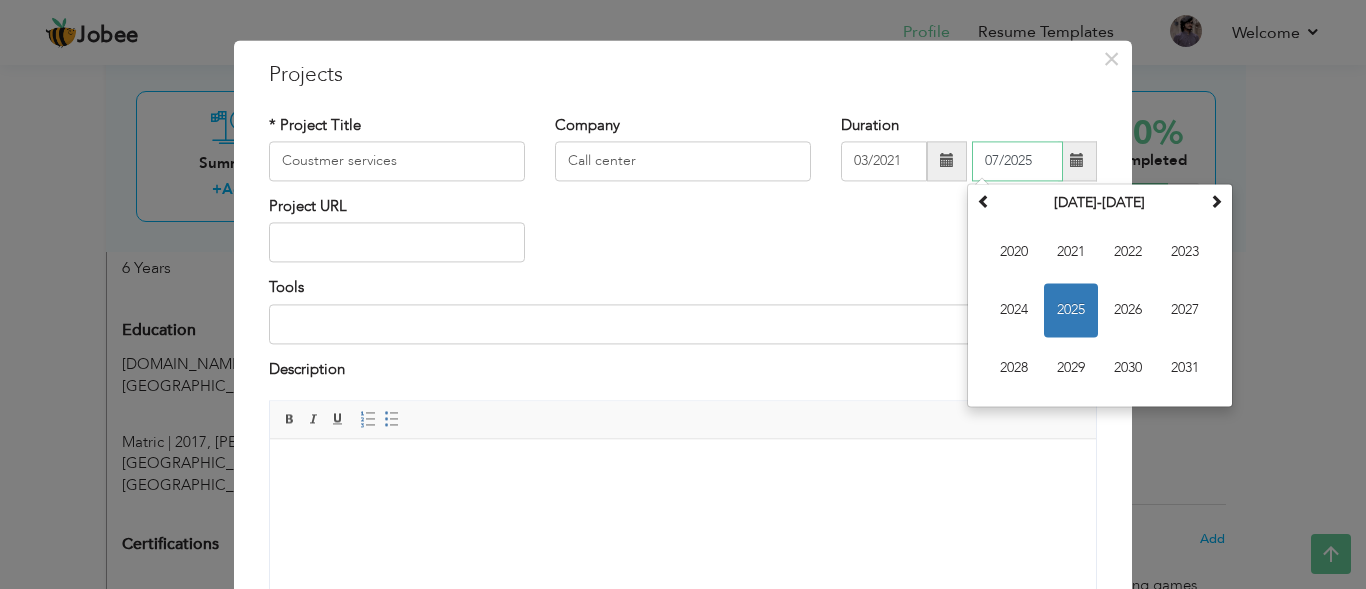 click on "07/2025" at bounding box center (1017, 161) 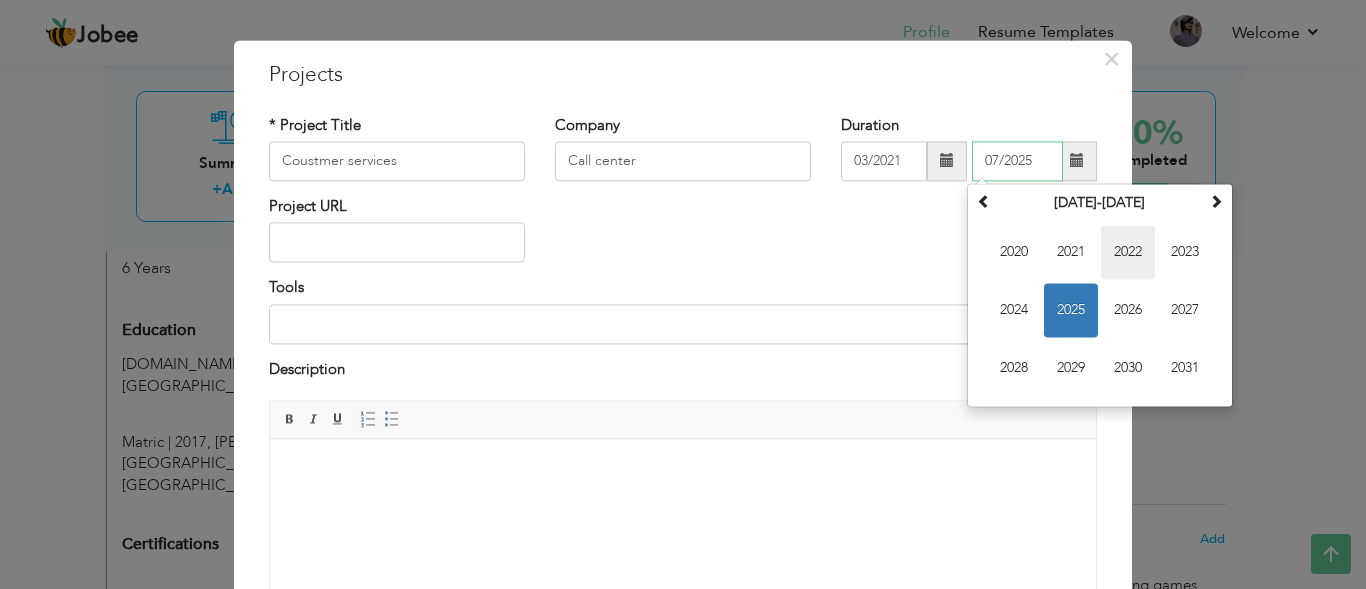 click on "2022" at bounding box center [1128, 252] 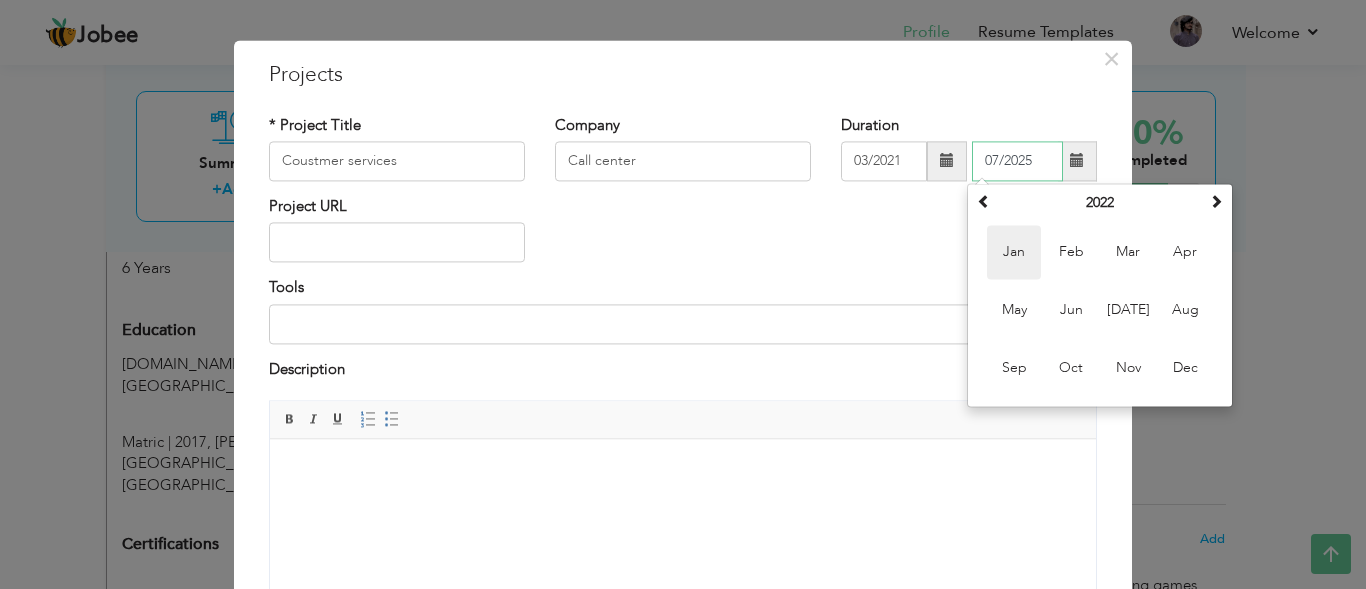 click on "Jan" at bounding box center (1014, 252) 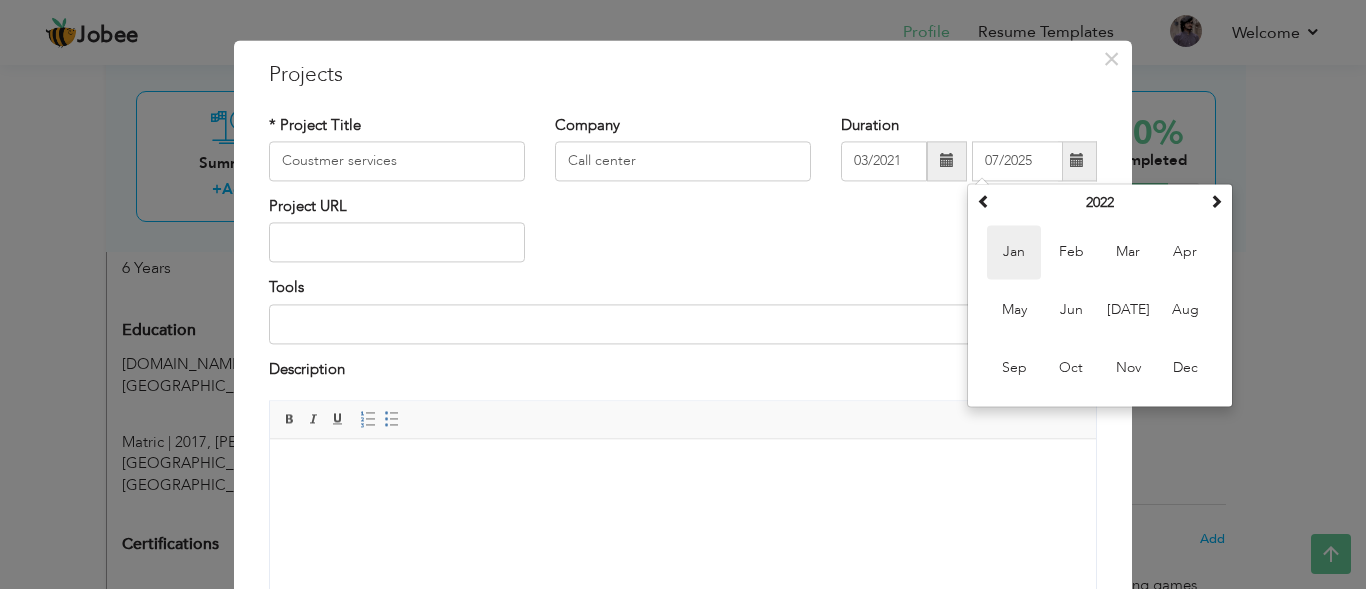 type on "01/2022" 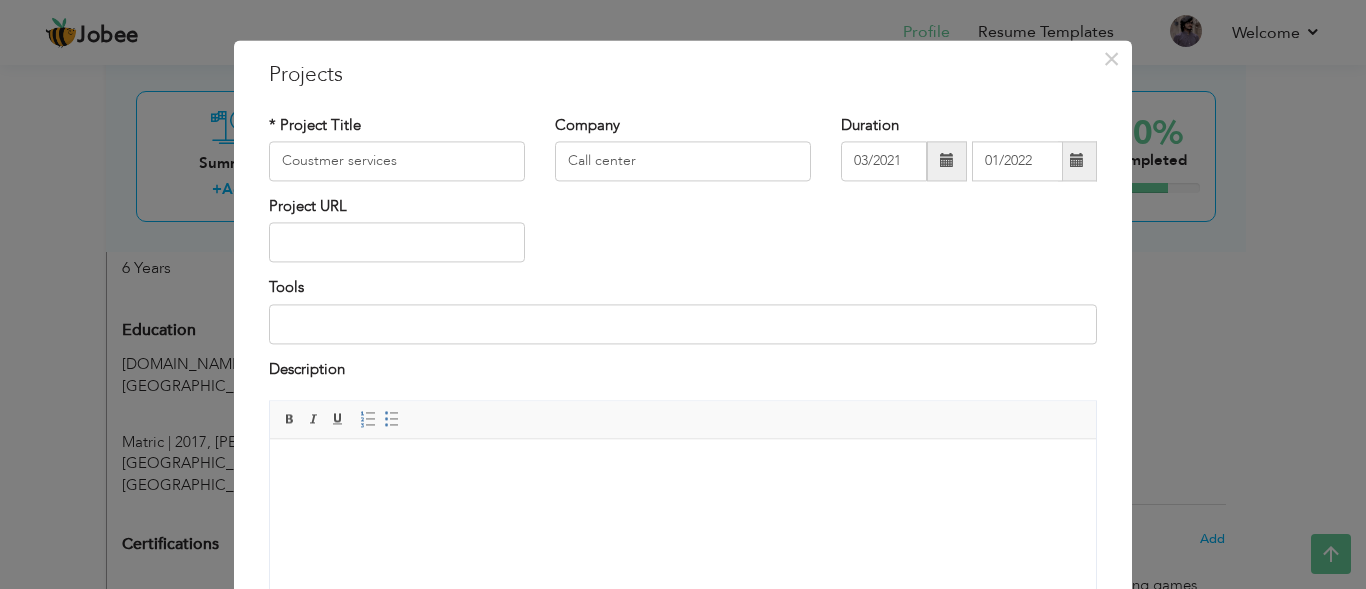 click on "×
Projects
* Project Title
Coustmer services
Company
Call center
Duration" at bounding box center [683, 294] 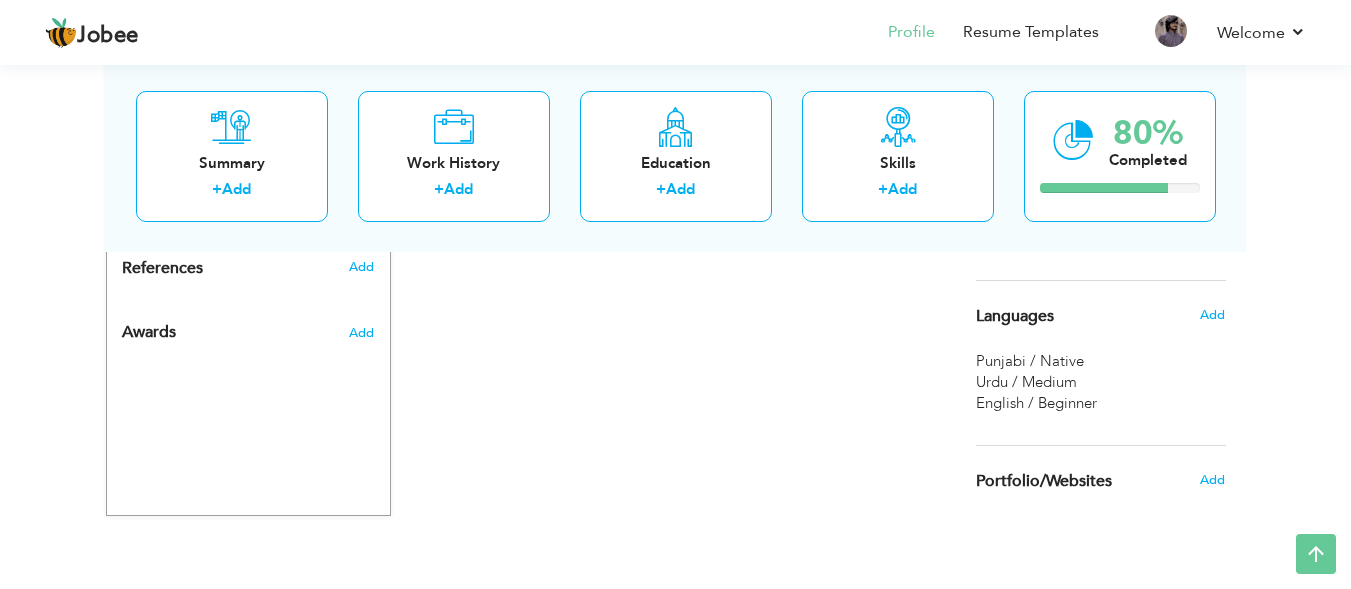 scroll, scrollTop: 1173, scrollLeft: 0, axis: vertical 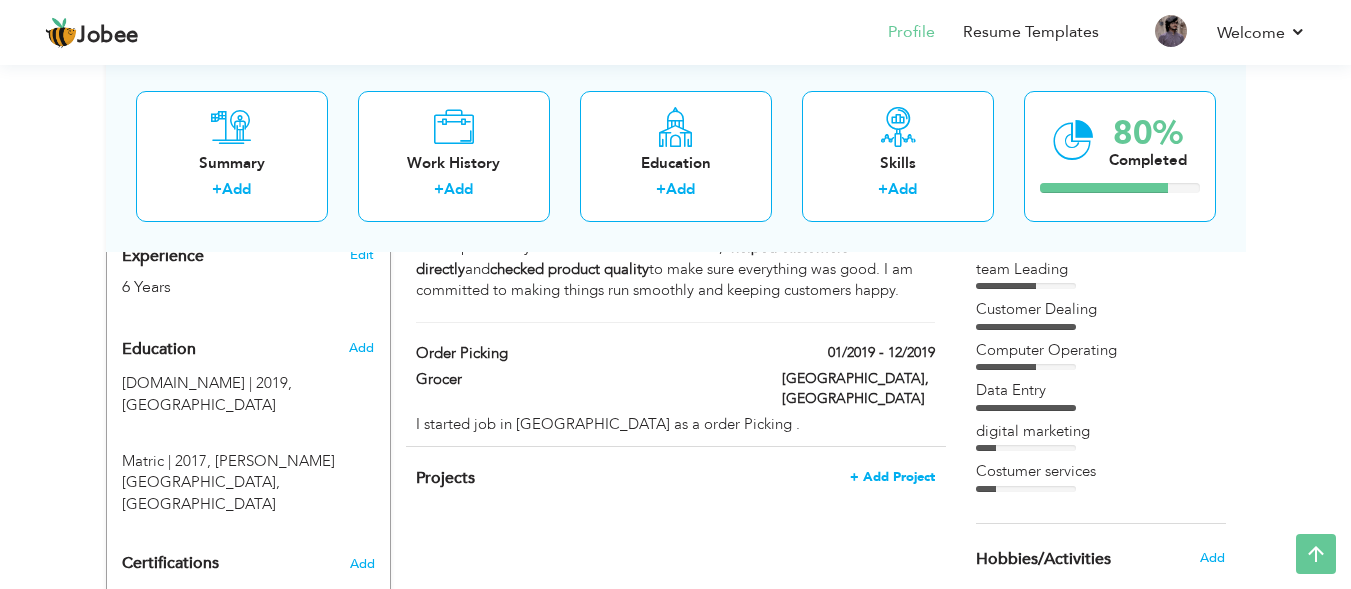 click on "+ Add Project" at bounding box center [892, 477] 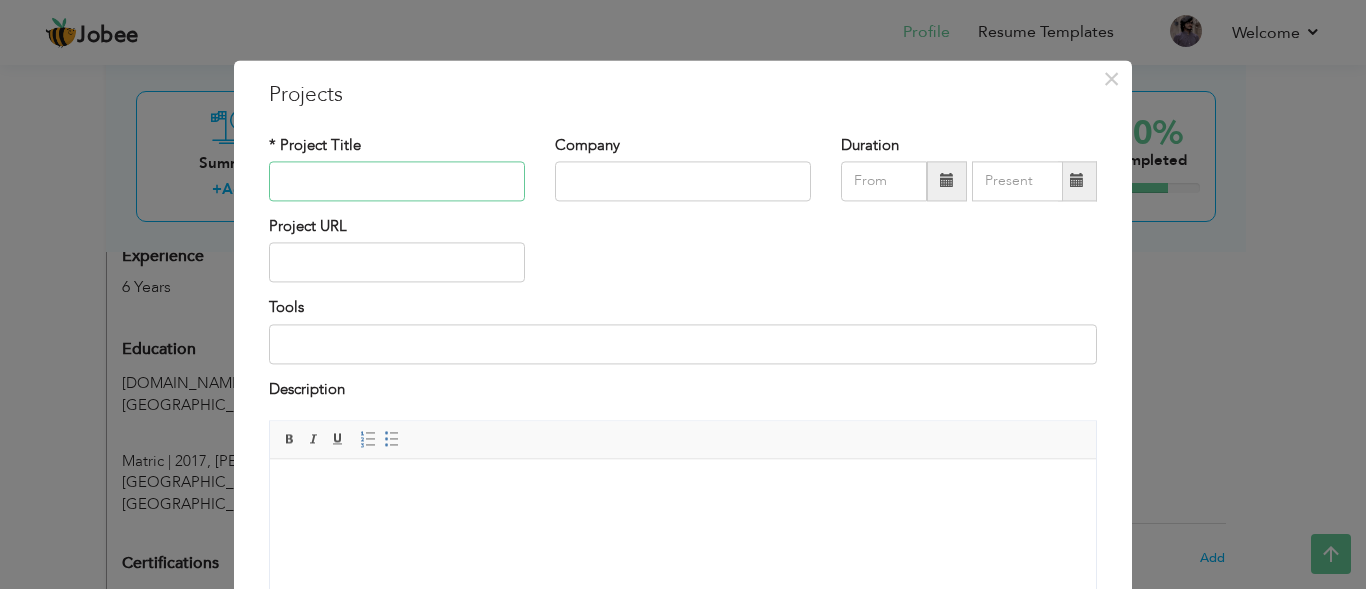 click at bounding box center [397, 181] 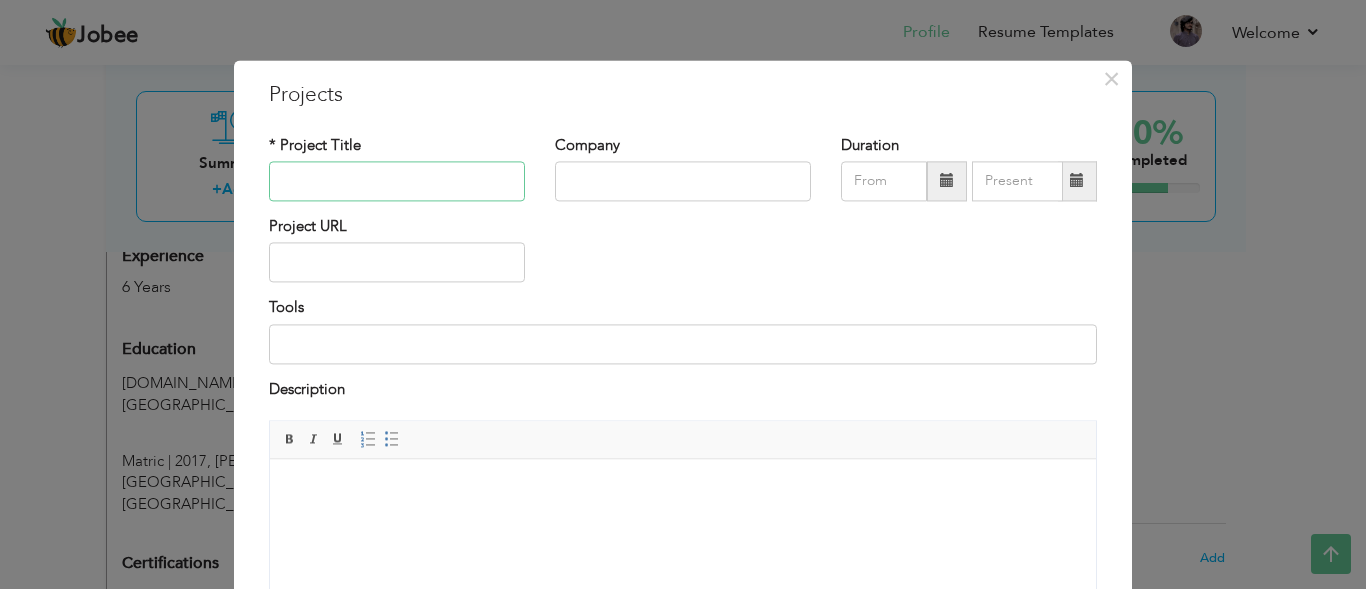 type on "Coustmer services" 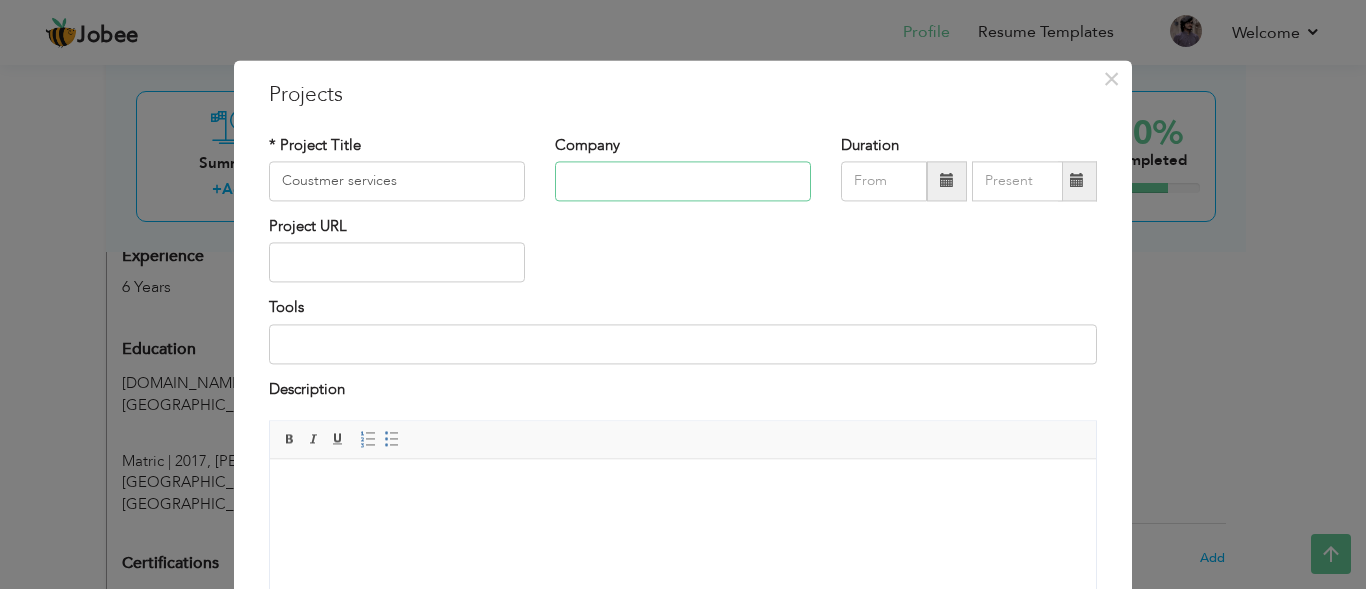 click at bounding box center (683, 181) 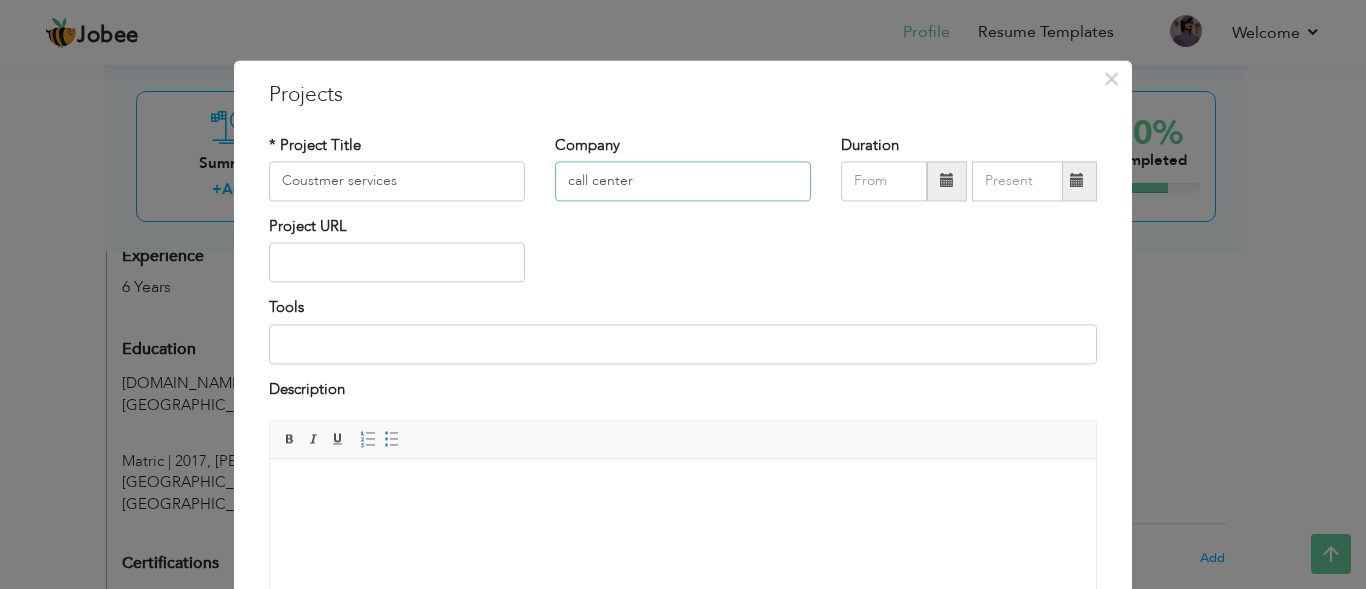 type on "call center" 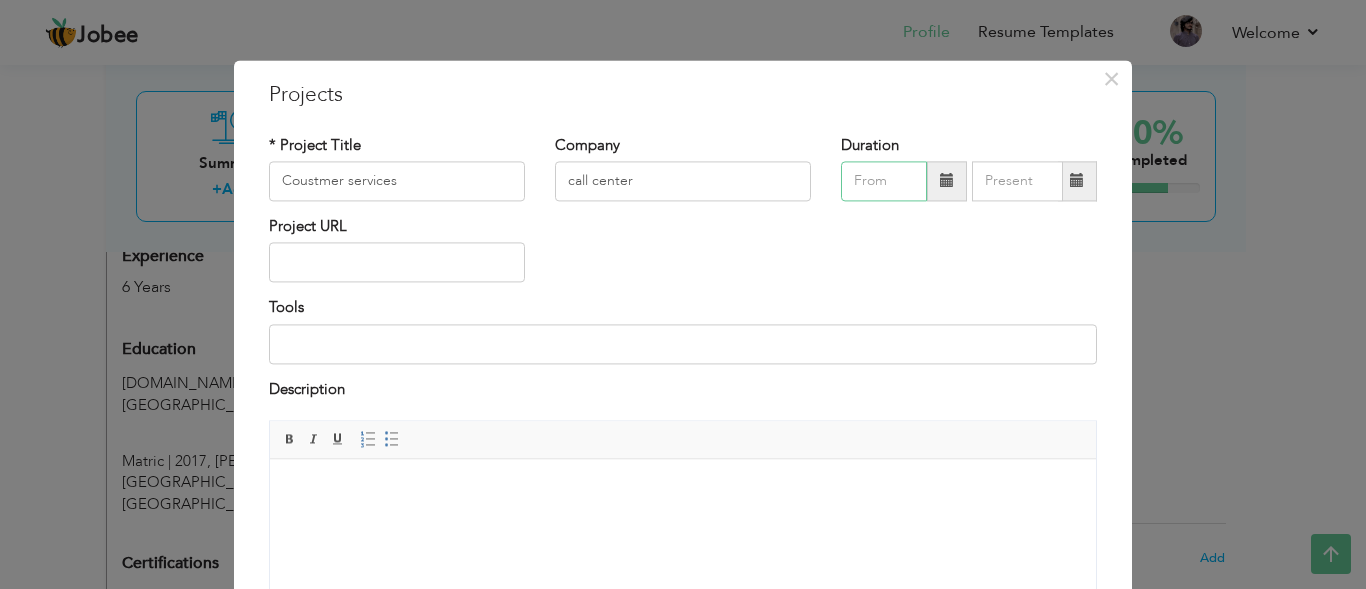 click at bounding box center [884, 181] 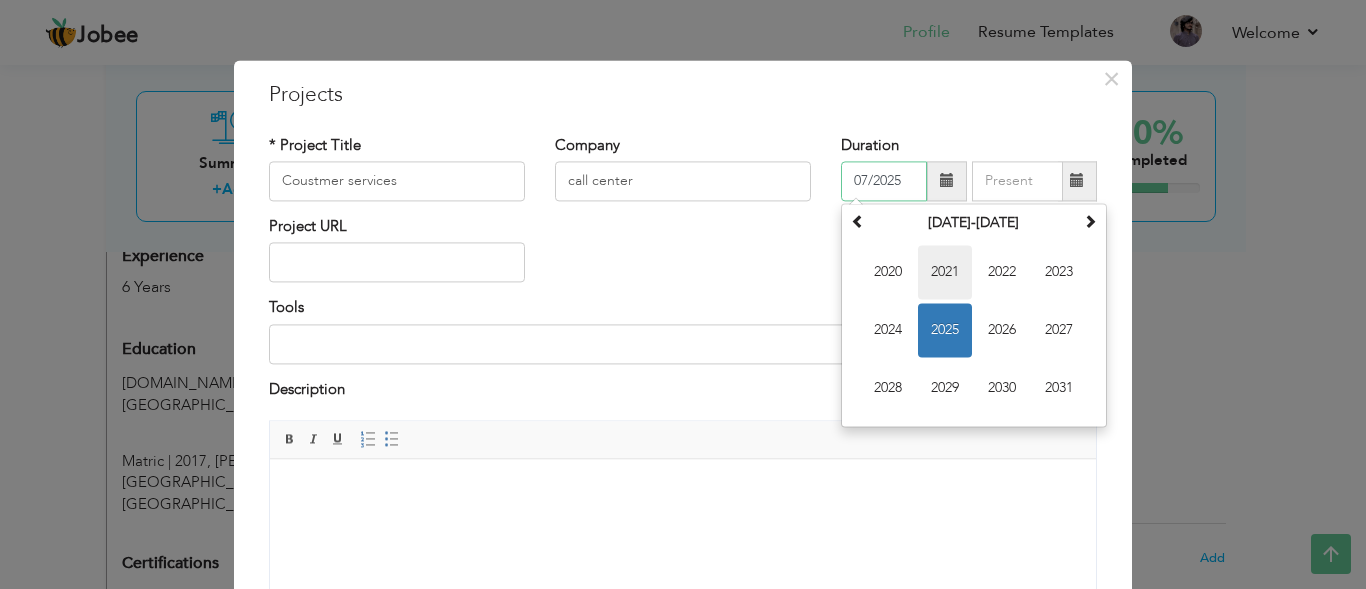 click on "2021" at bounding box center [945, 272] 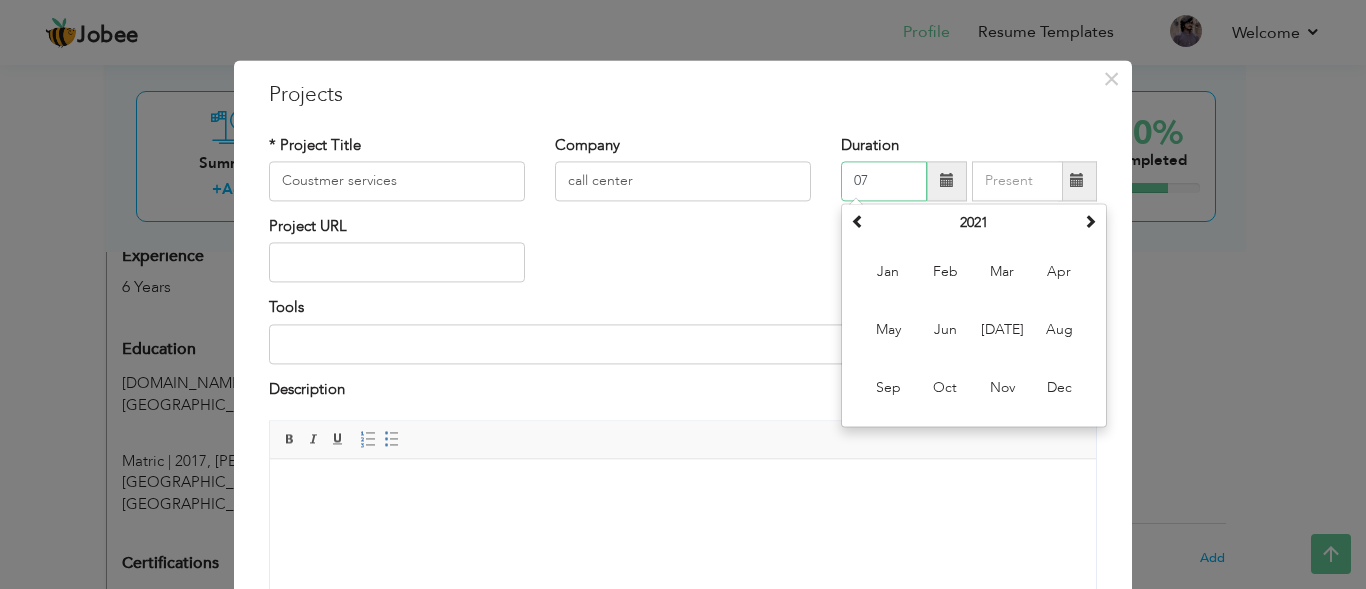 type on "0" 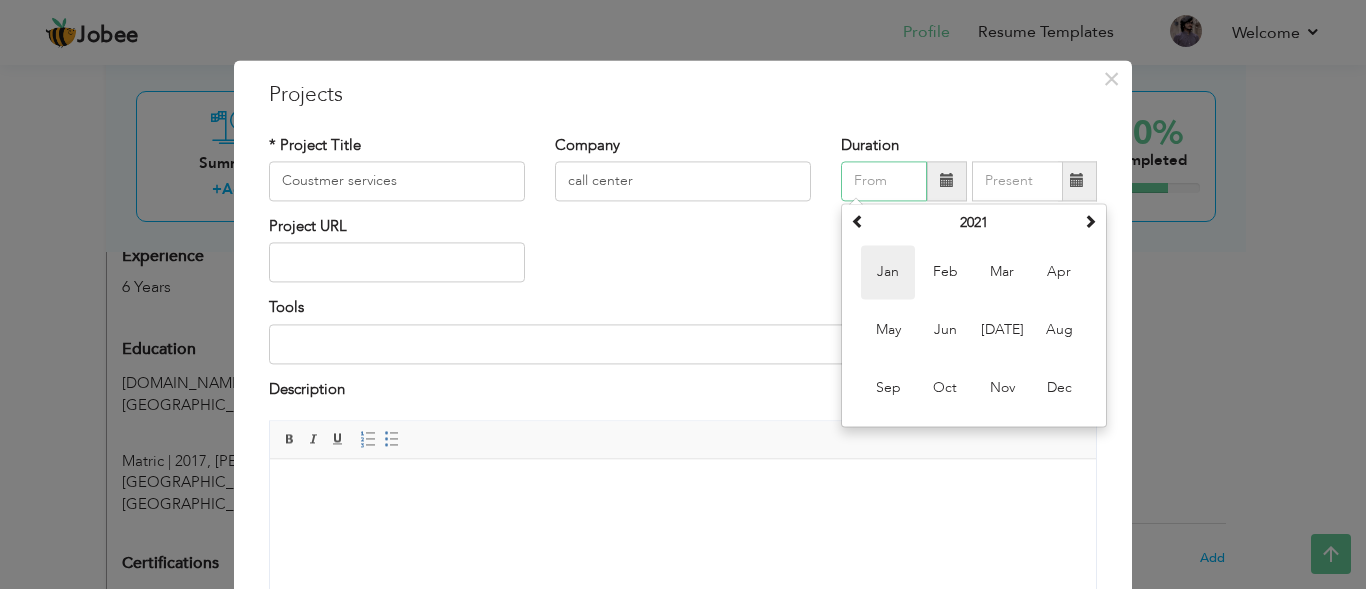 click on "Jan" at bounding box center (888, 272) 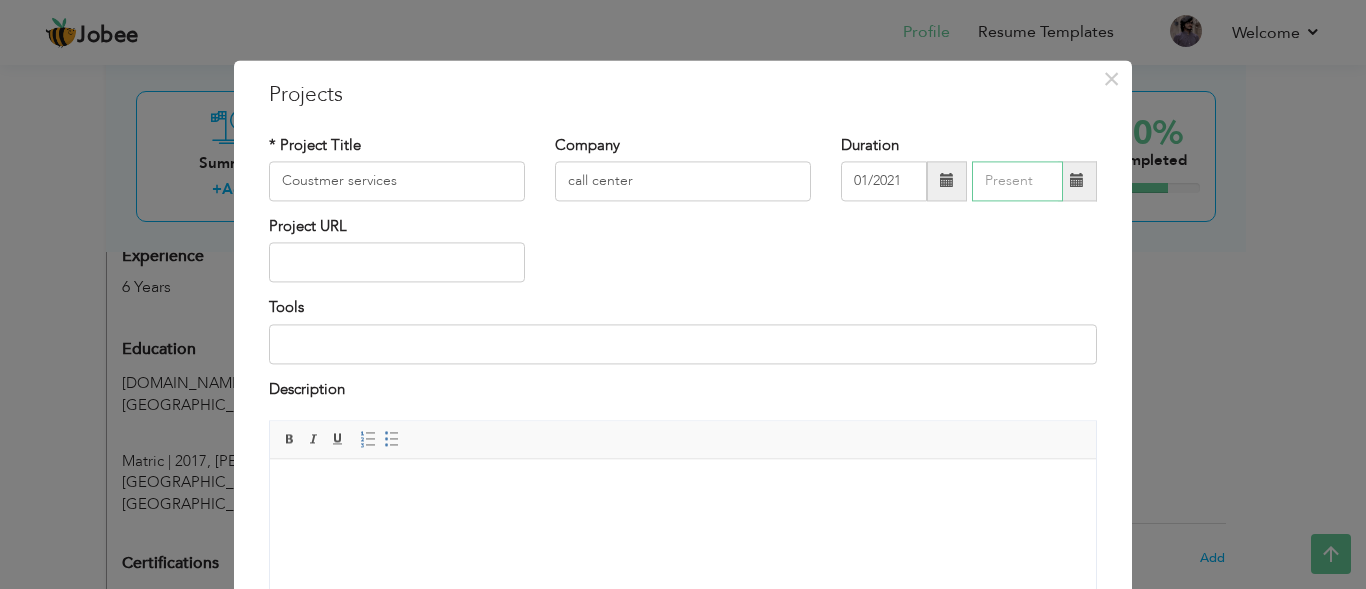 click at bounding box center [1017, 181] 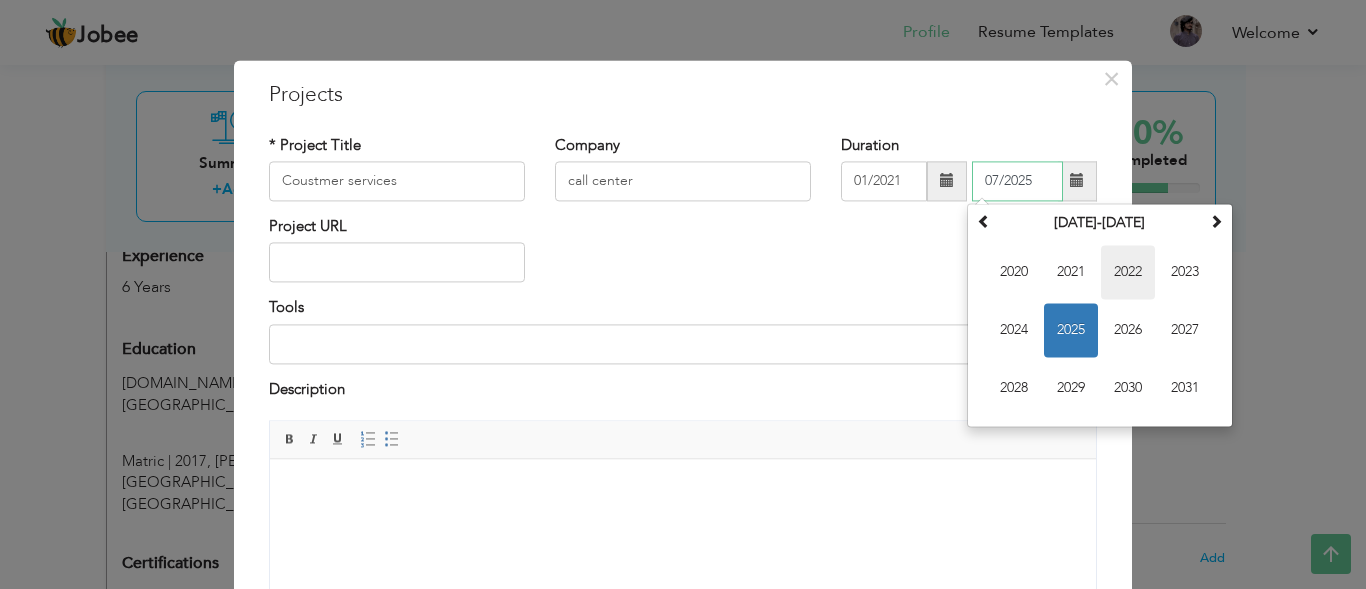 click on "2022" at bounding box center (1128, 272) 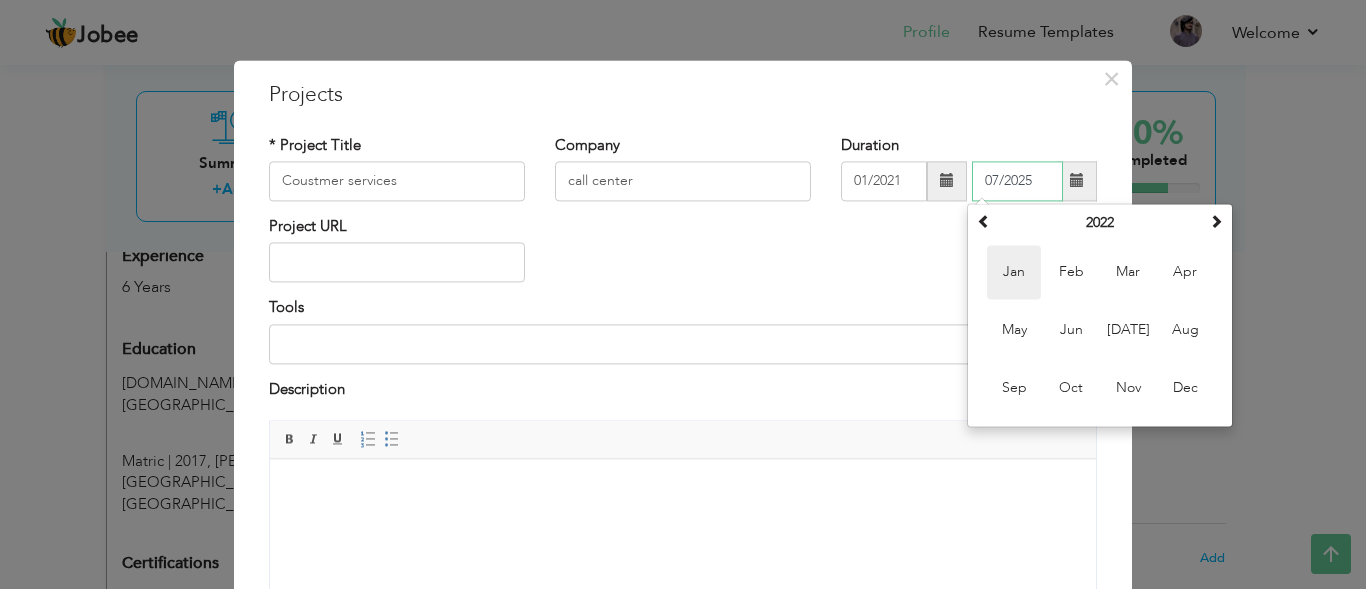 click on "Jan" at bounding box center [1014, 272] 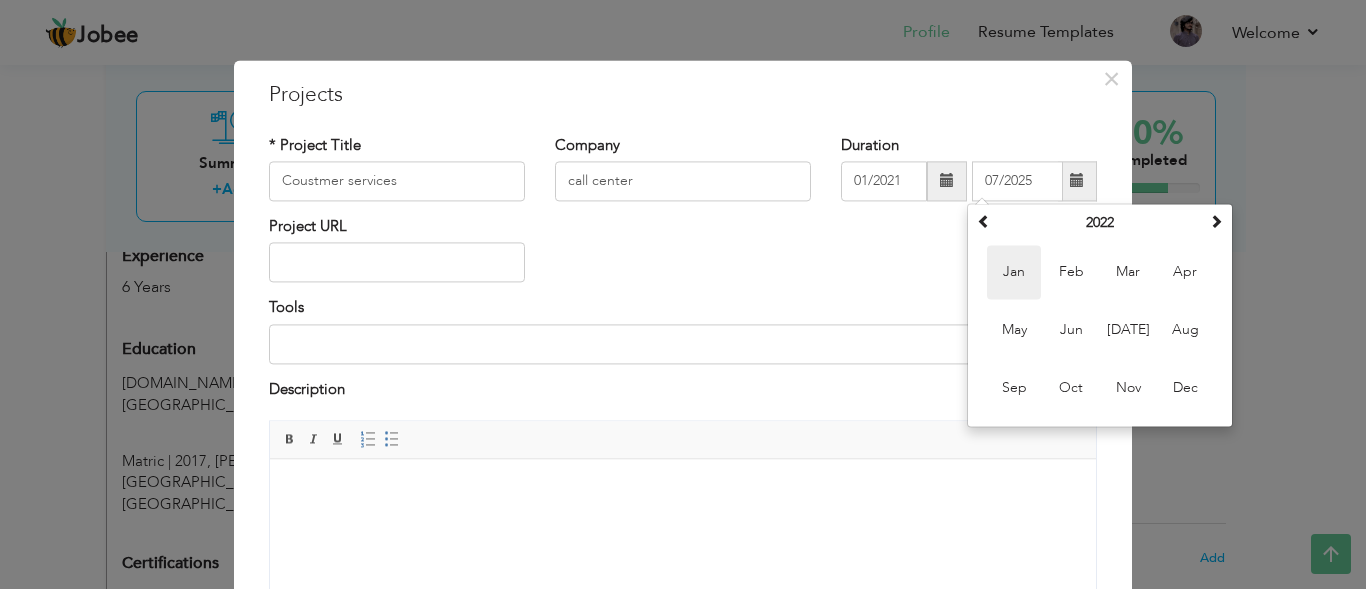 type on "01/2022" 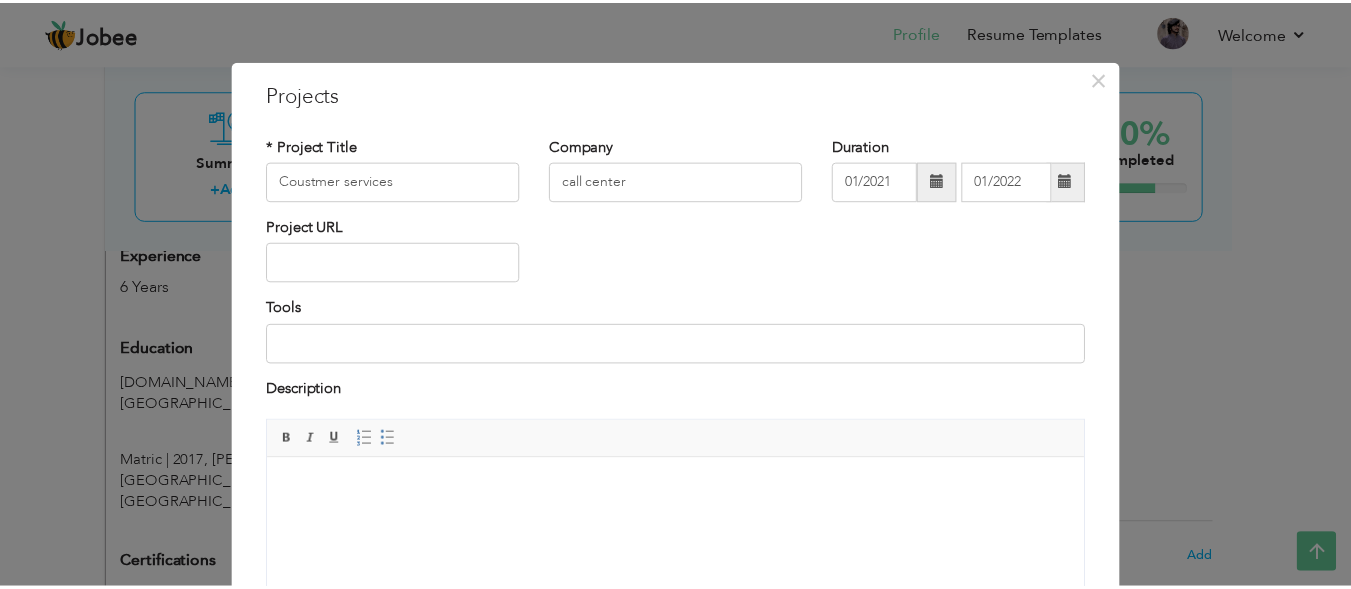 scroll, scrollTop: 208, scrollLeft: 0, axis: vertical 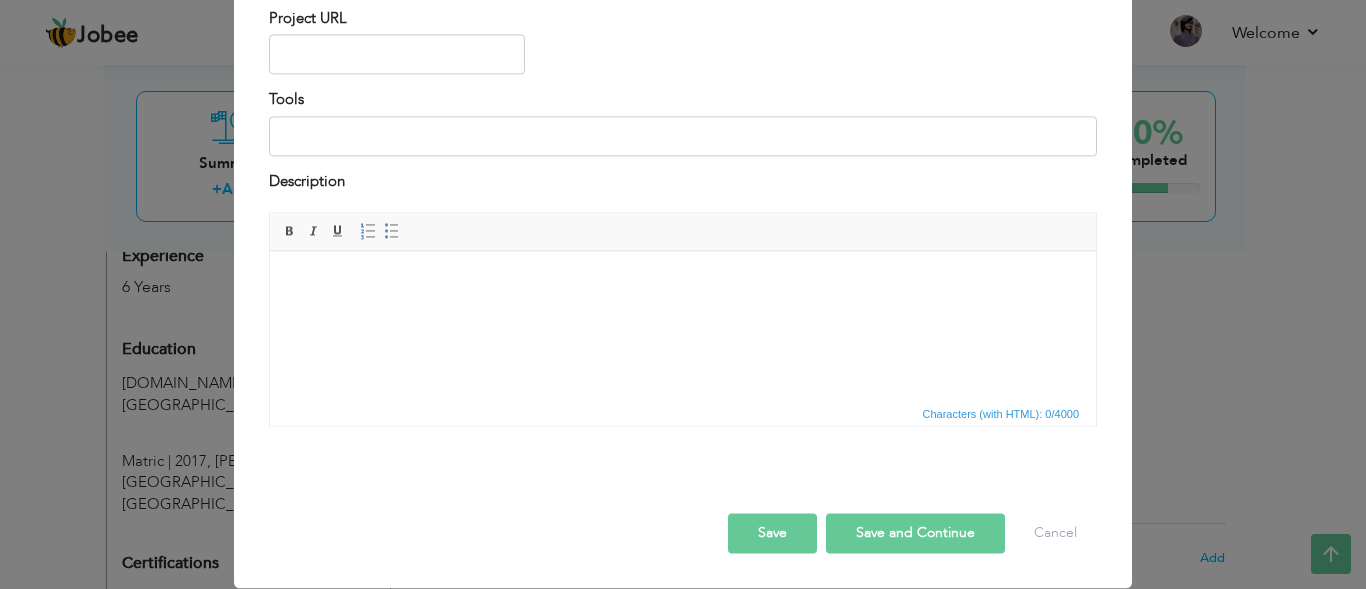 click on "Save" at bounding box center [772, 534] 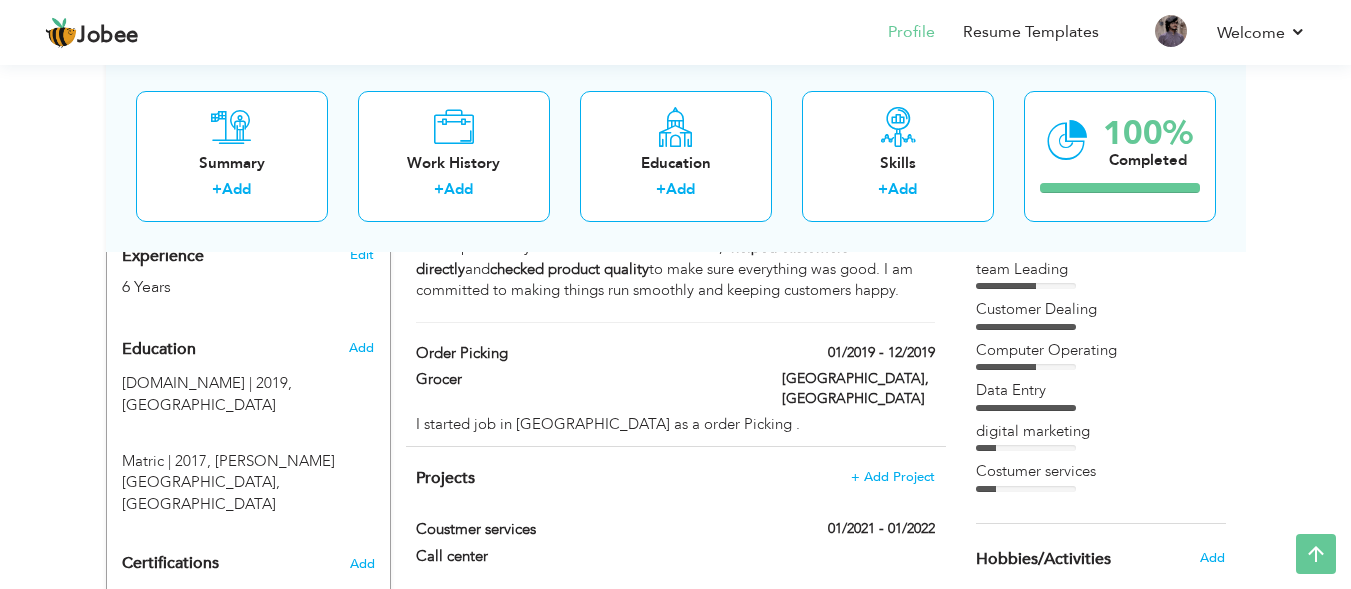scroll, scrollTop: 1173, scrollLeft: 0, axis: vertical 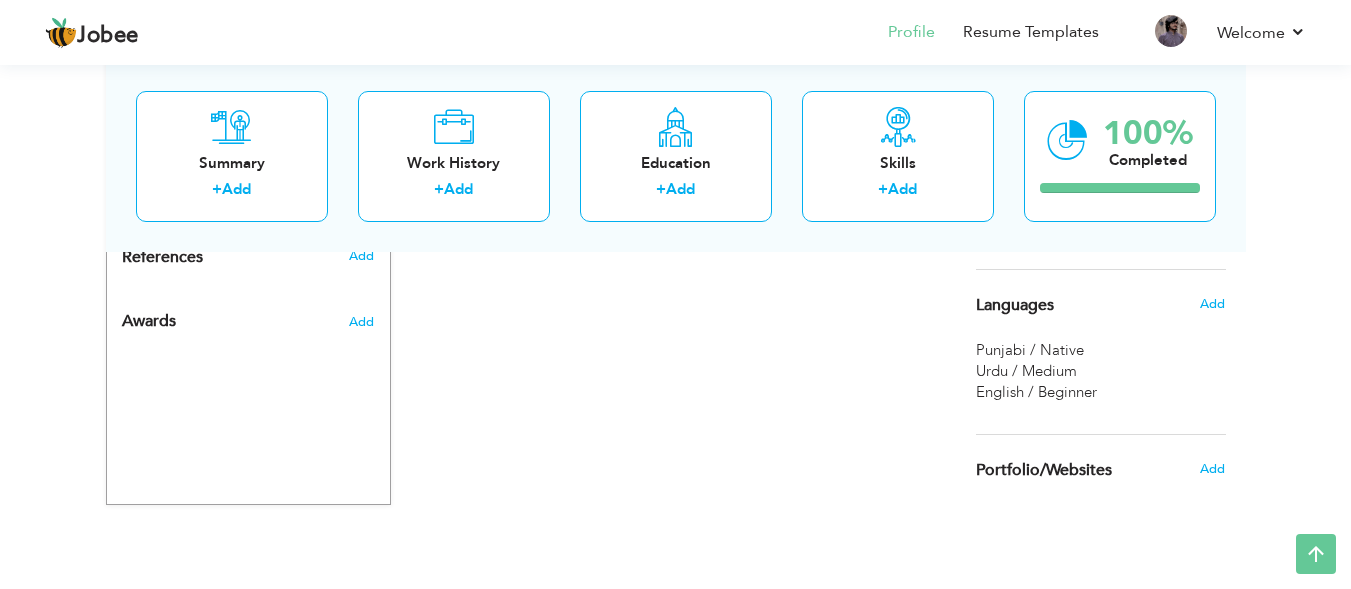 drag, startPoint x: 1362, startPoint y: 397, endPoint x: 803, endPoint y: 459, distance: 562.4278 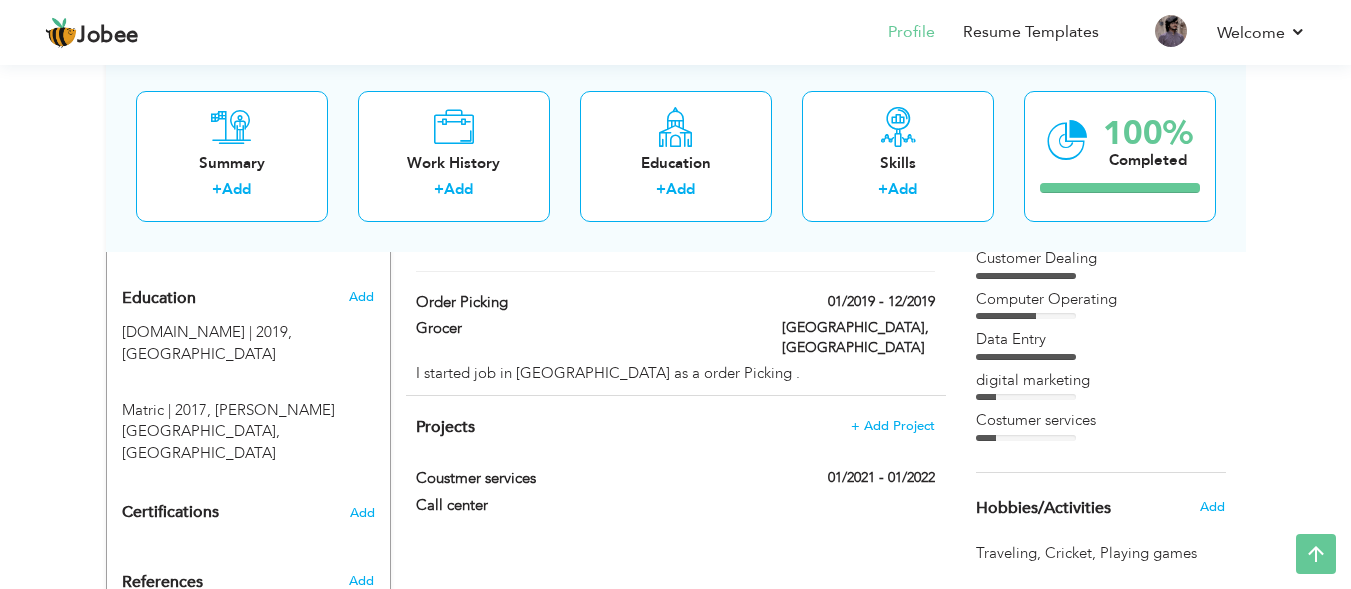 scroll, scrollTop: 873, scrollLeft: 0, axis: vertical 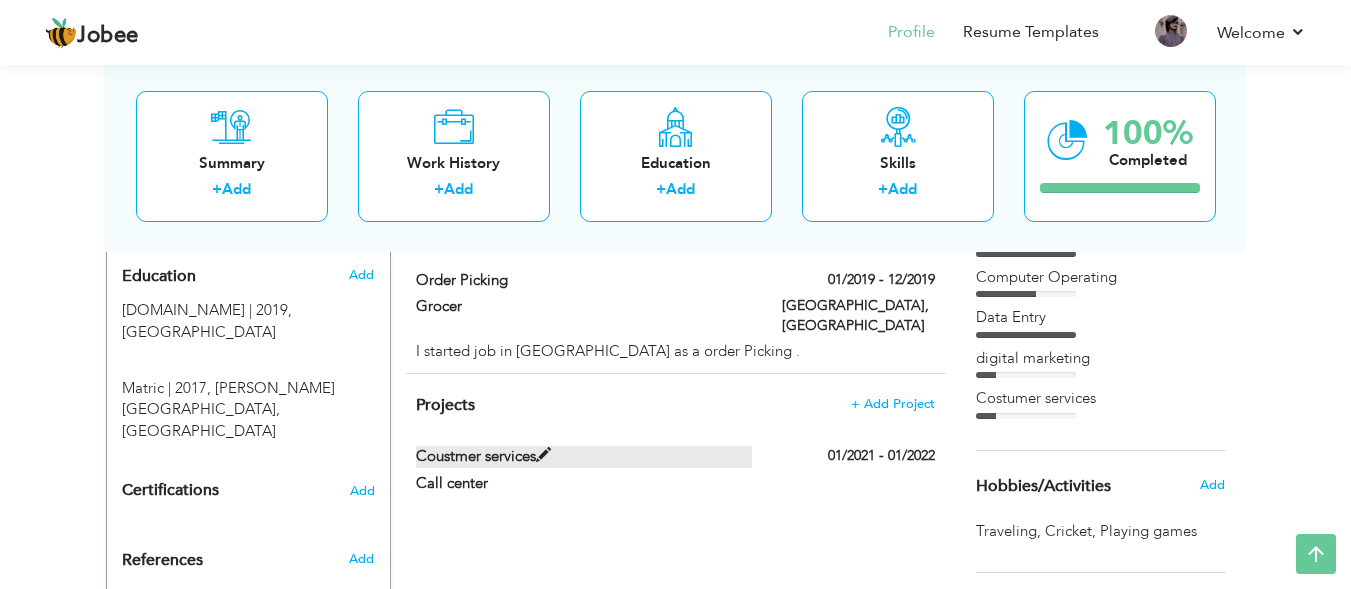 click at bounding box center [543, 455] 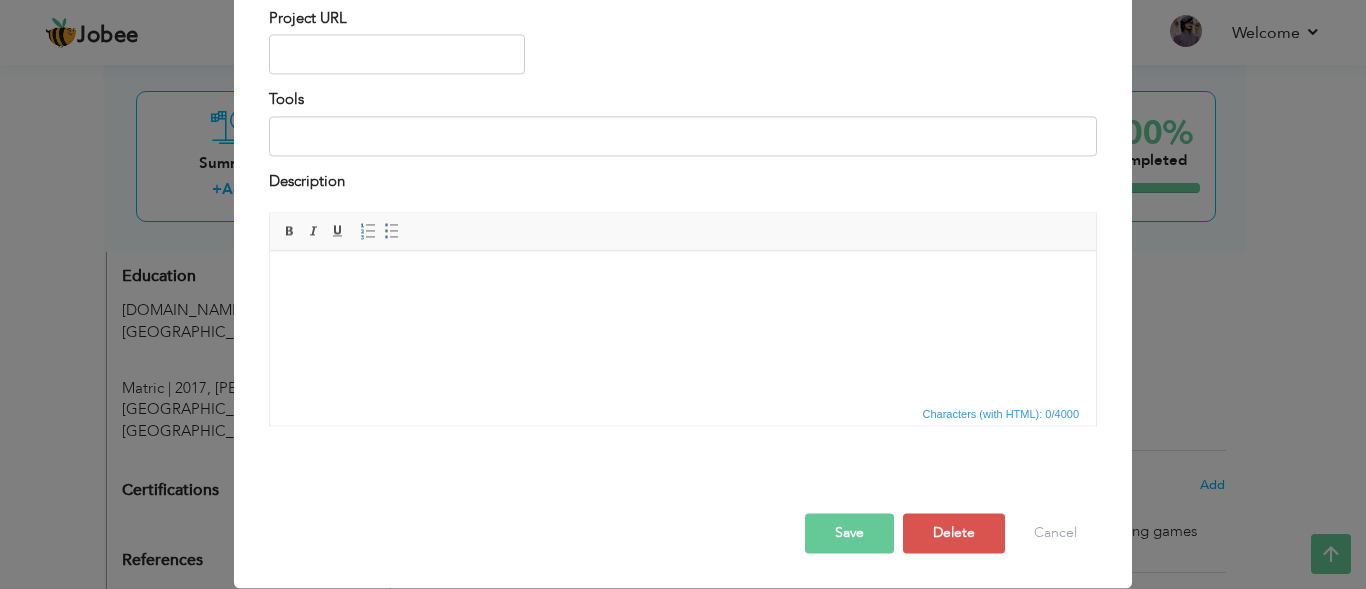 scroll, scrollTop: 0, scrollLeft: 0, axis: both 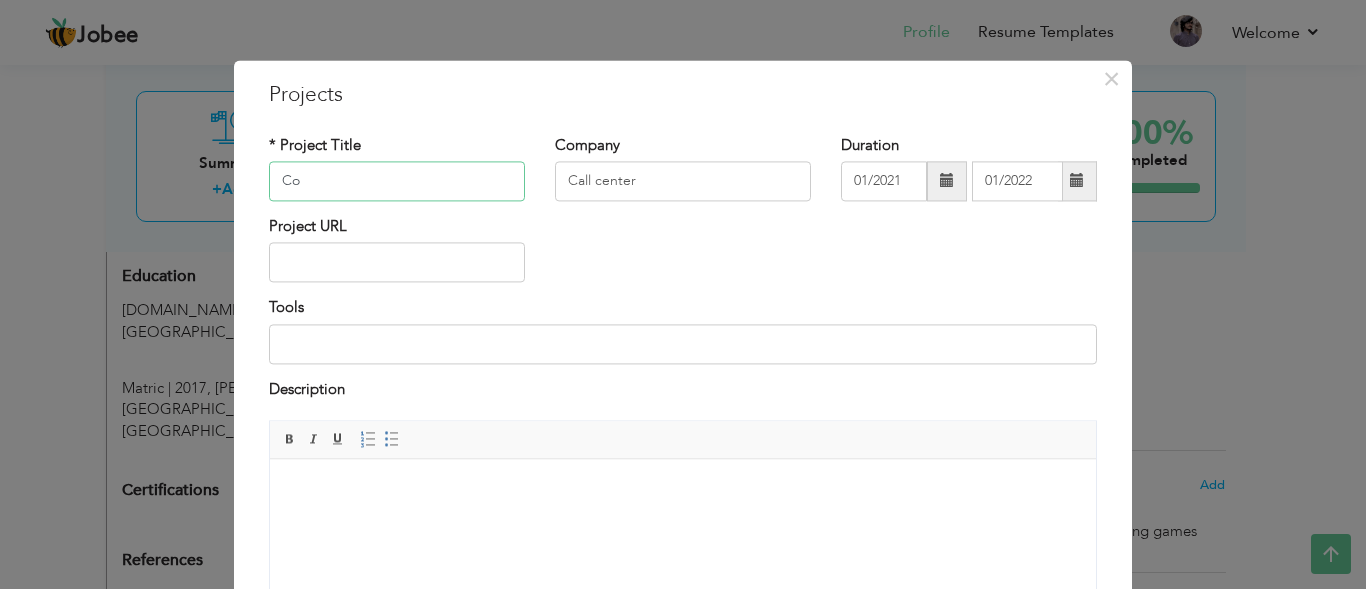 type on "C" 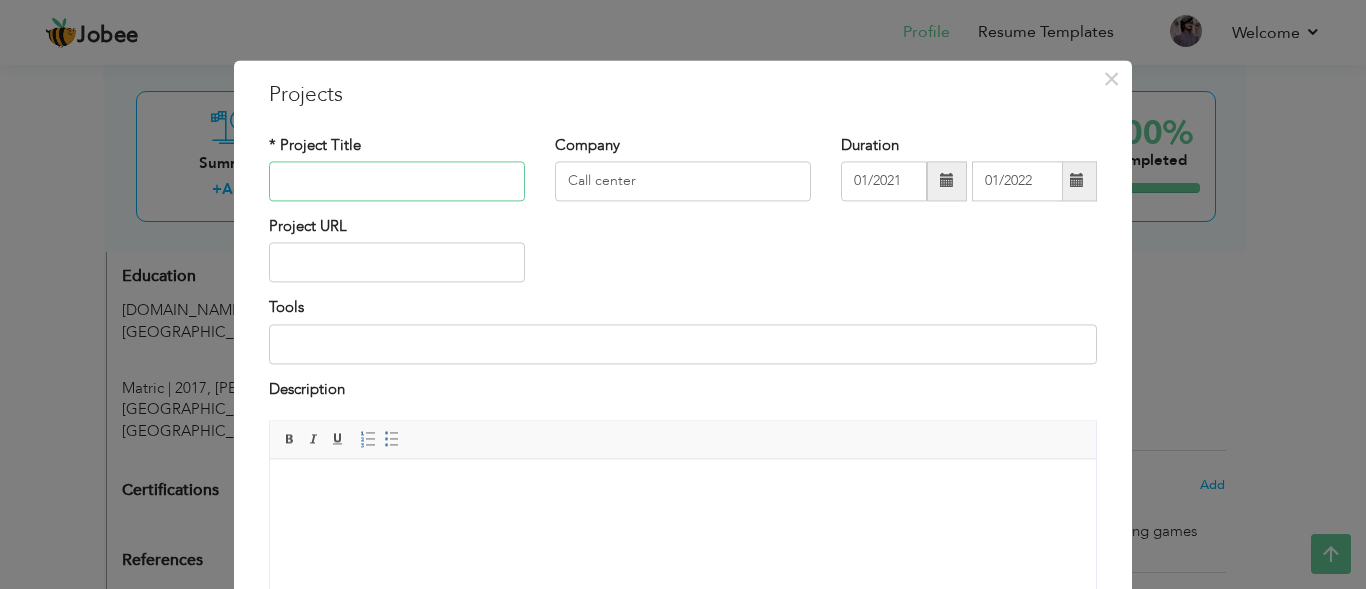 type 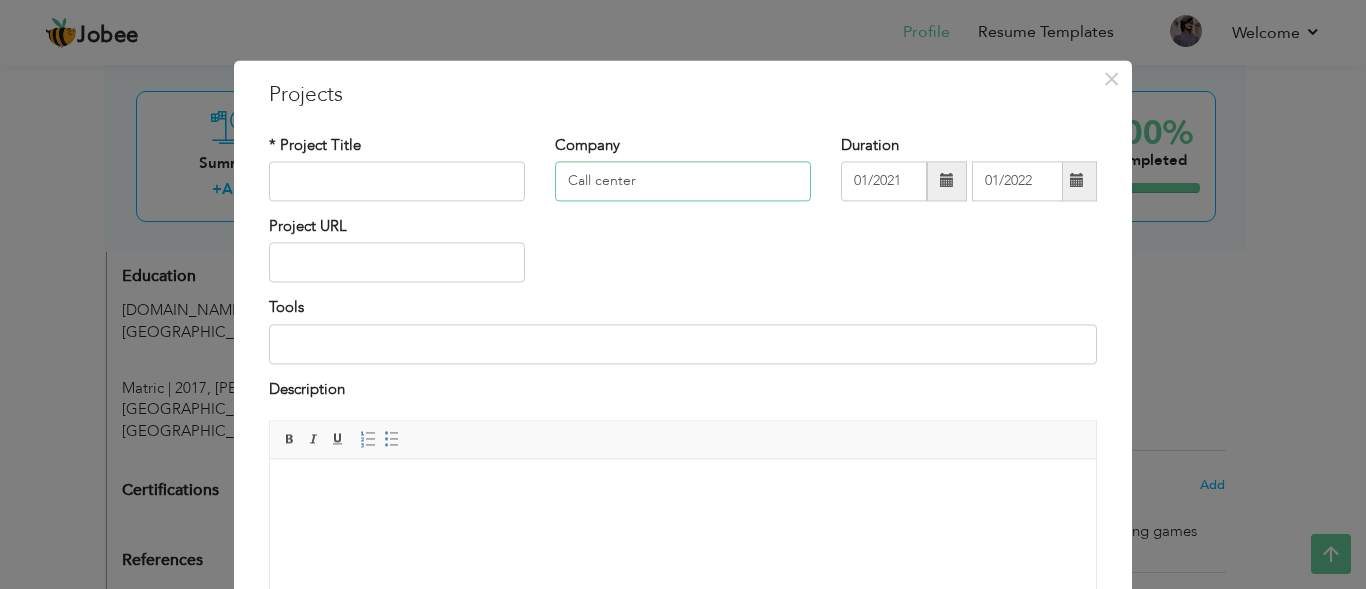 click on "Call center" at bounding box center (683, 181) 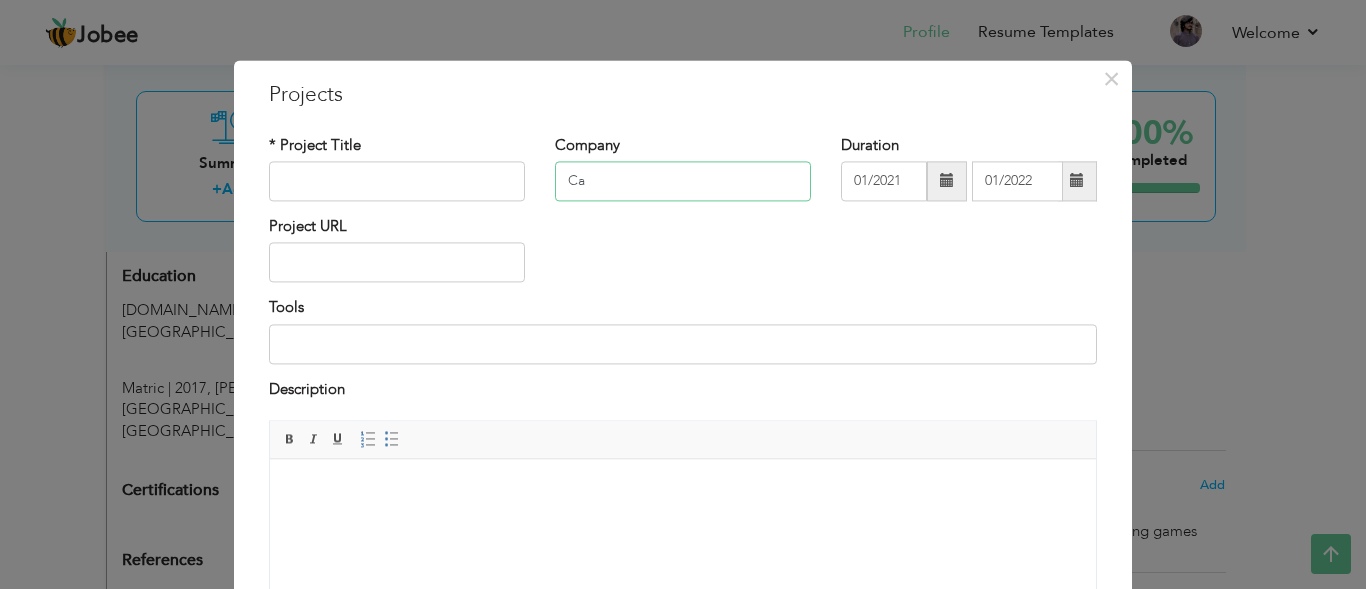 type on "C" 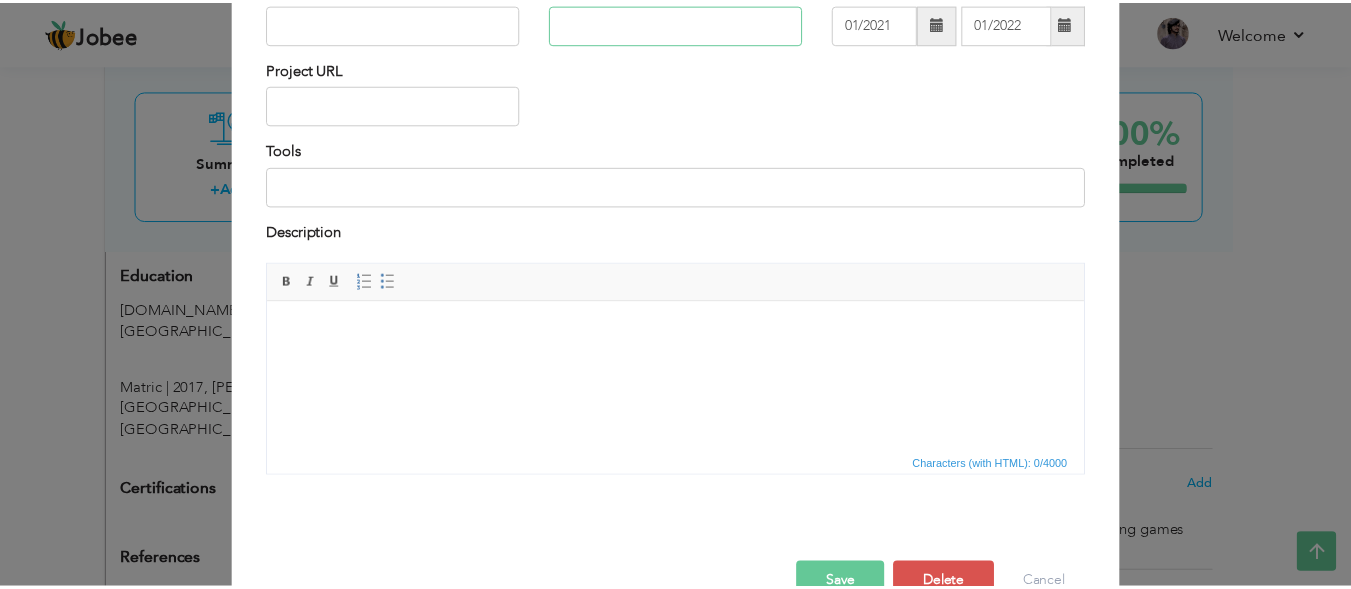 scroll, scrollTop: 208, scrollLeft: 0, axis: vertical 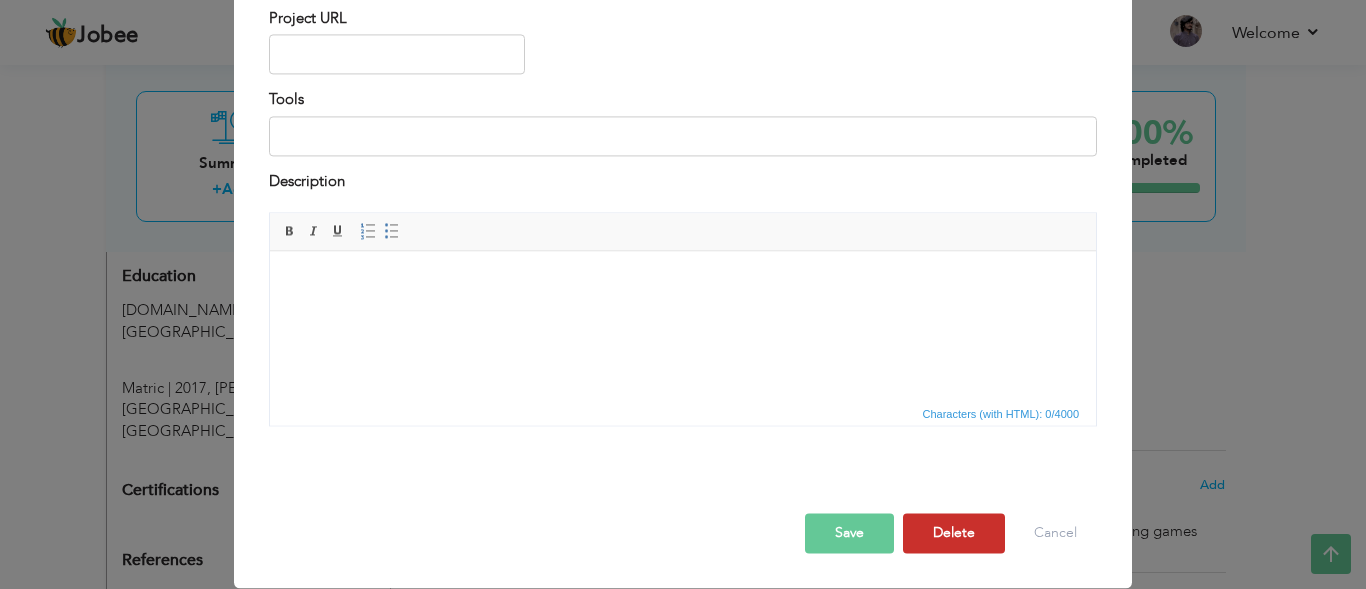 type 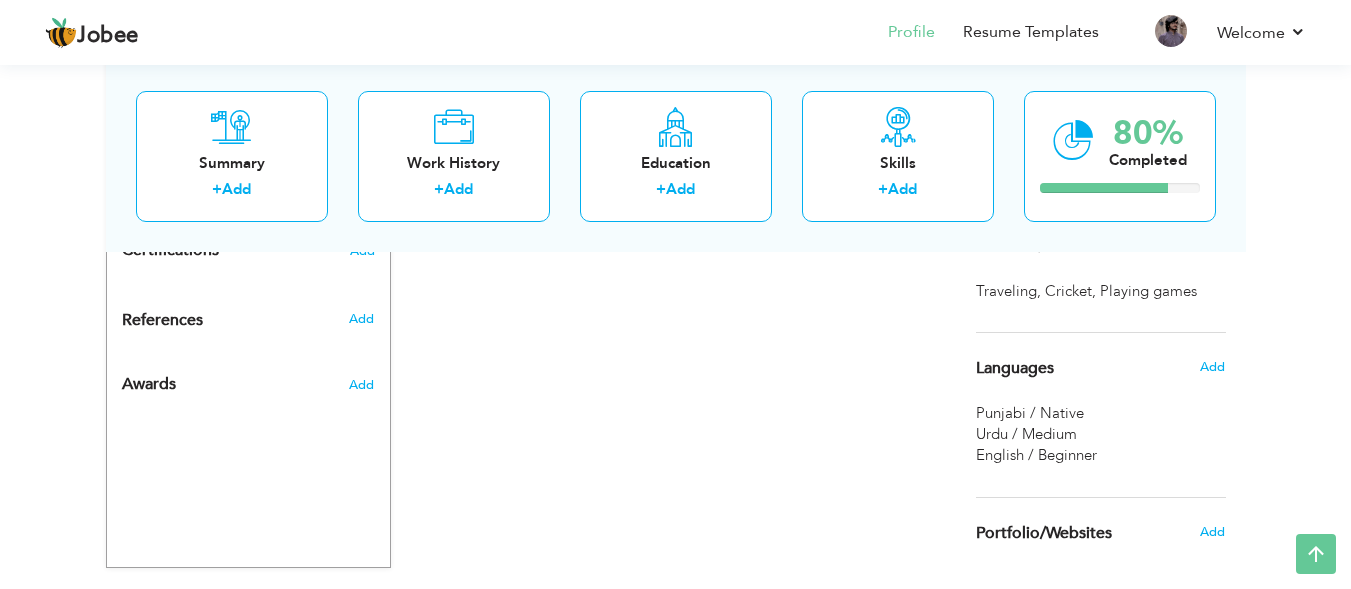 scroll, scrollTop: 1173, scrollLeft: 0, axis: vertical 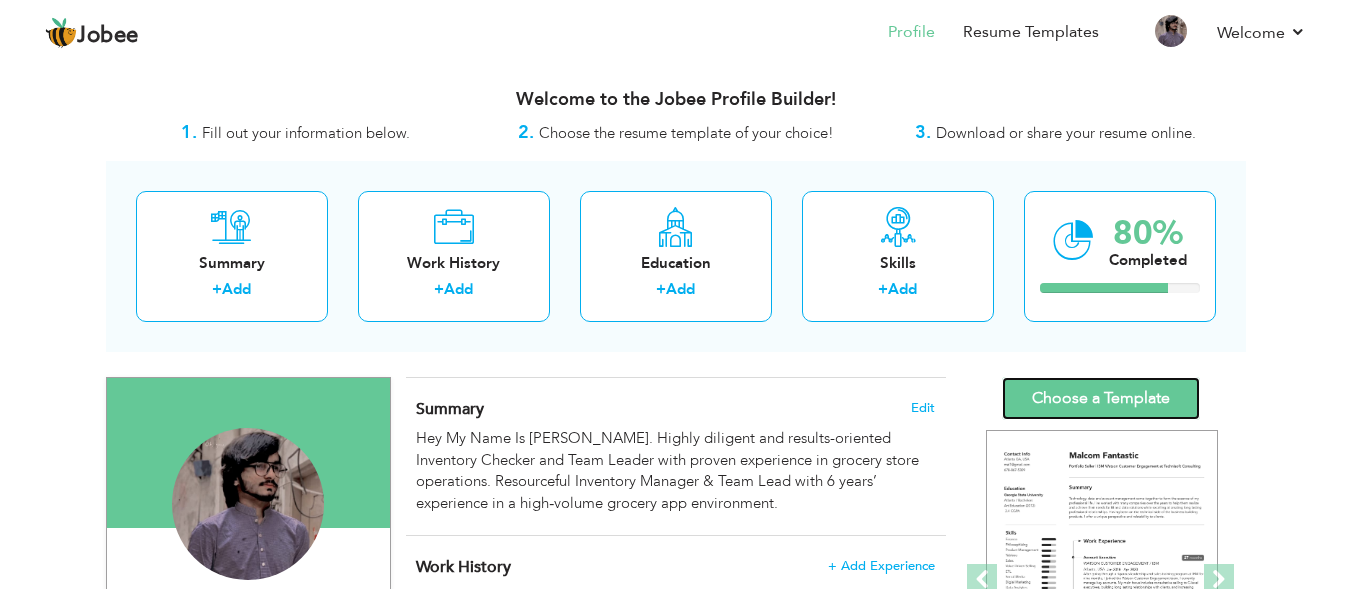 click on "Choose a Template" at bounding box center (1101, 398) 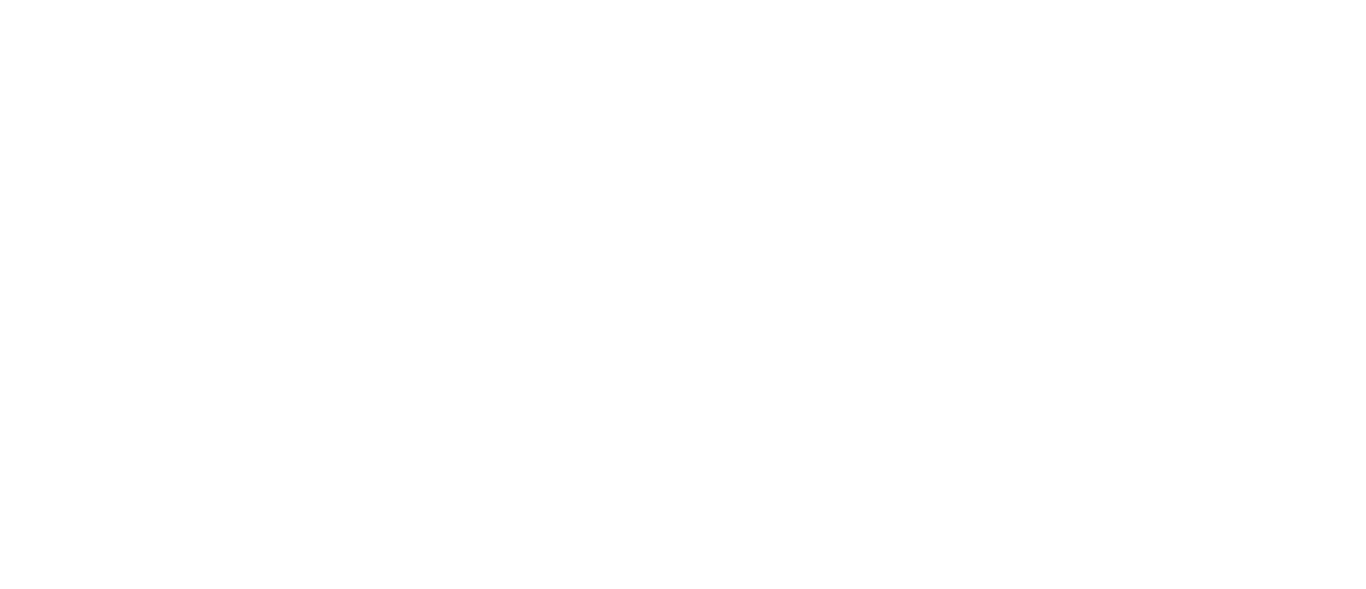 scroll, scrollTop: 0, scrollLeft: 0, axis: both 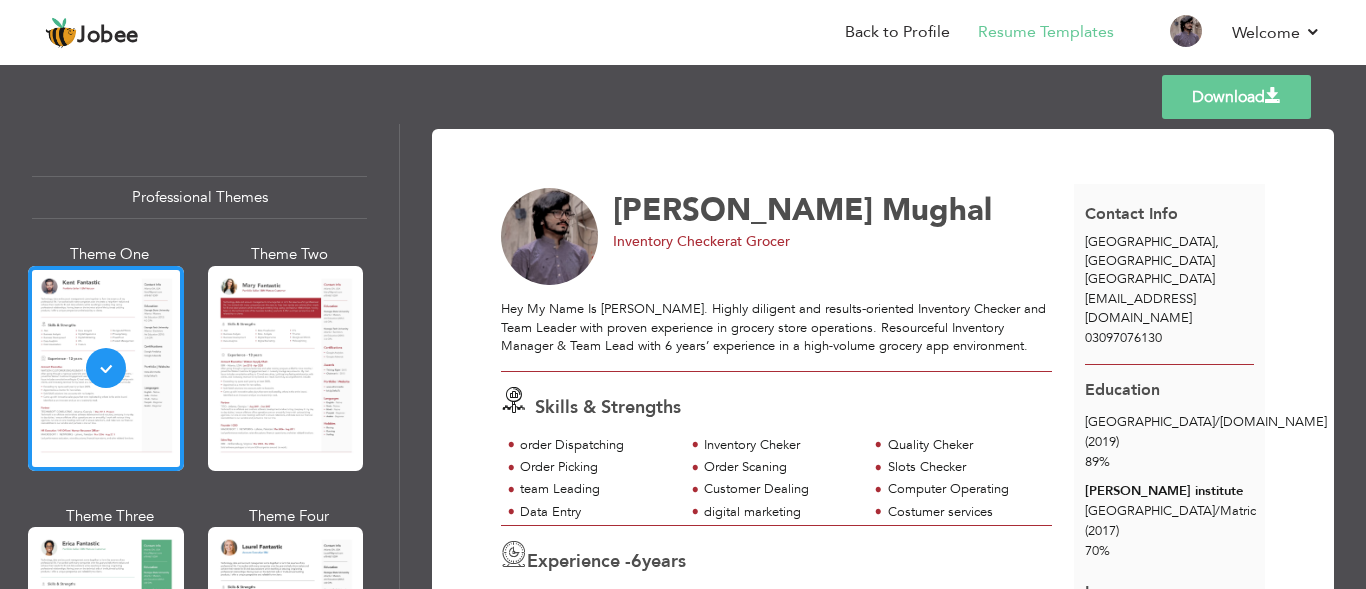 drag, startPoint x: 290, startPoint y: 337, endPoint x: 333, endPoint y: 331, distance: 43.416588 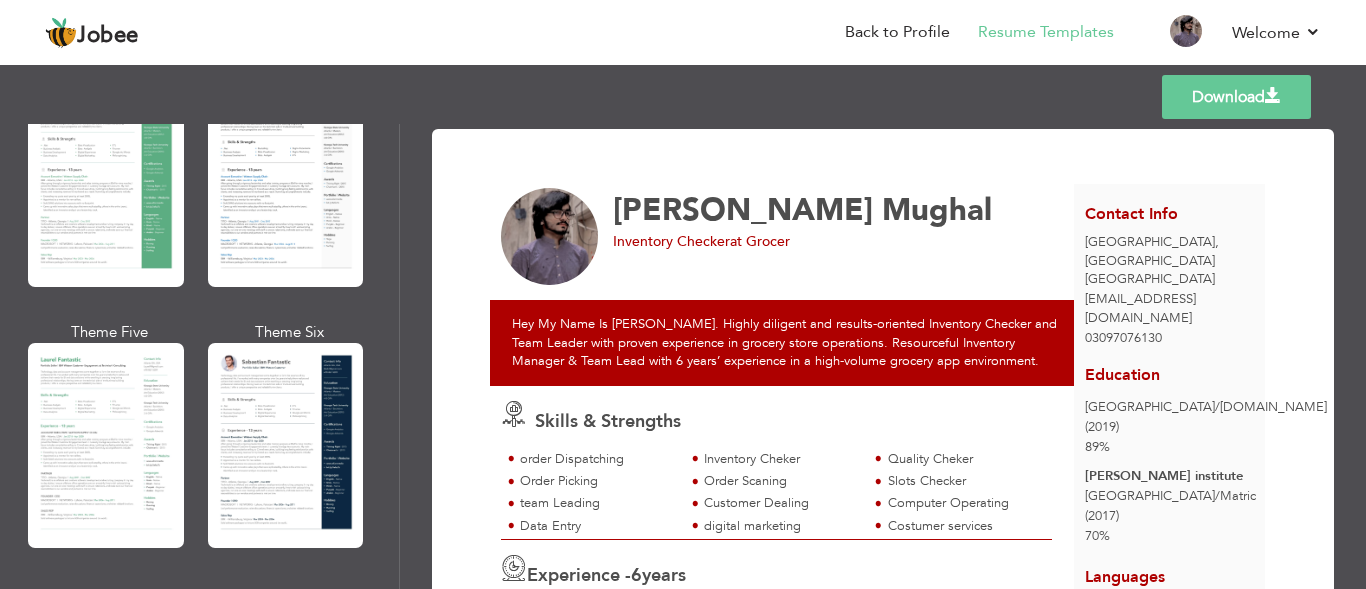 scroll, scrollTop: 700, scrollLeft: 0, axis: vertical 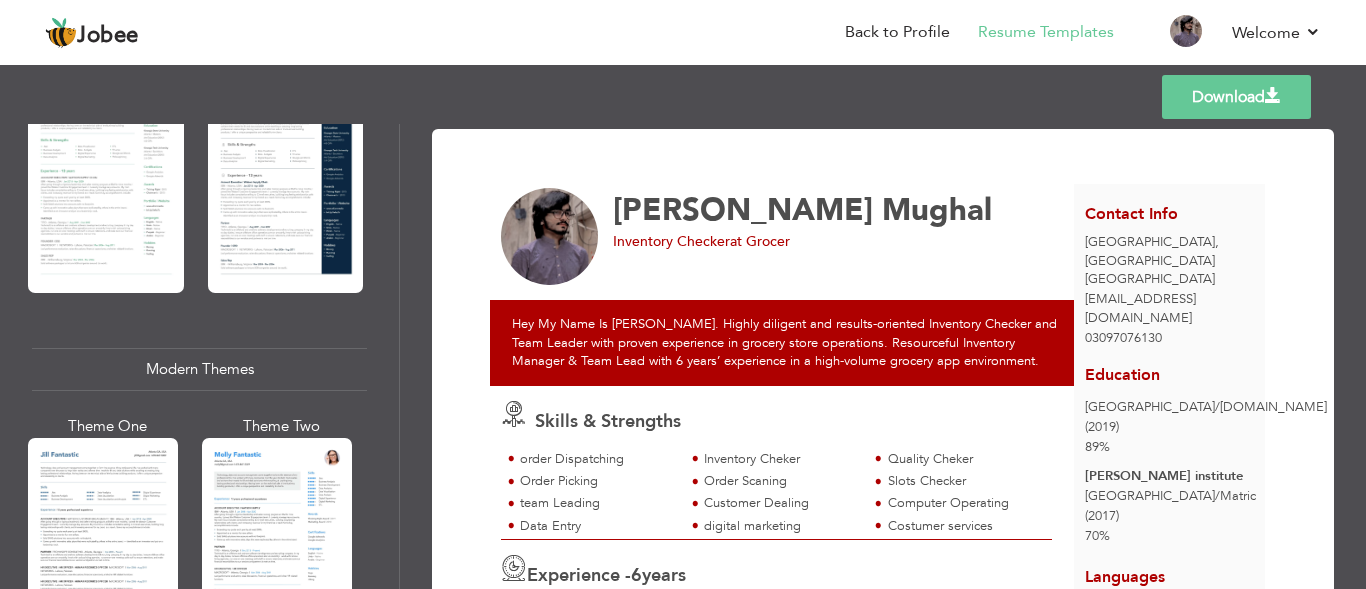drag, startPoint x: 248, startPoint y: 239, endPoint x: 1350, endPoint y: 425, distance: 1117.5867 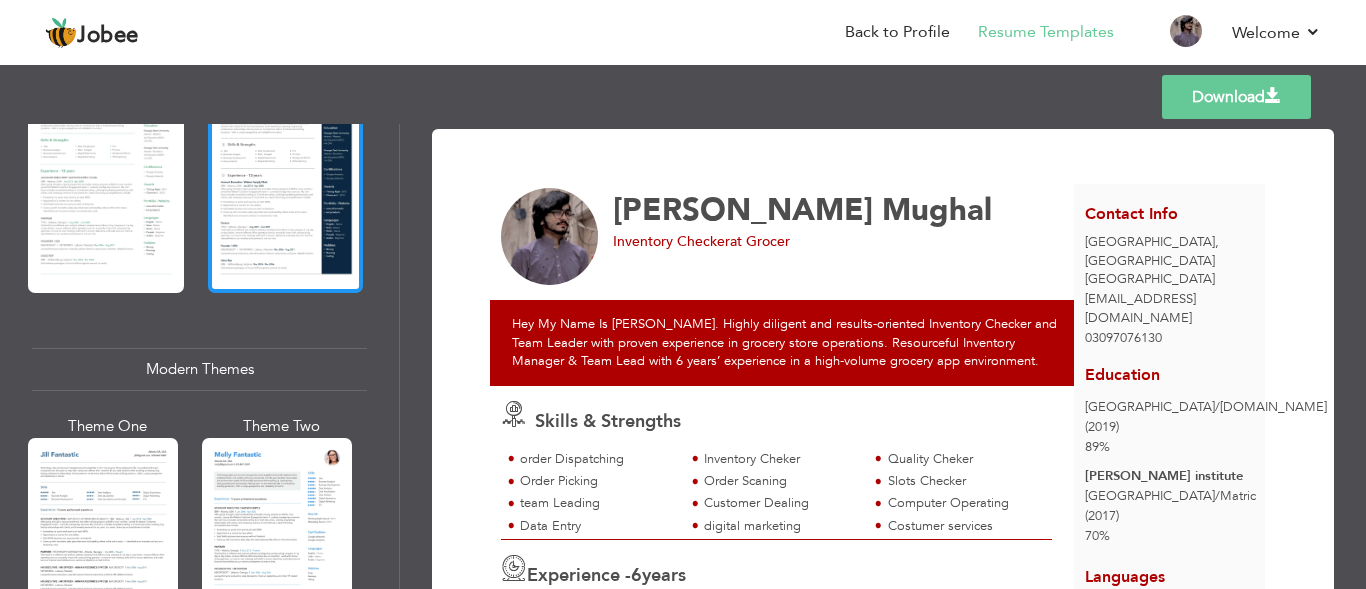 drag, startPoint x: 1350, startPoint y: 425, endPoint x: 263, endPoint y: 230, distance: 1104.3523 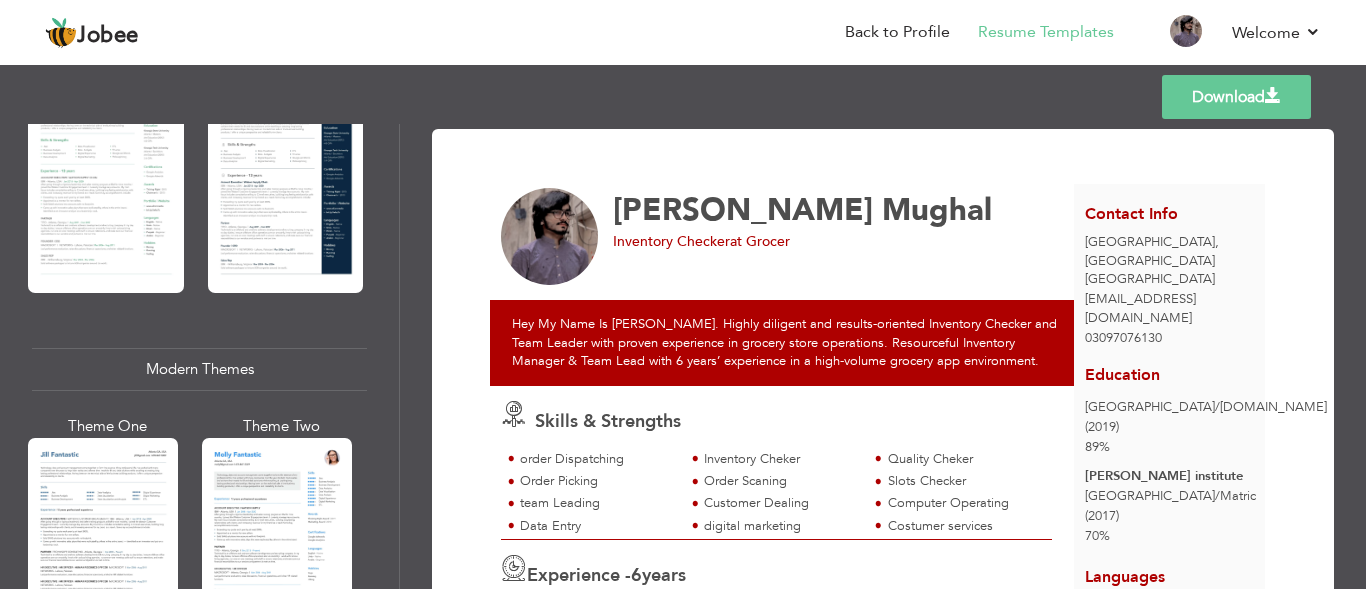 drag, startPoint x: 263, startPoint y: 230, endPoint x: 110, endPoint y: 298, distance: 167.43059 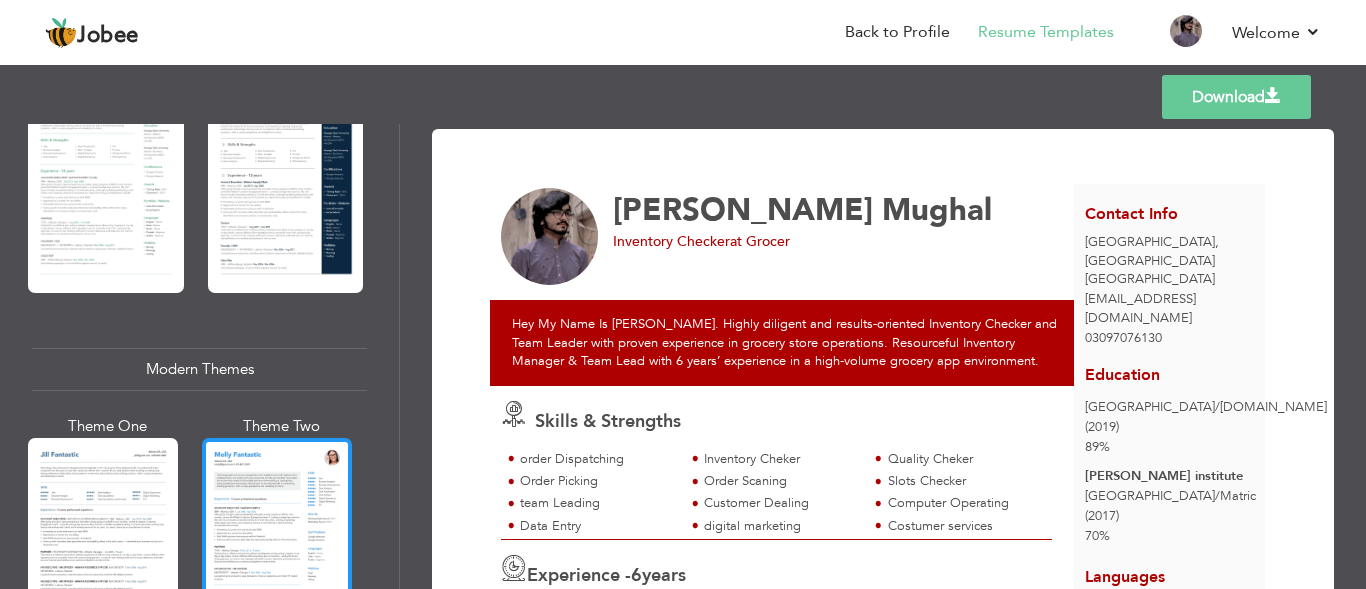 drag, startPoint x: 245, startPoint y: 475, endPoint x: 252, endPoint y: 551, distance: 76.321686 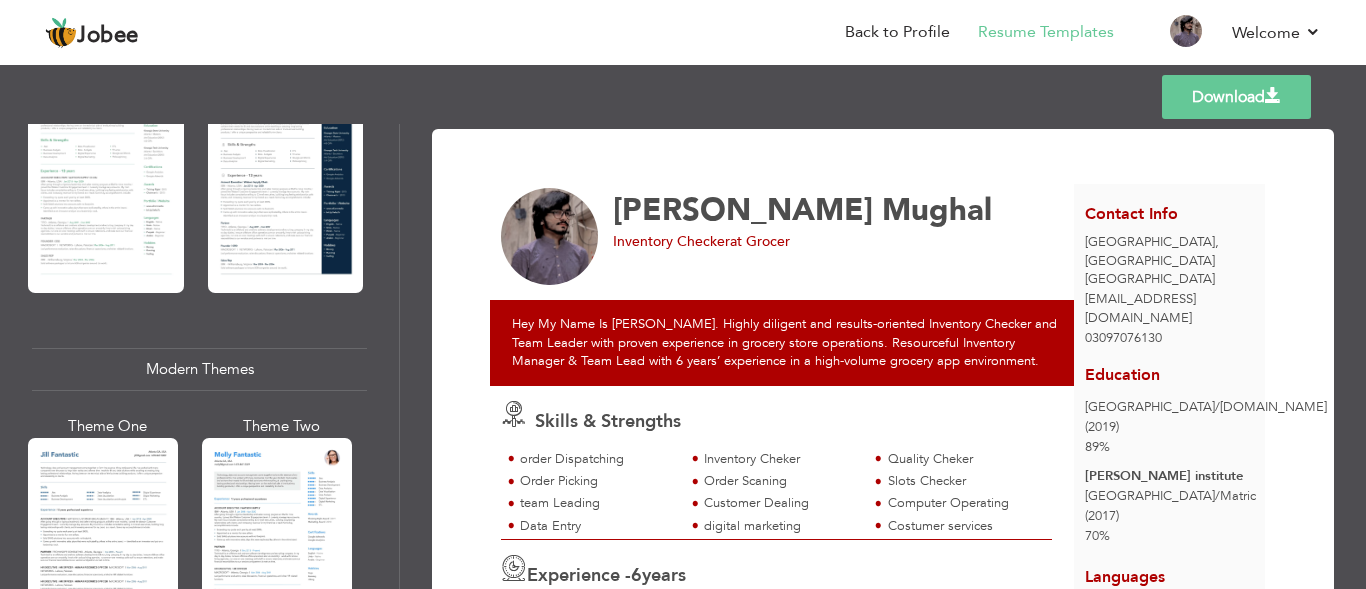 drag, startPoint x: 252, startPoint y: 551, endPoint x: 201, endPoint y: 543, distance: 51.62364 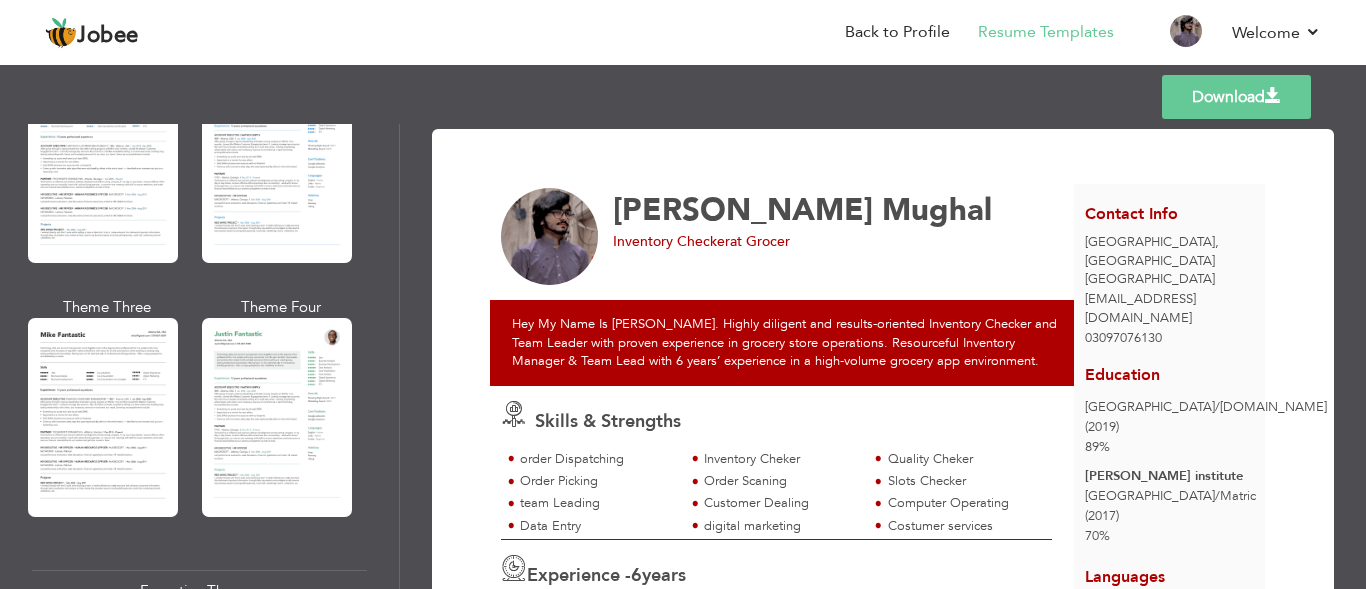 scroll, scrollTop: 1700, scrollLeft: 0, axis: vertical 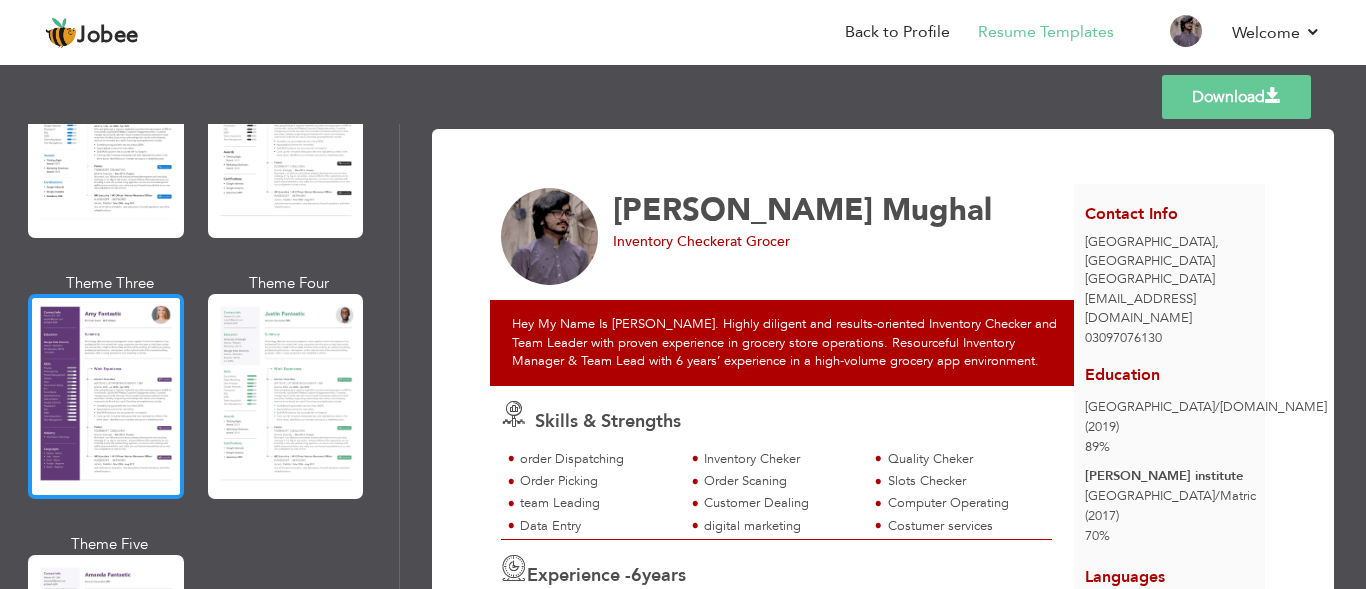click at bounding box center (106, 396) 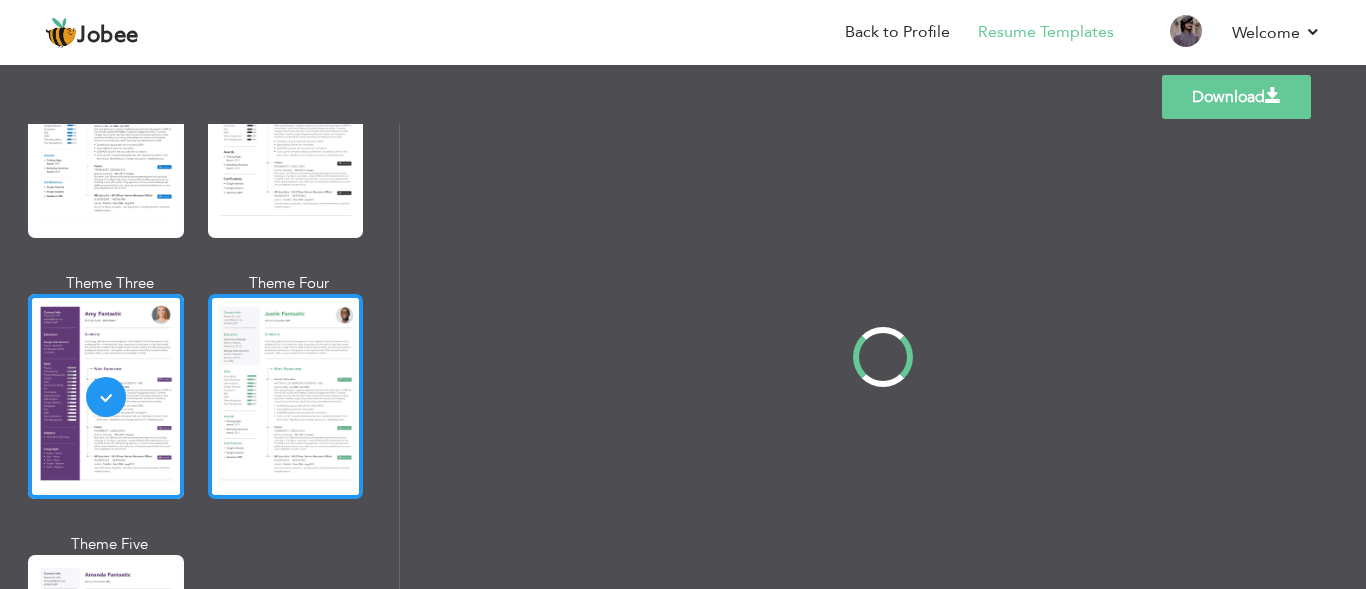 scroll, scrollTop: 1700, scrollLeft: 0, axis: vertical 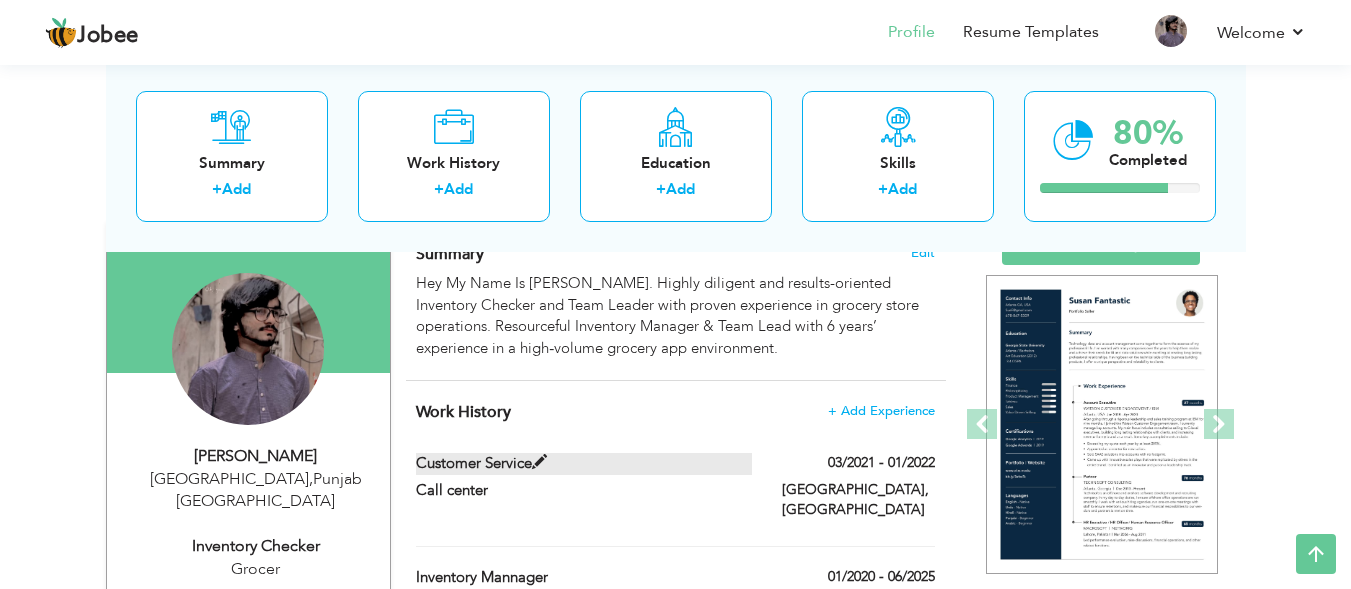 click at bounding box center (539, 462) 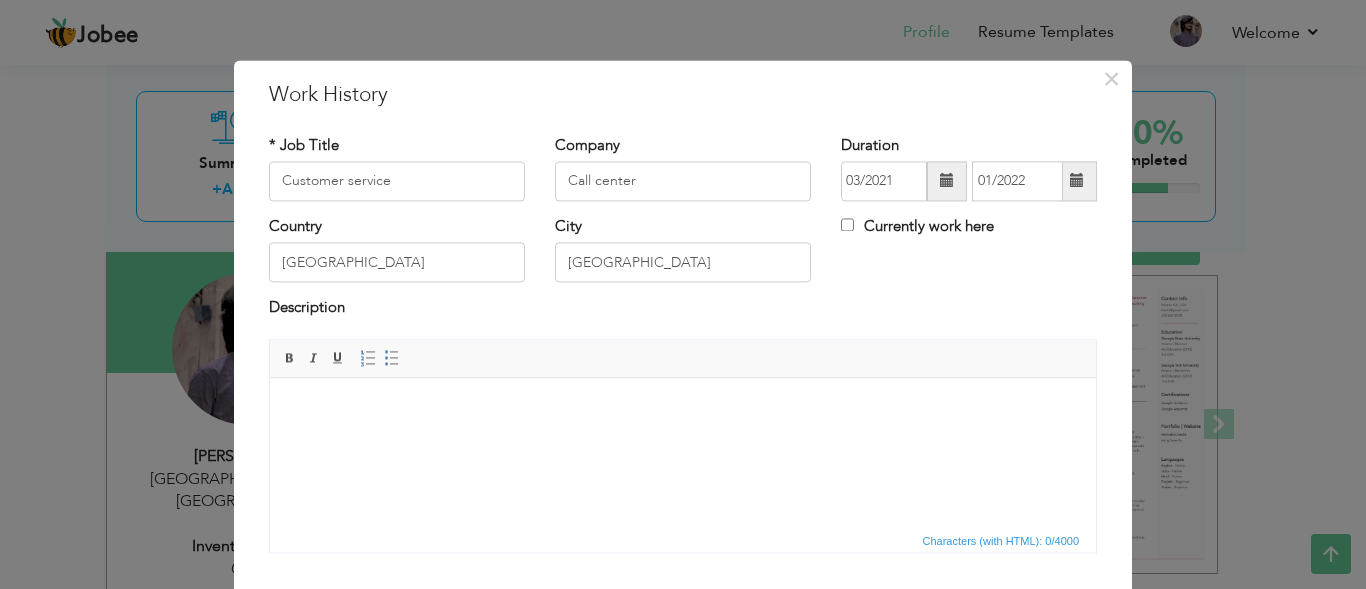 click at bounding box center [1077, 181] 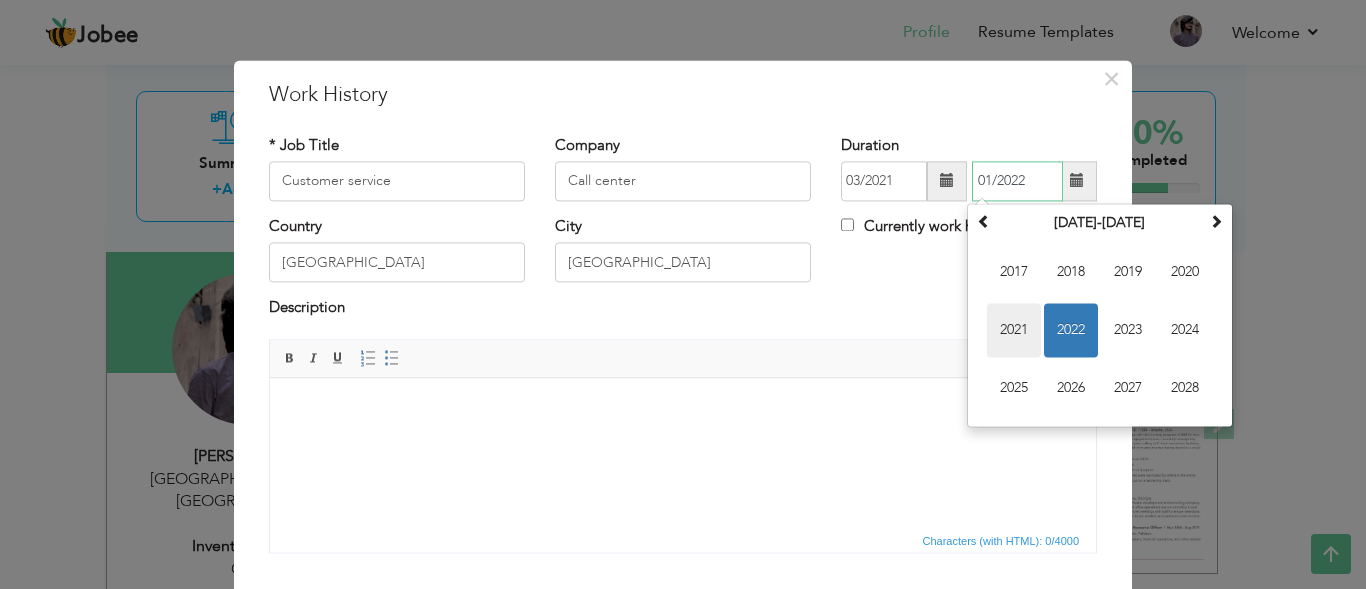 click on "2021" at bounding box center [1014, 330] 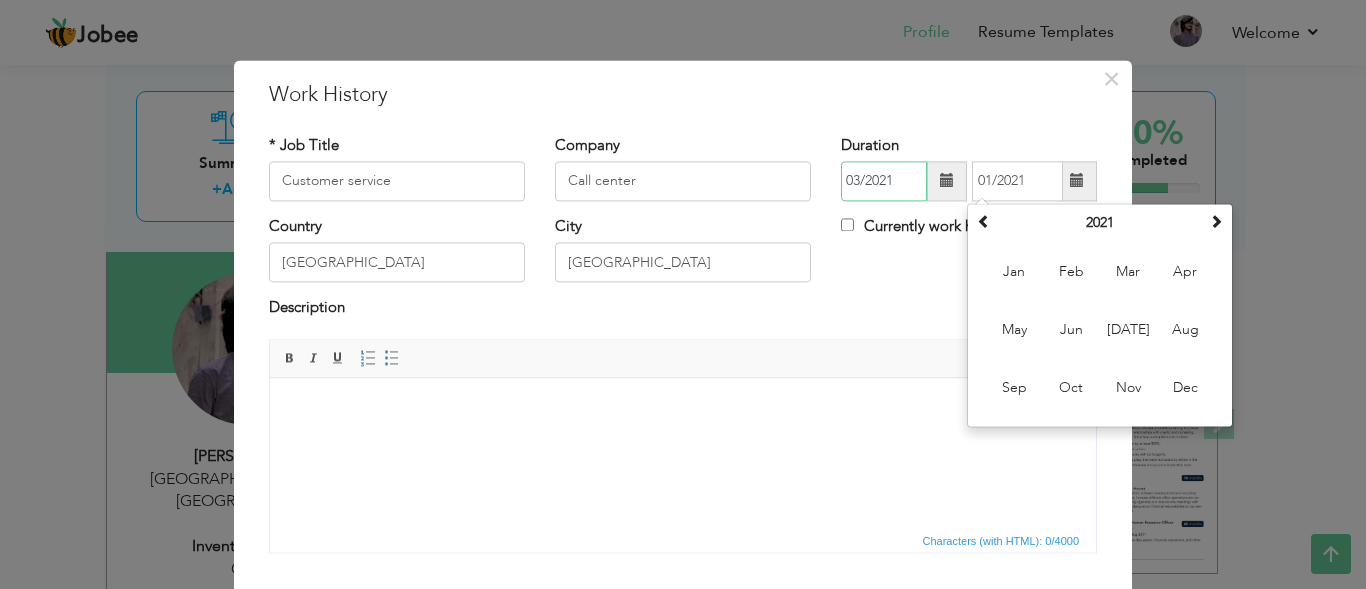 click on "03/2021" at bounding box center [884, 181] 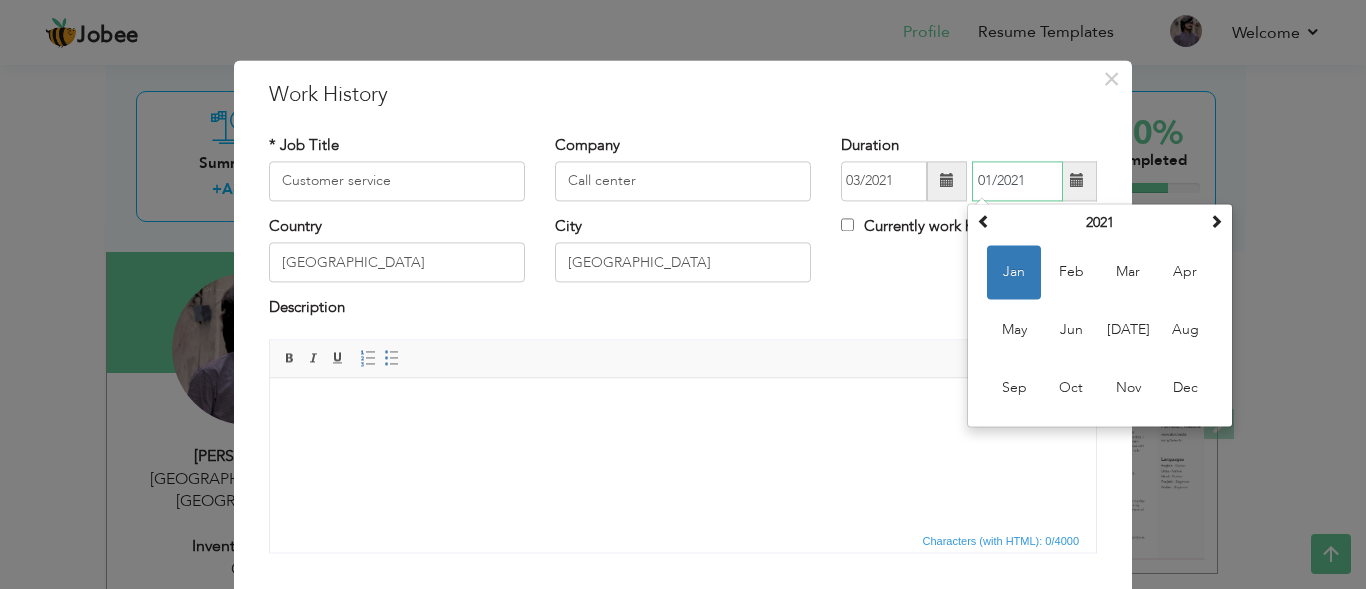 click on "01/2021" at bounding box center (1017, 181) 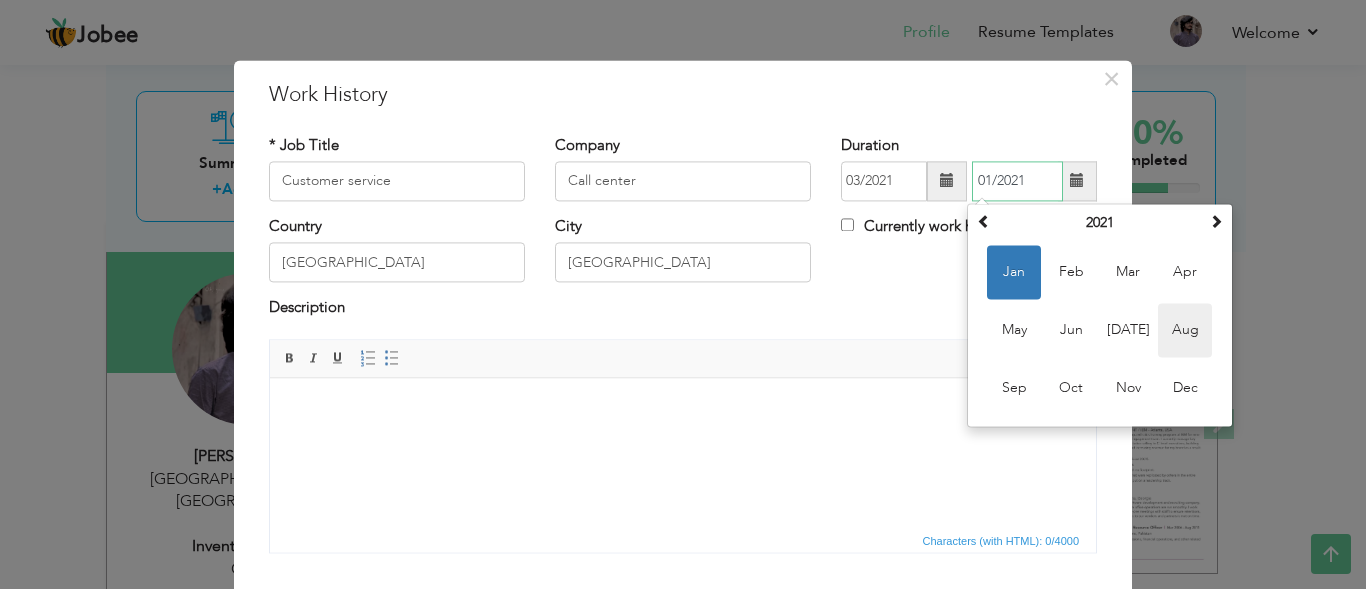 click on "Aug" at bounding box center [1185, 330] 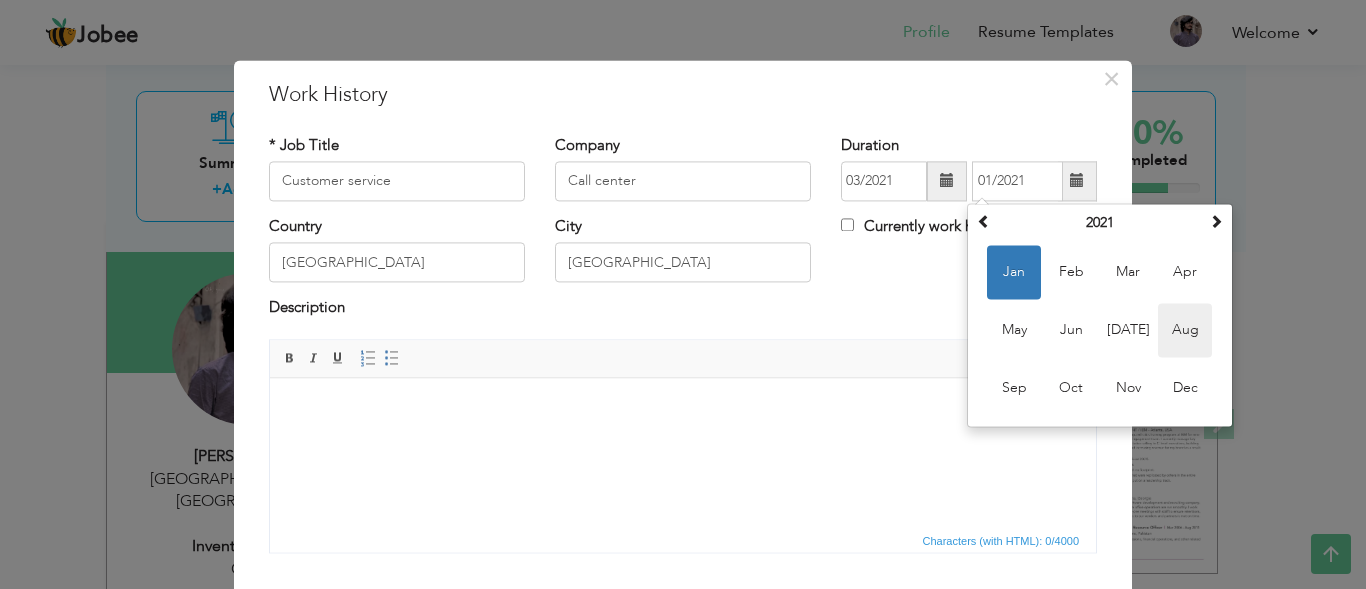 type on "08/2021" 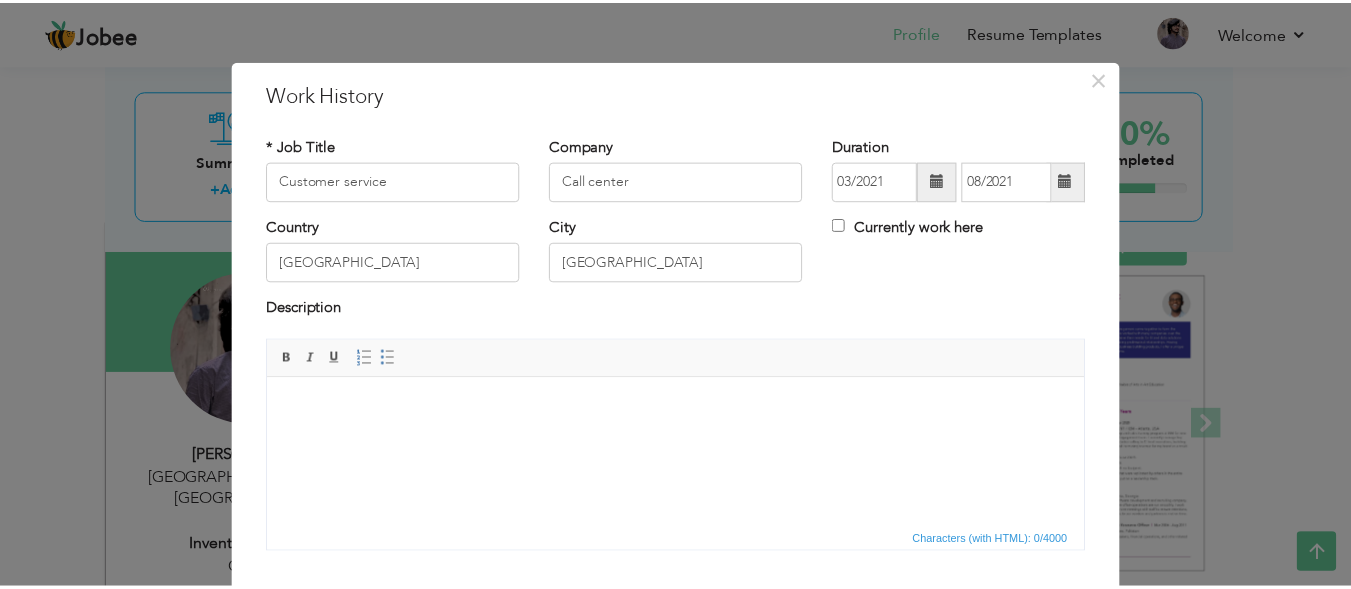 scroll, scrollTop: 126, scrollLeft: 0, axis: vertical 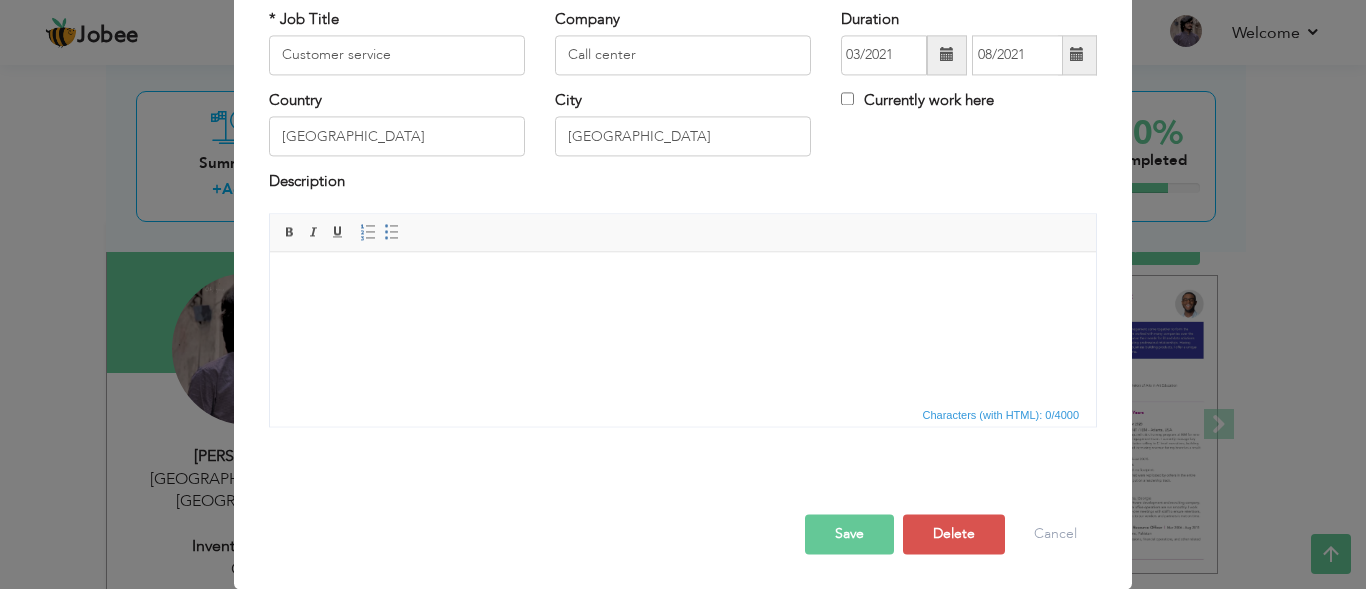 click on "Save" at bounding box center (849, 534) 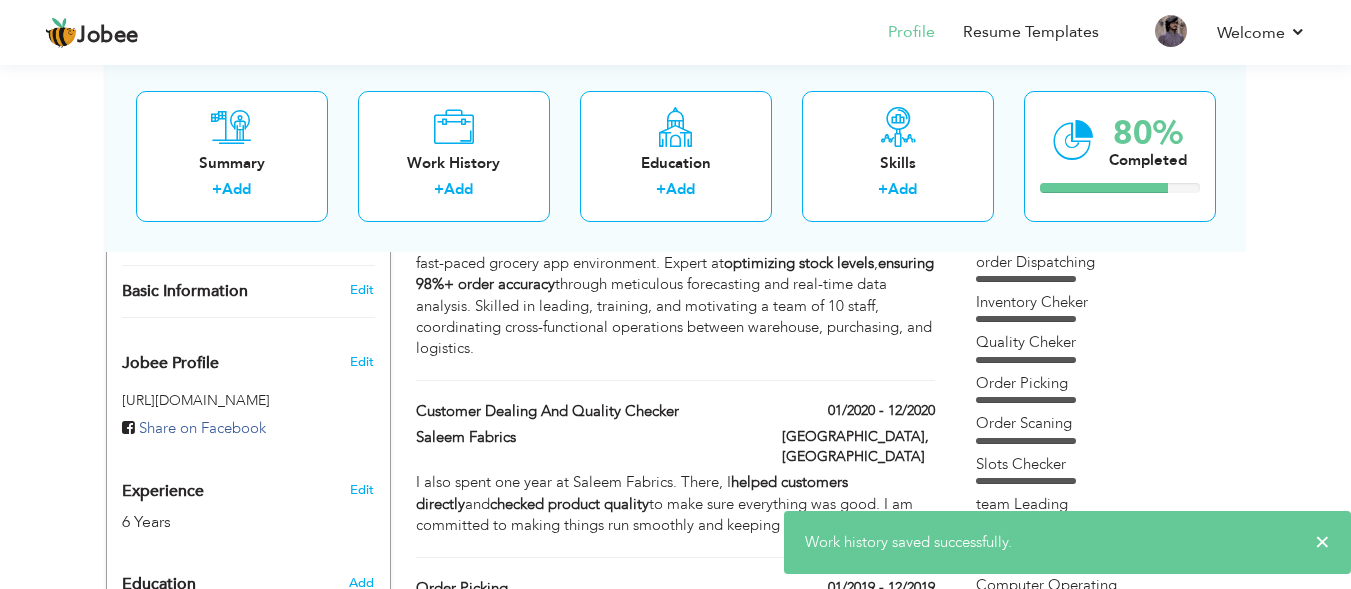scroll, scrollTop: 955, scrollLeft: 0, axis: vertical 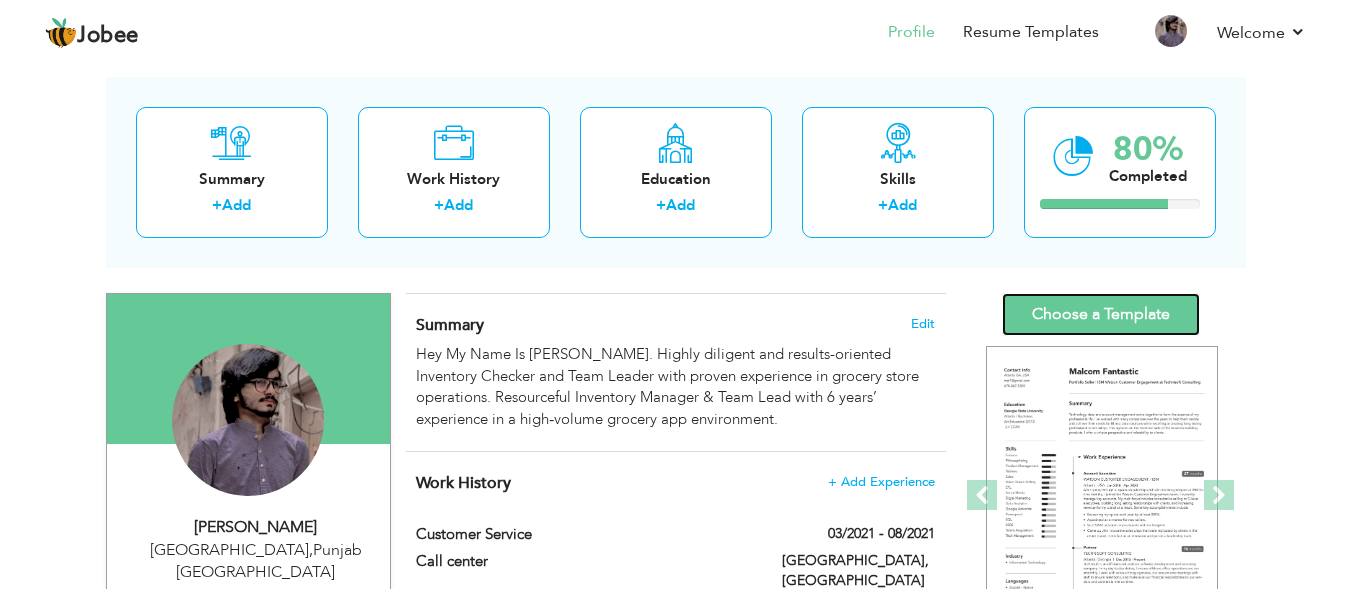 click on "Choose a Template" at bounding box center (1101, 314) 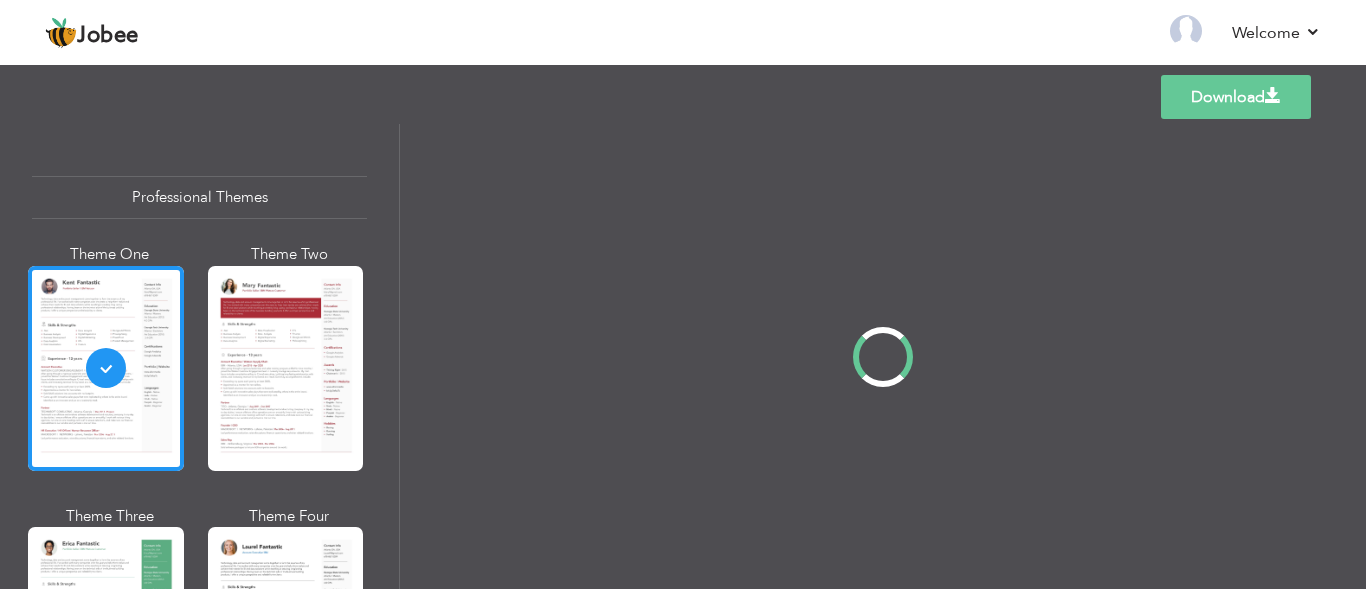 scroll, scrollTop: 0, scrollLeft: 0, axis: both 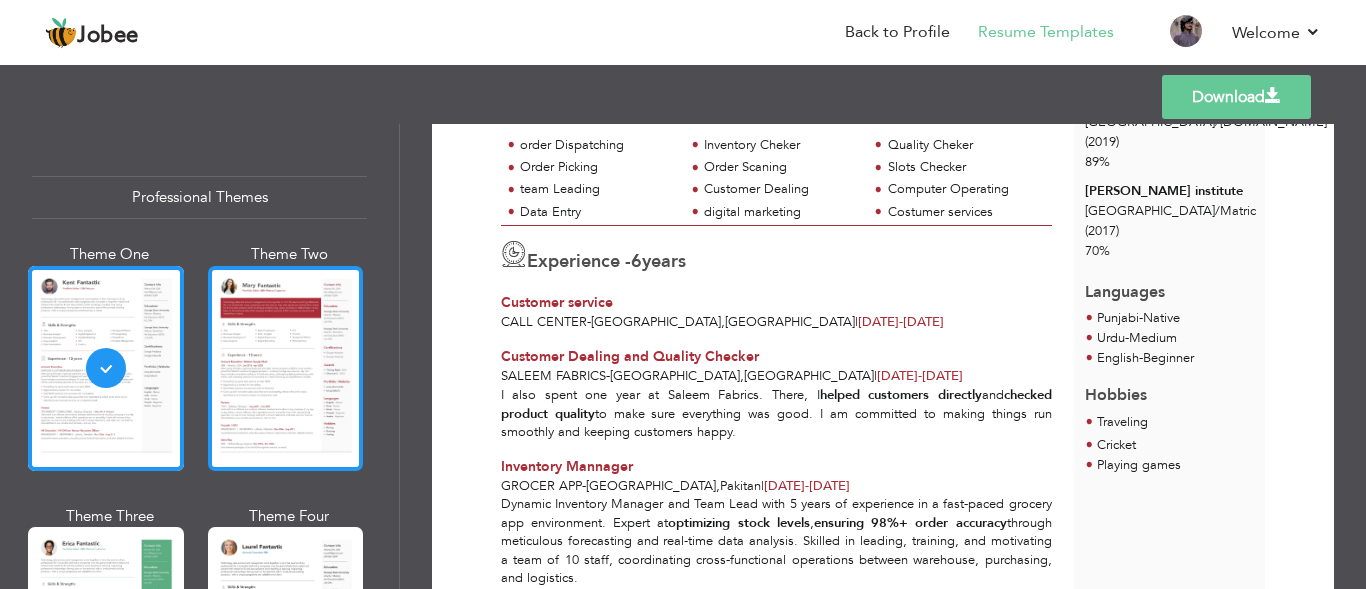 click at bounding box center (286, 368) 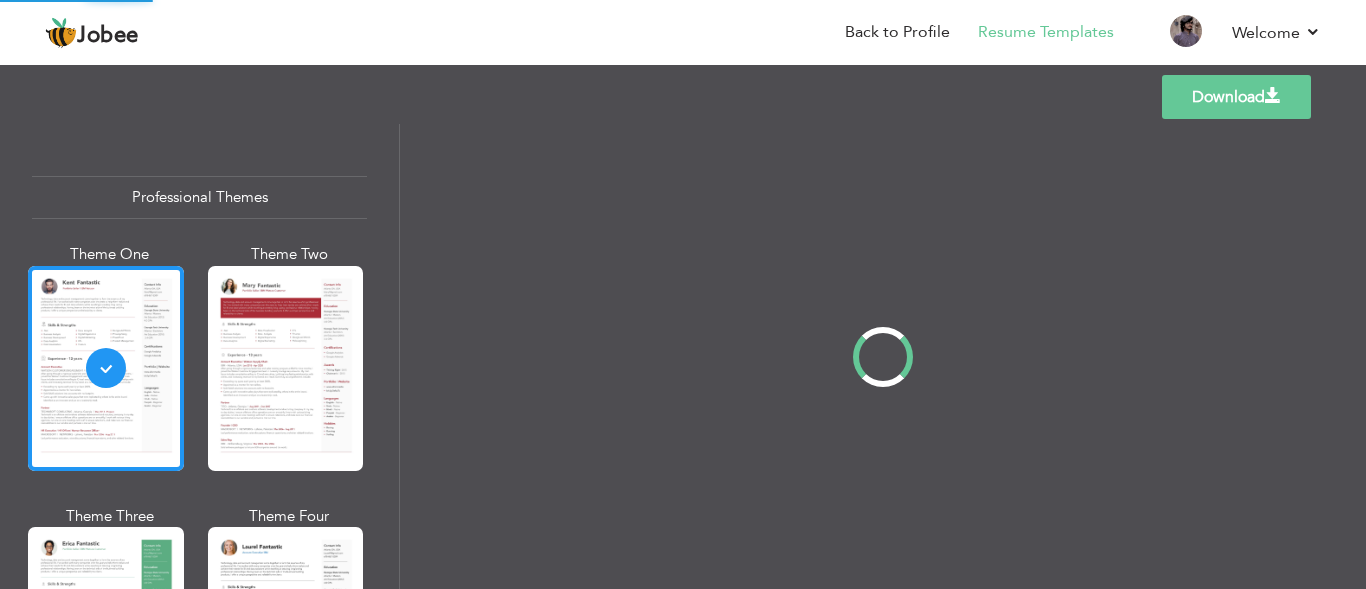 click on "Professional Themes
Theme One
Theme Two
Theme Three
Theme Four" at bounding box center (683, 356) 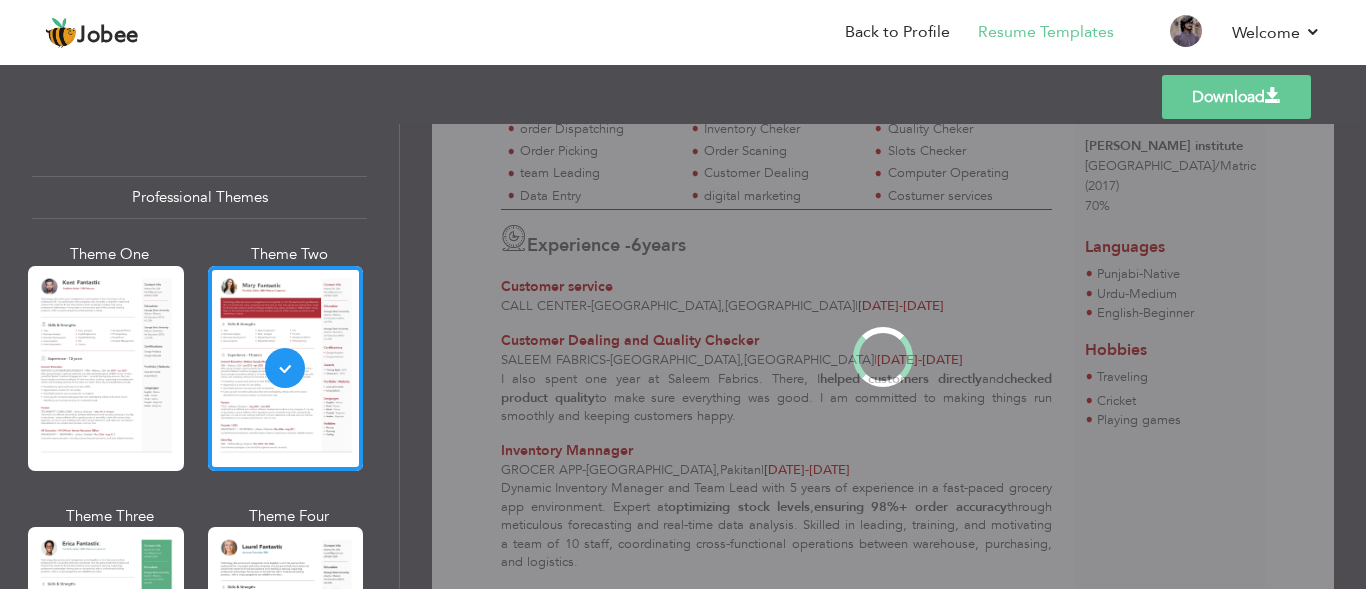 scroll, scrollTop: 0, scrollLeft: 0, axis: both 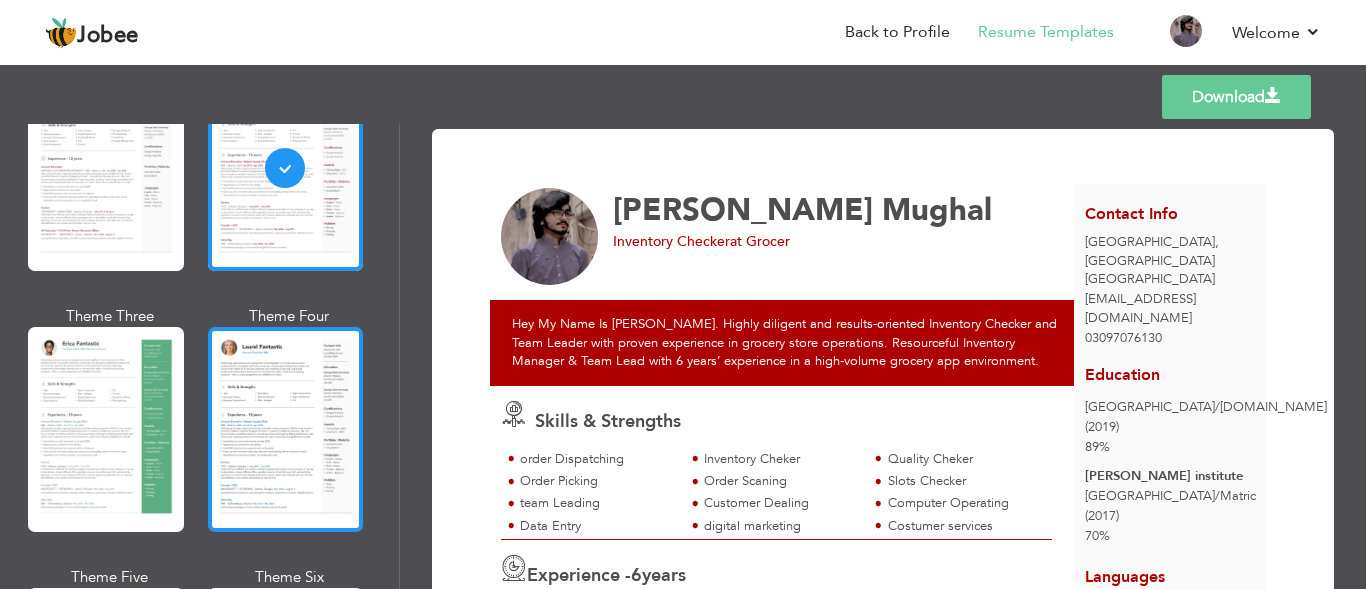 click at bounding box center (286, 429) 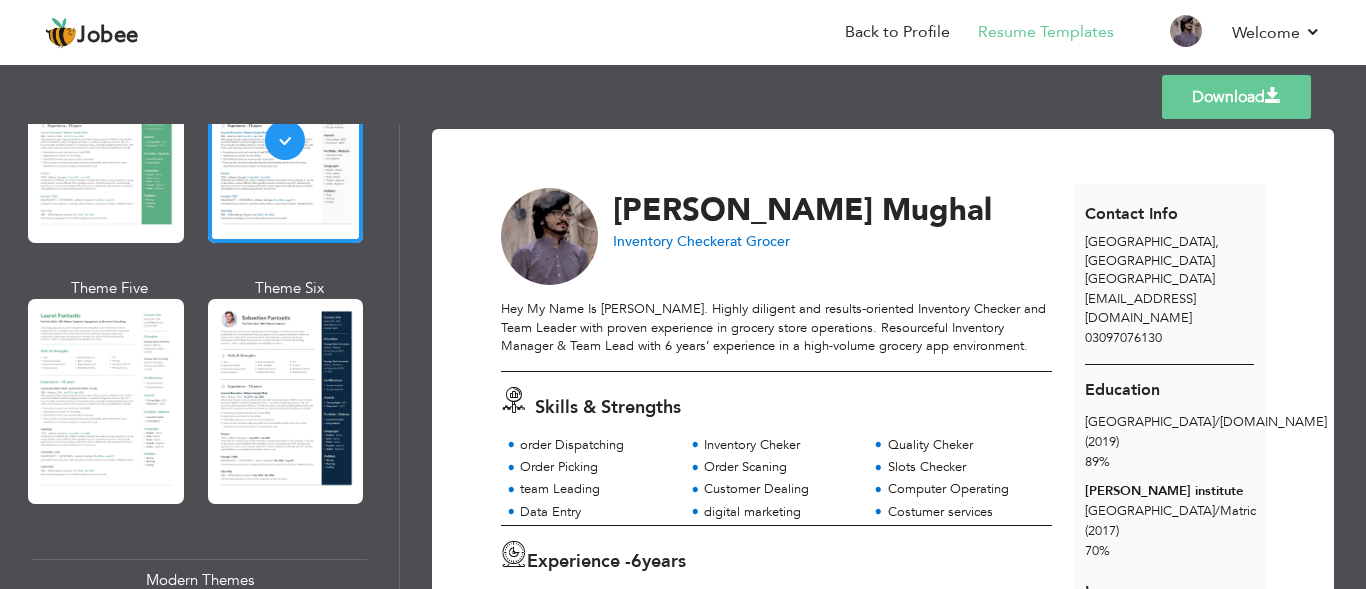 scroll, scrollTop: 700, scrollLeft: 0, axis: vertical 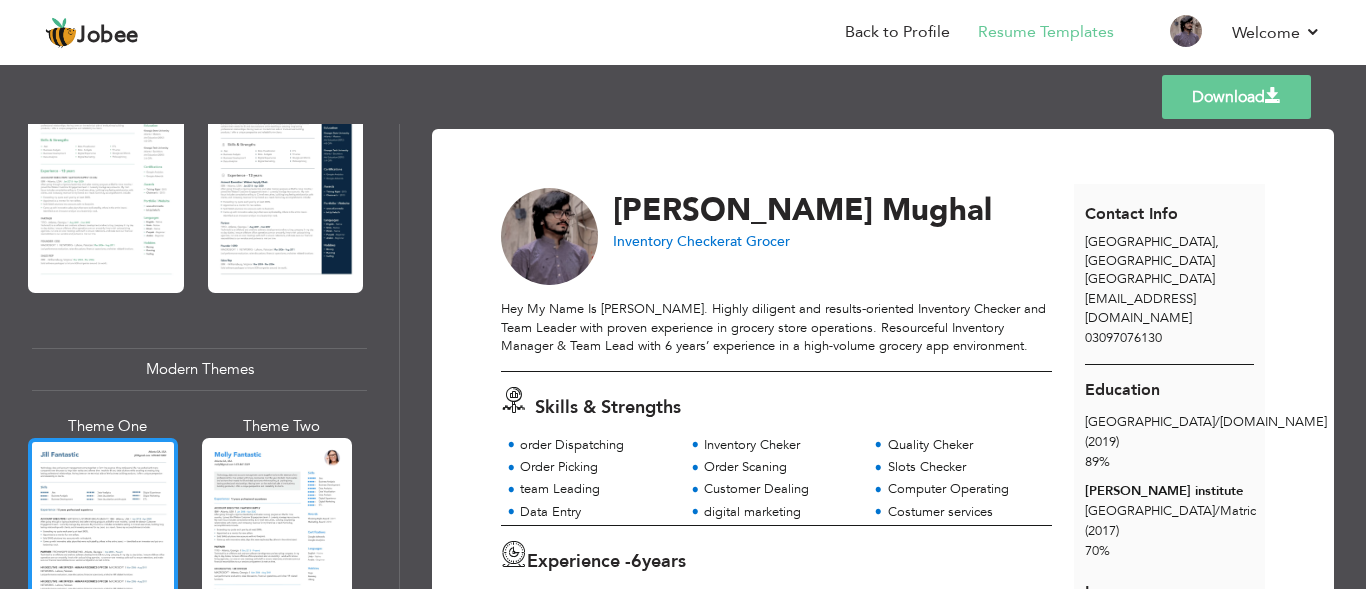 click at bounding box center (103, 537) 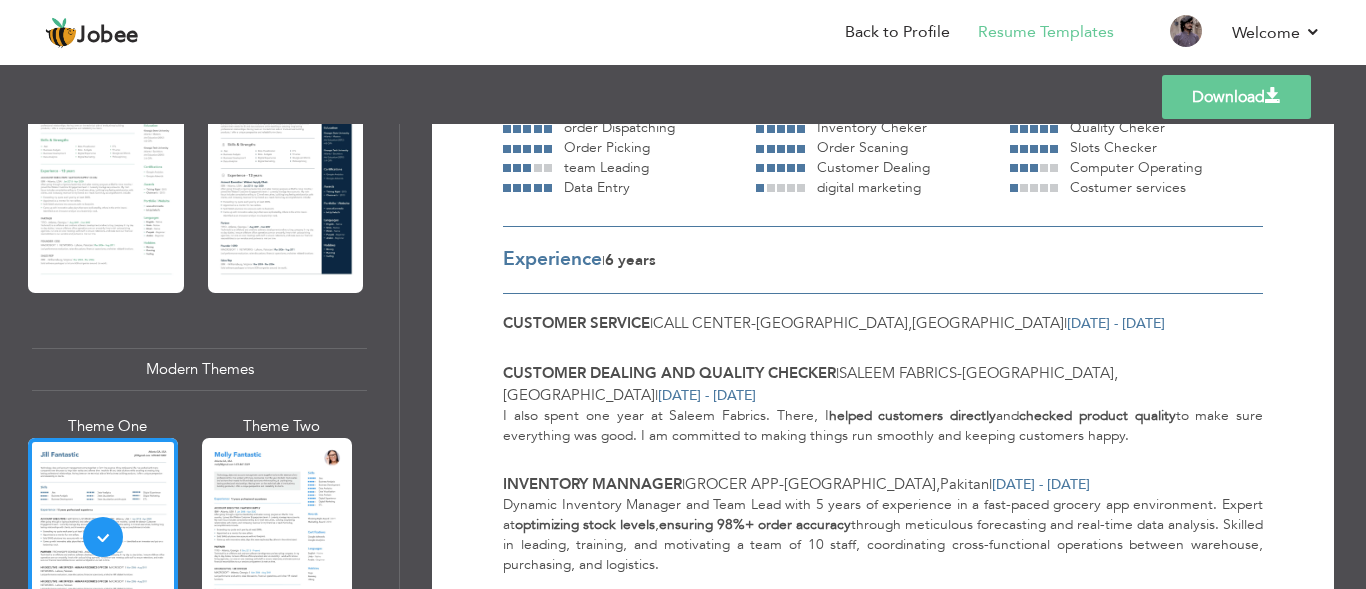 scroll, scrollTop: 600, scrollLeft: 0, axis: vertical 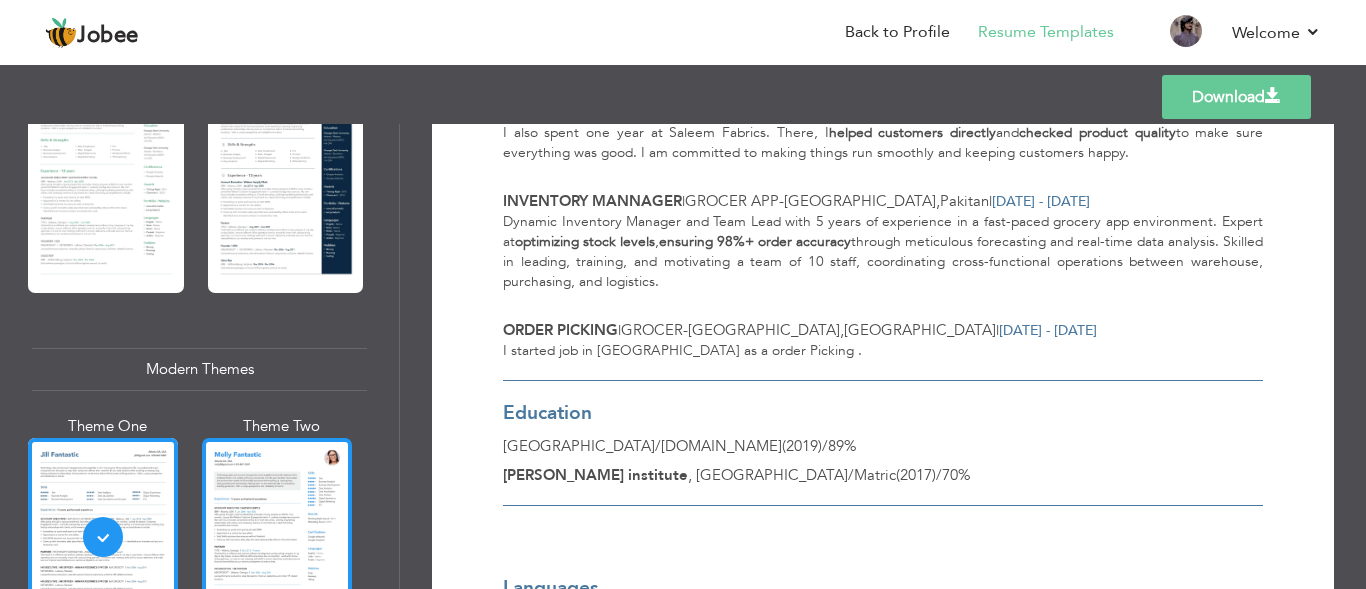 click at bounding box center (277, 537) 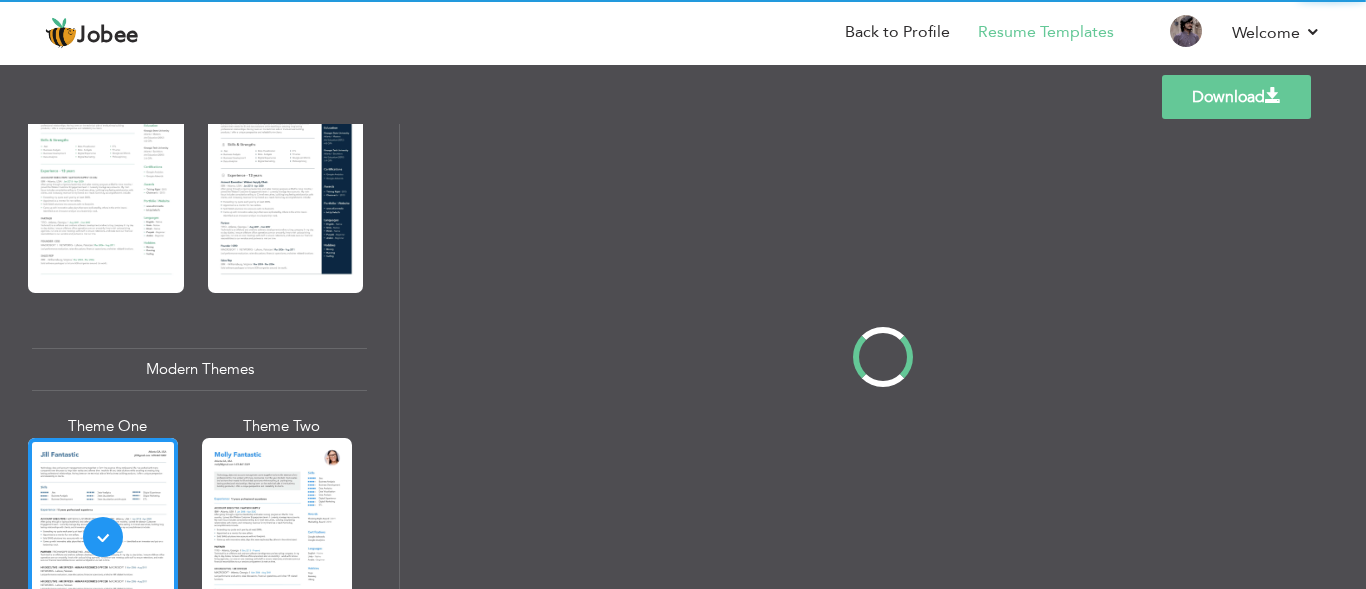 scroll, scrollTop: 0, scrollLeft: 0, axis: both 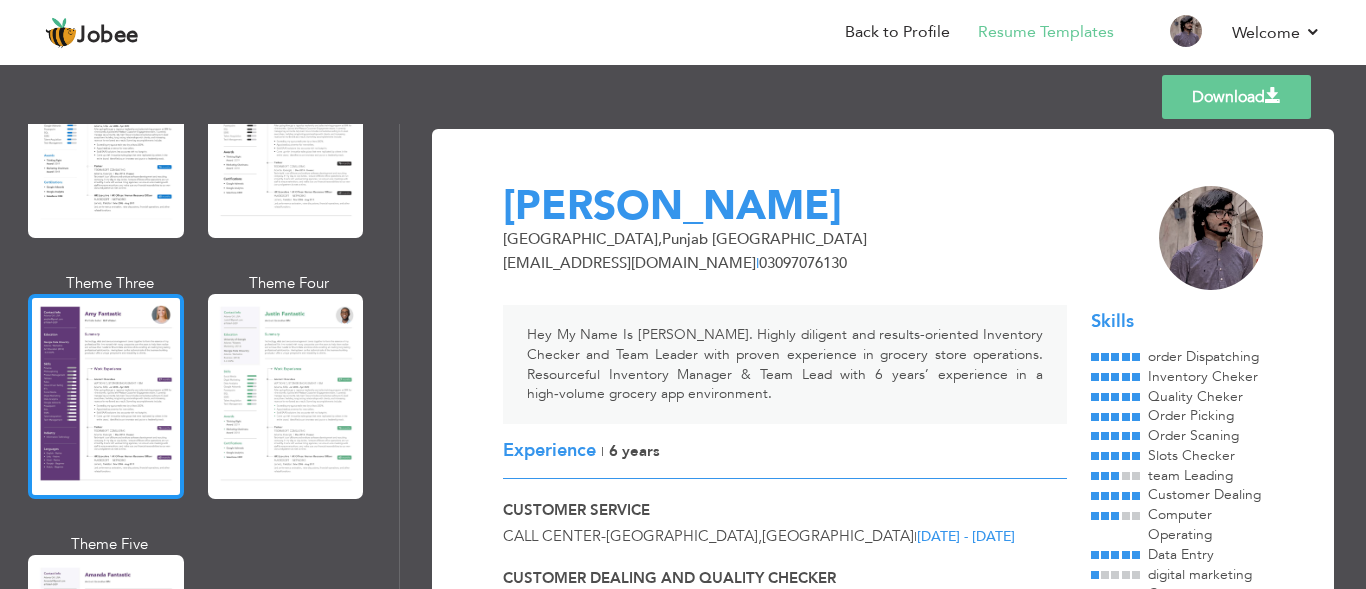click at bounding box center (106, 396) 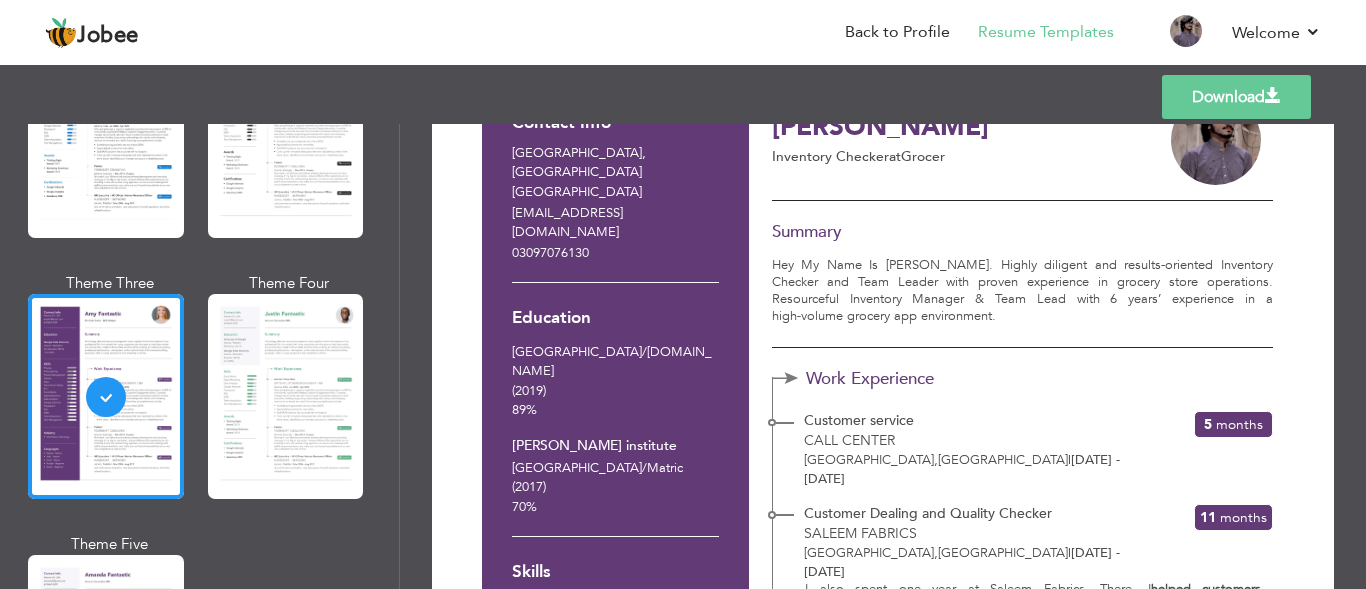 scroll, scrollTop: 97, scrollLeft: 0, axis: vertical 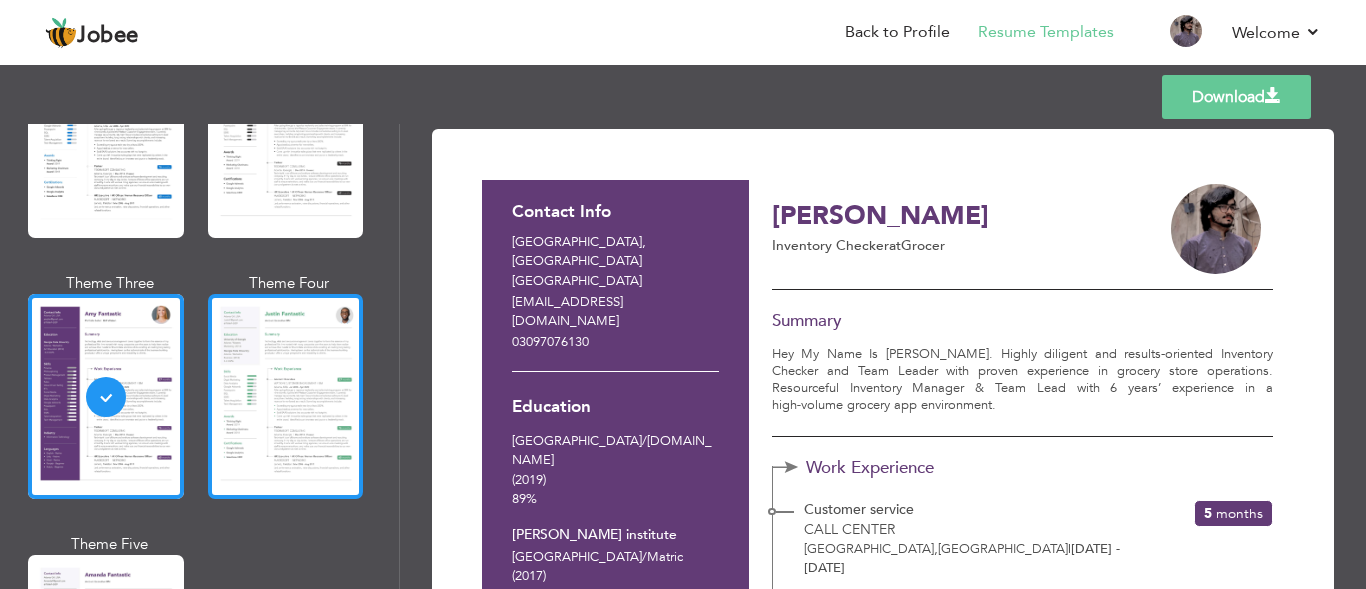 click at bounding box center (286, 396) 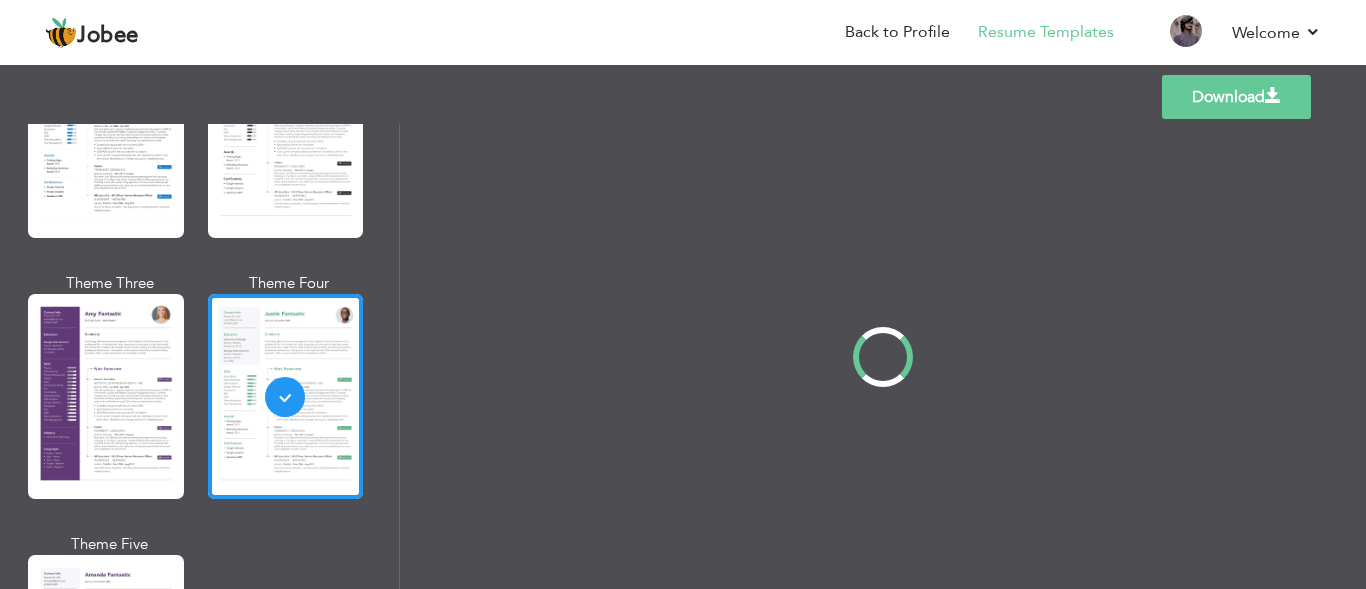 scroll, scrollTop: 1700, scrollLeft: 0, axis: vertical 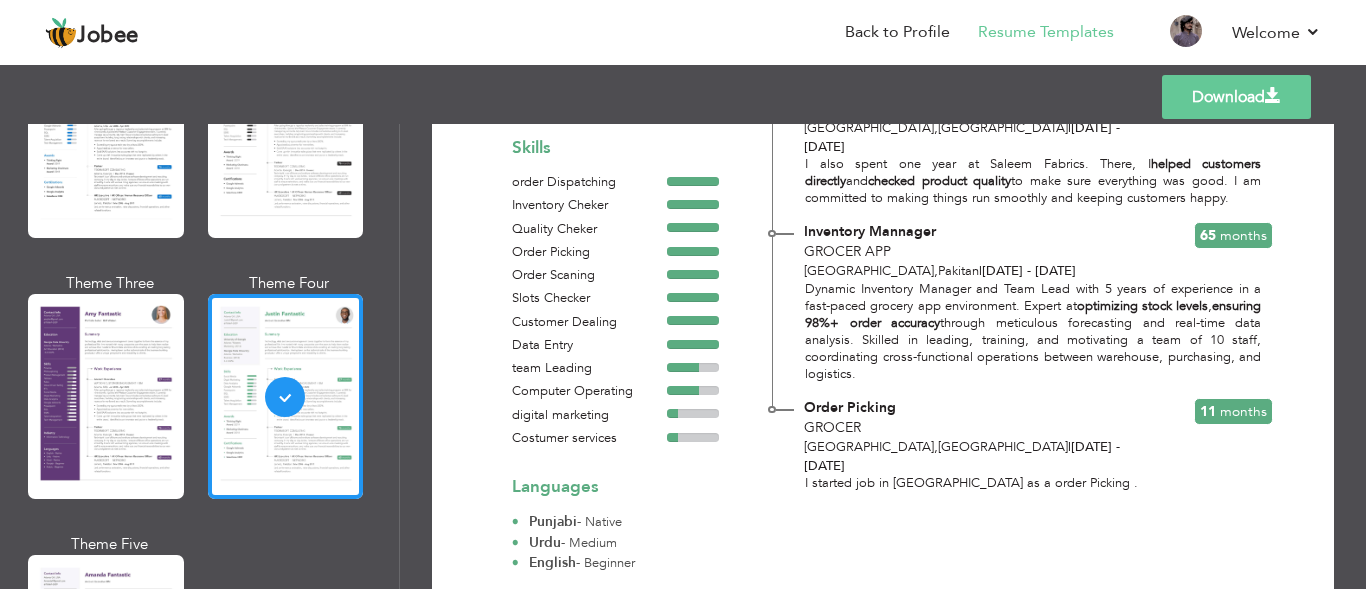 drag, startPoint x: 399, startPoint y: 356, endPoint x: 403, endPoint y: 391, distance: 35.22783 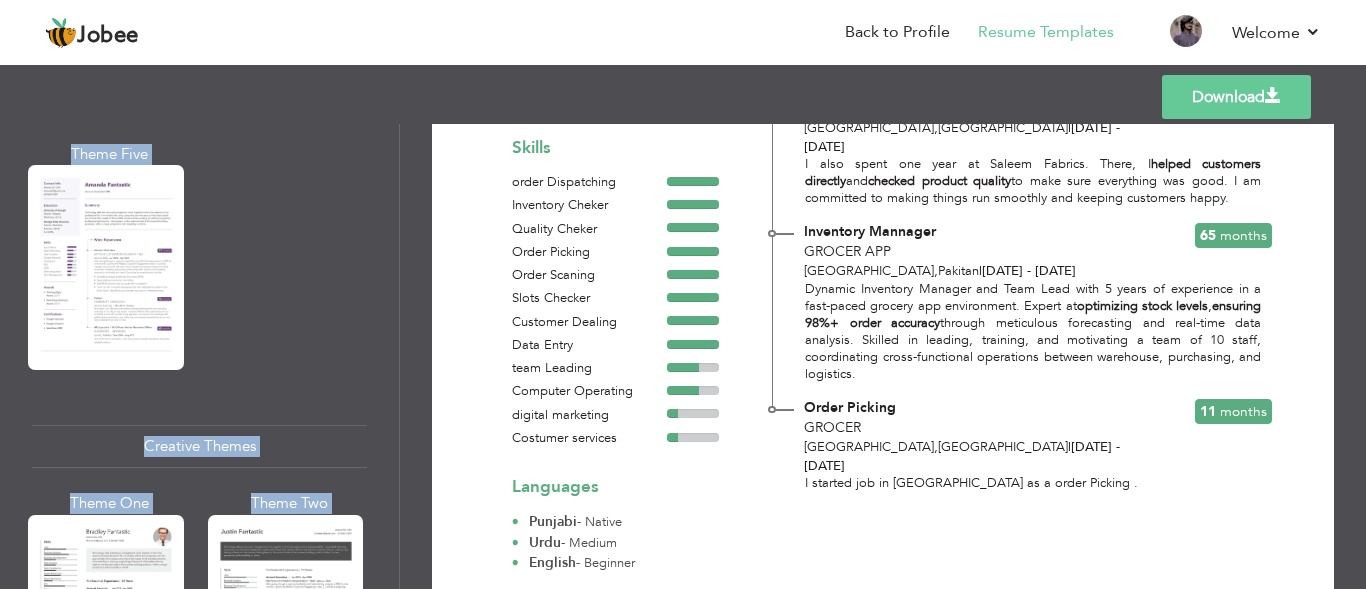 scroll, scrollTop: 2300, scrollLeft: 0, axis: vertical 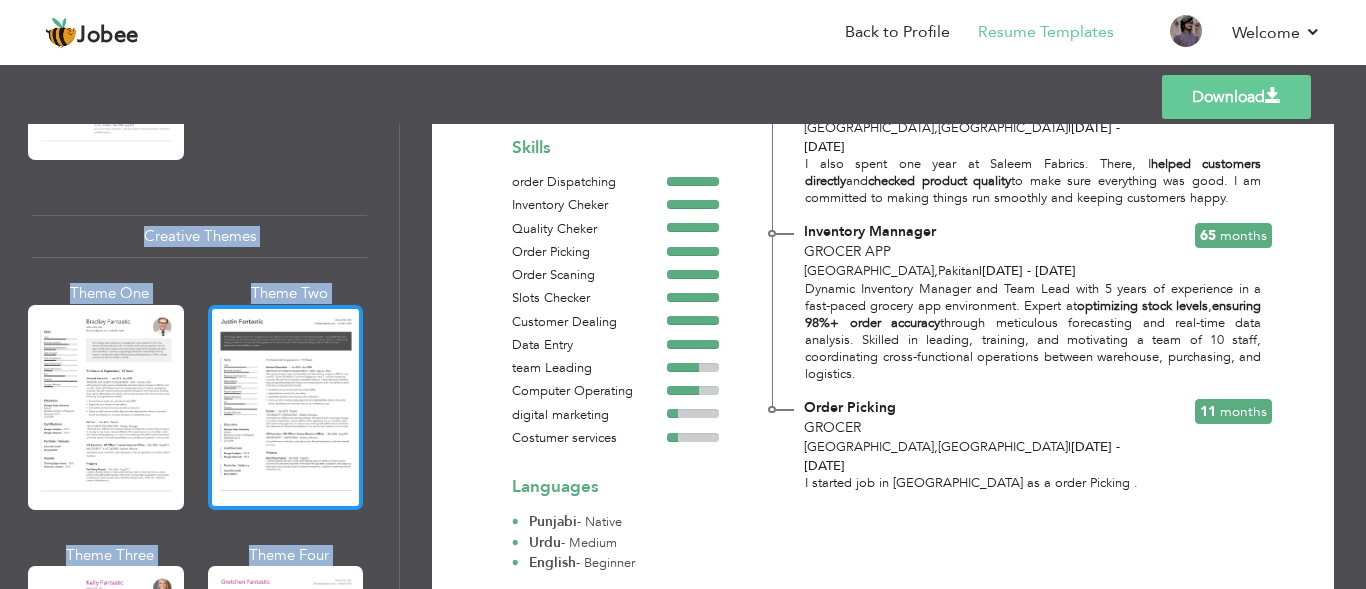 click at bounding box center (286, 407) 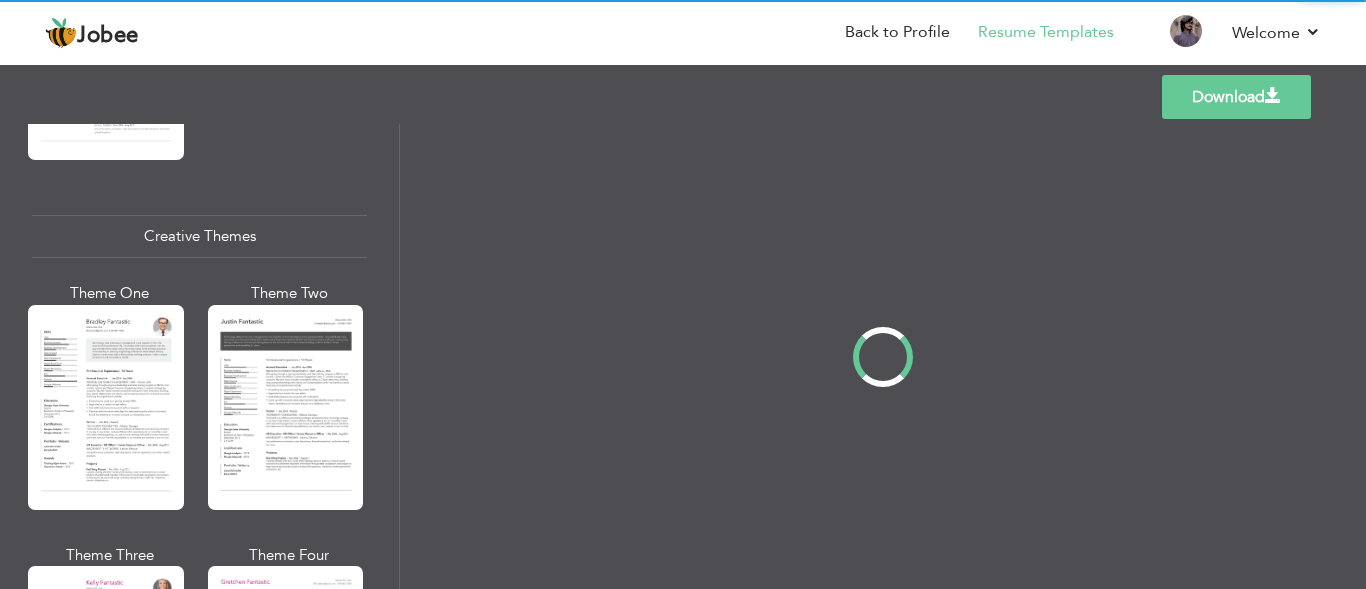 scroll, scrollTop: 0, scrollLeft: 0, axis: both 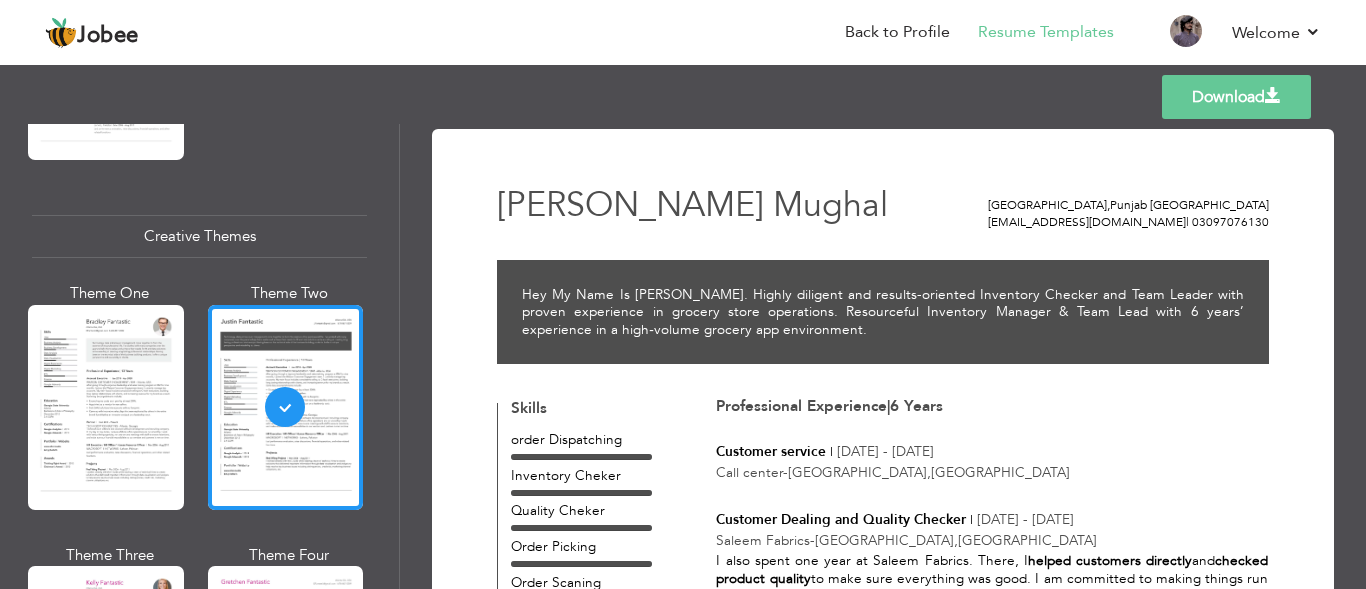 click at bounding box center [106, 407] 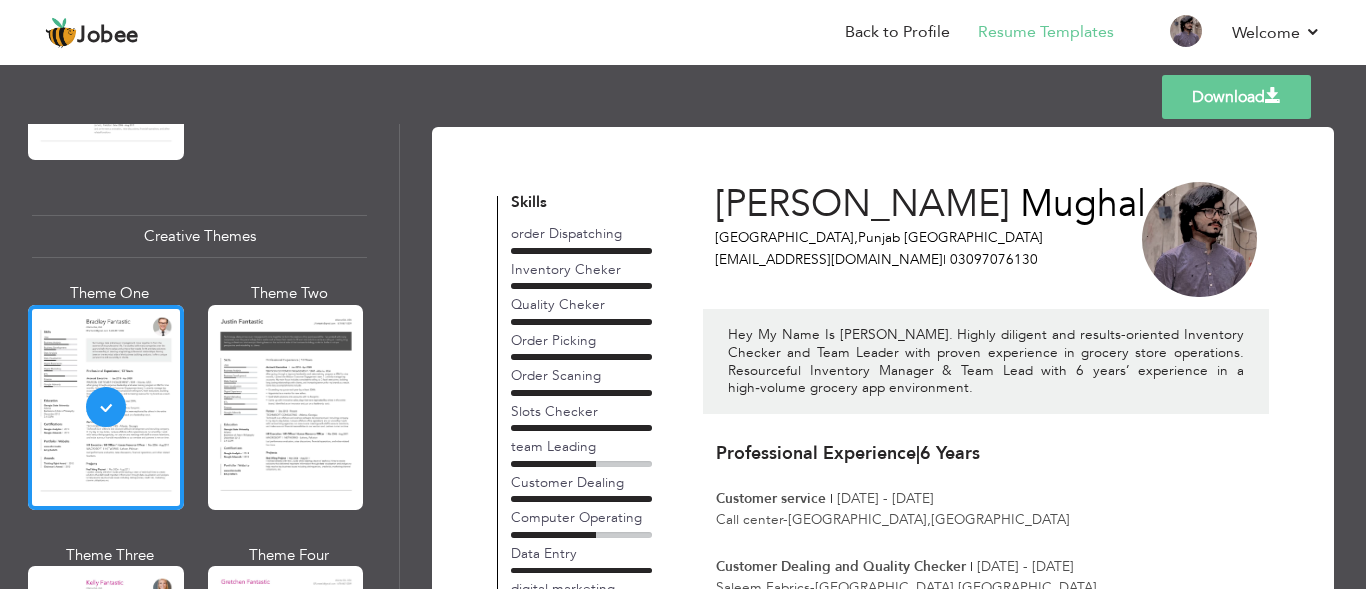 scroll, scrollTop: 0, scrollLeft: 0, axis: both 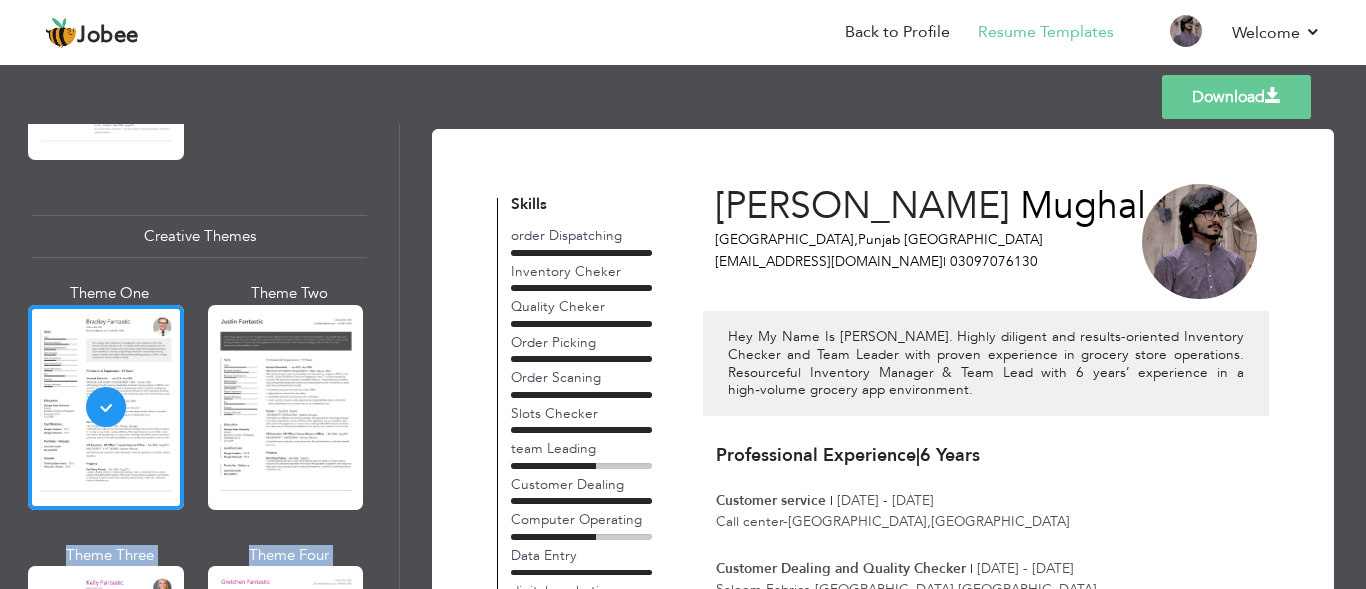 drag, startPoint x: 400, startPoint y: 421, endPoint x: 391, endPoint y: 434, distance: 15.811388 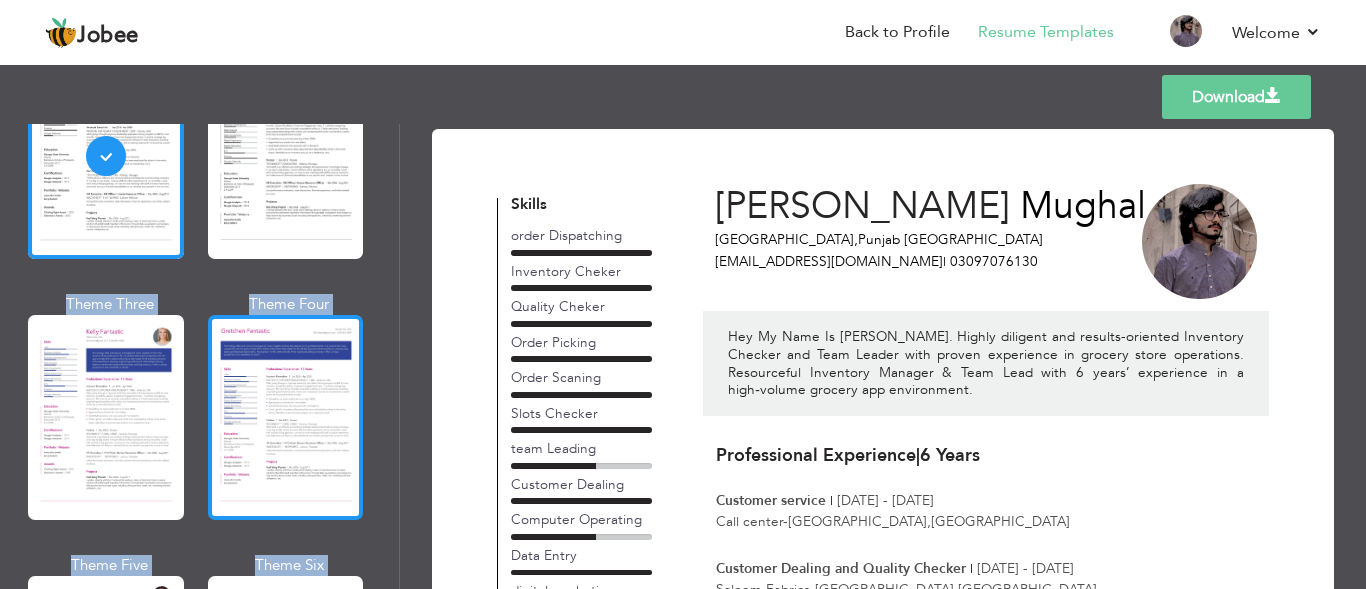 scroll, scrollTop: 2560, scrollLeft: 0, axis: vertical 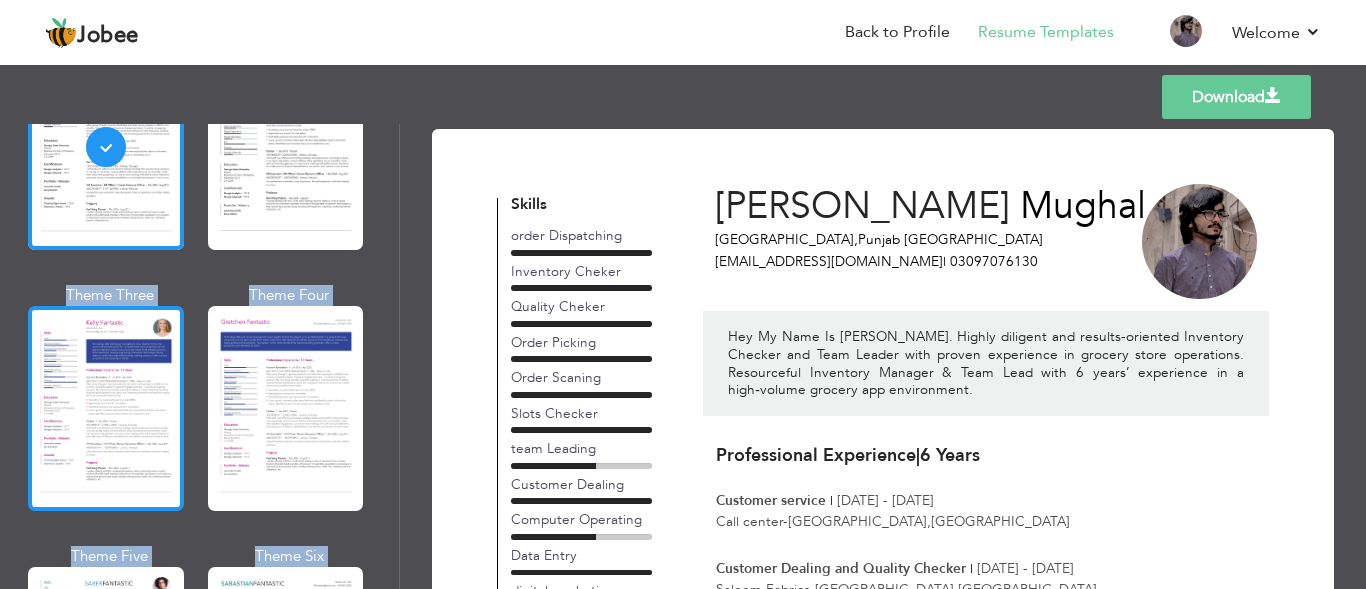 click at bounding box center [106, 408] 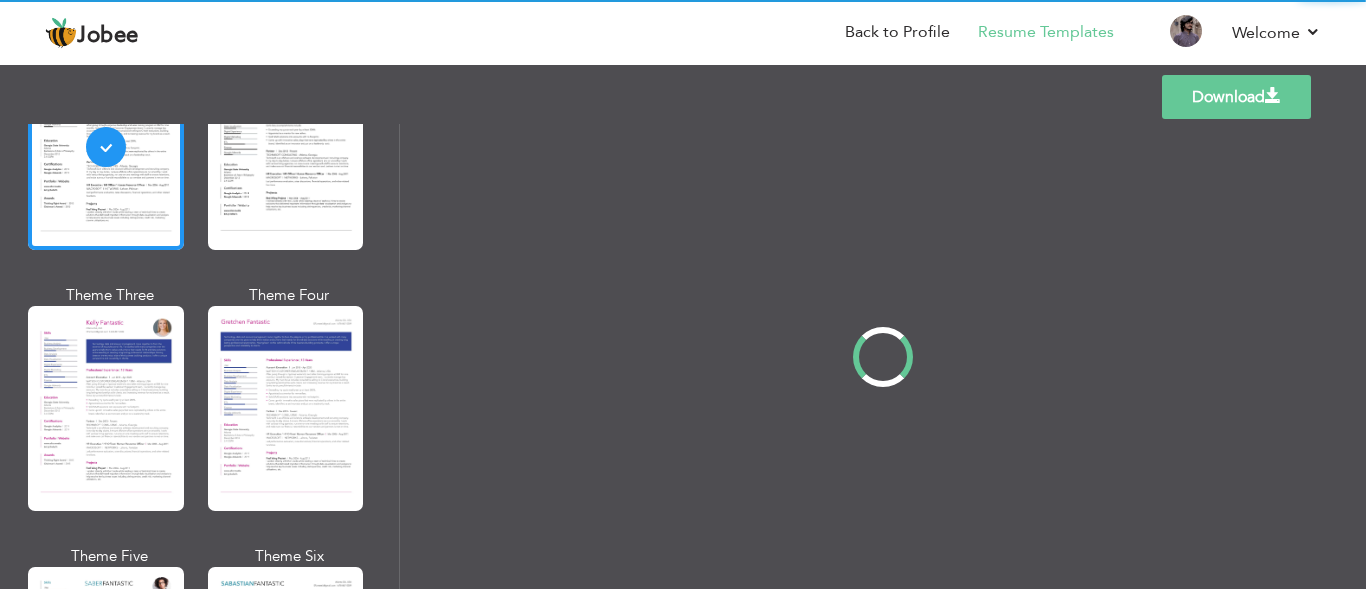 scroll, scrollTop: 2558, scrollLeft: 0, axis: vertical 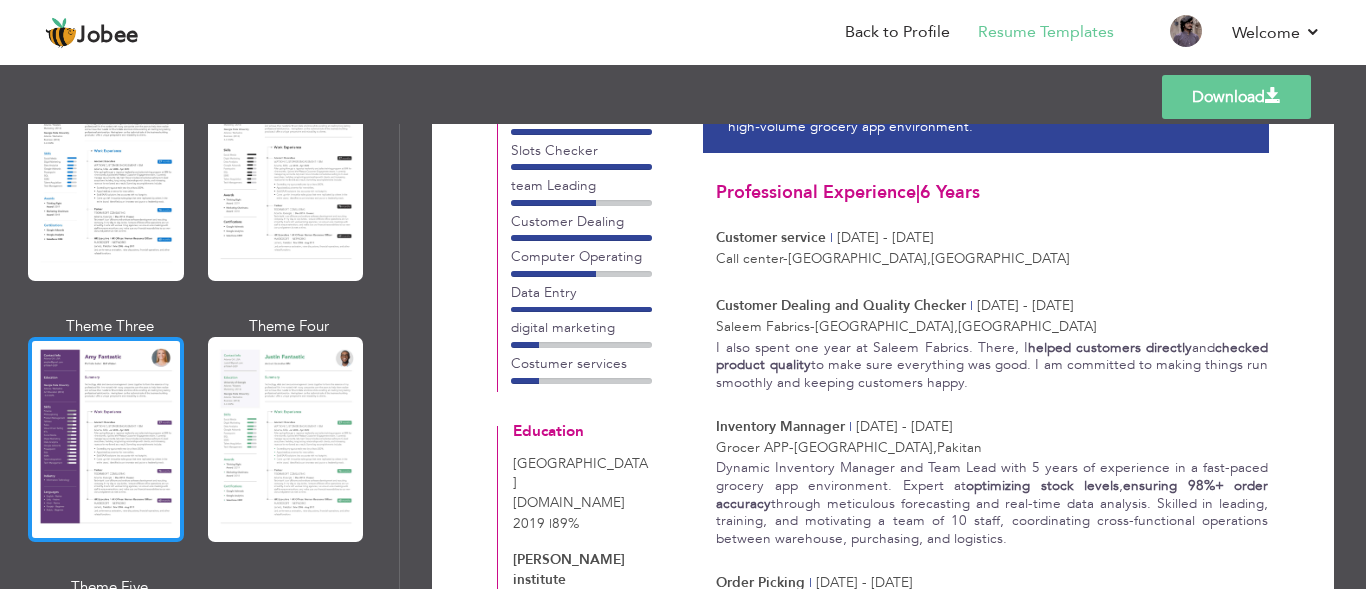click at bounding box center (106, 439) 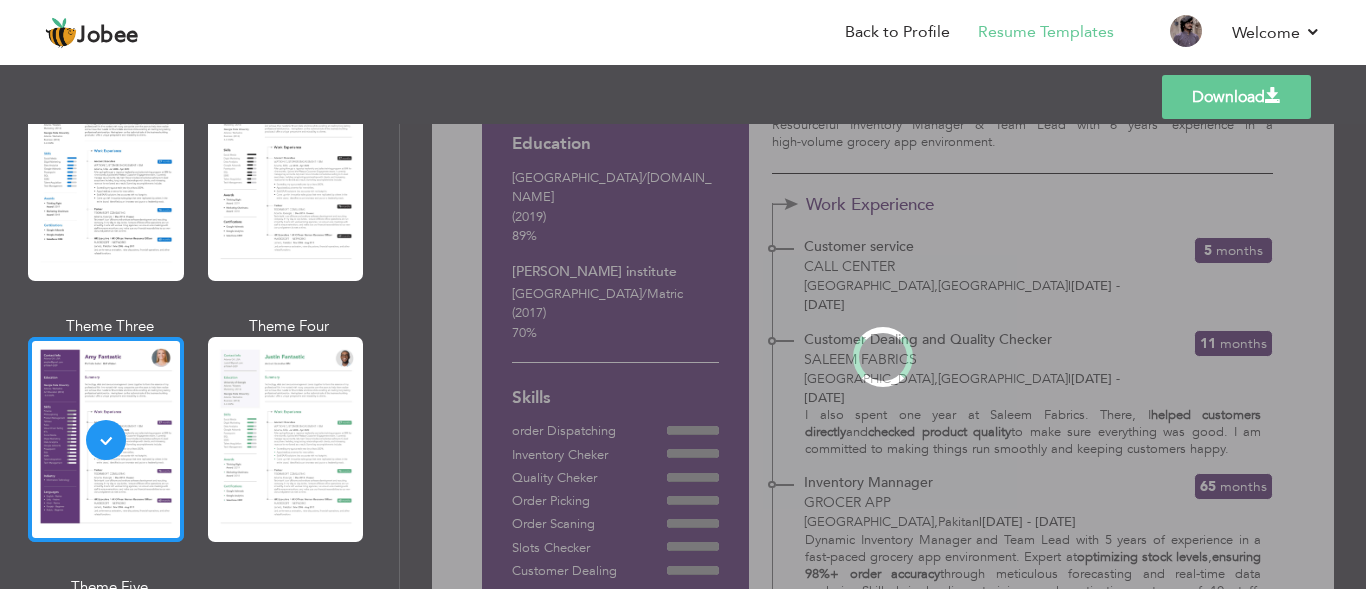 scroll, scrollTop: 0, scrollLeft: 0, axis: both 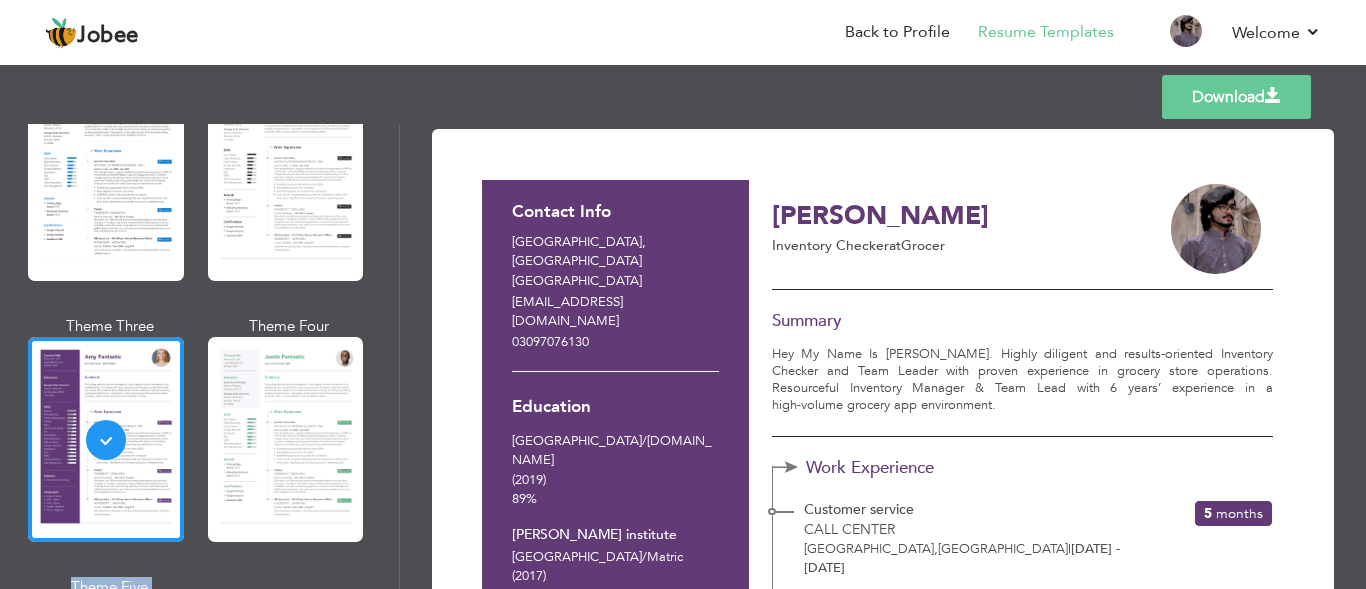 drag, startPoint x: 399, startPoint y: 345, endPoint x: 391, endPoint y: 304, distance: 41.773197 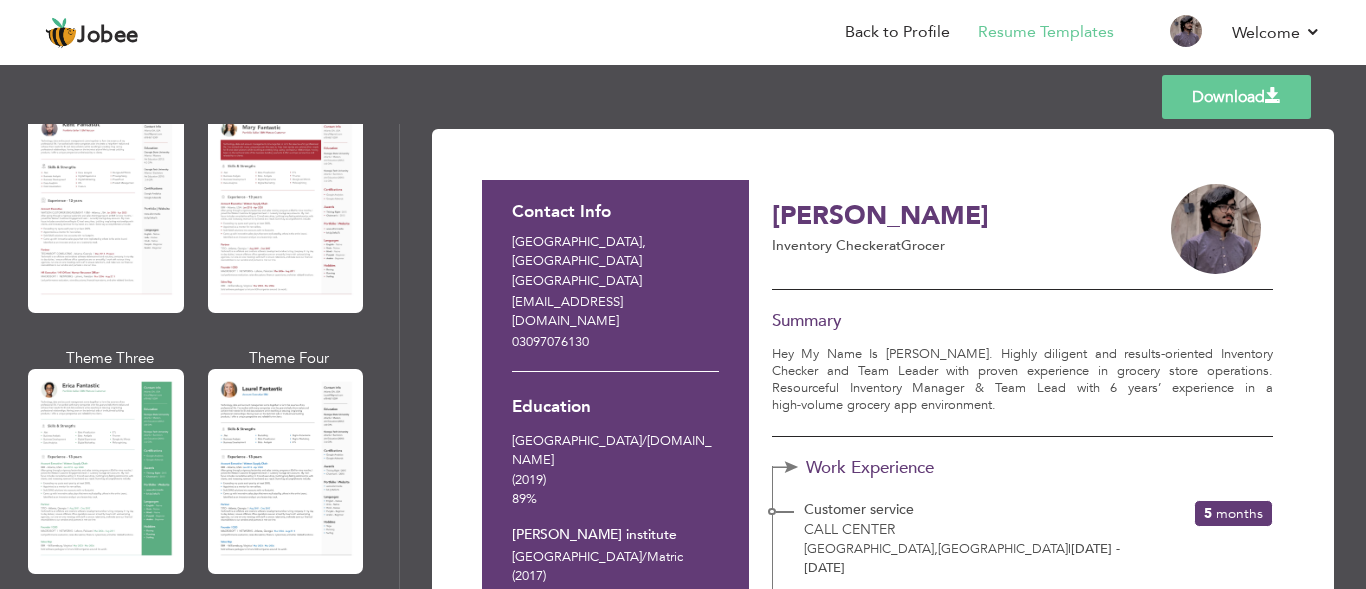 scroll, scrollTop: 35, scrollLeft: 0, axis: vertical 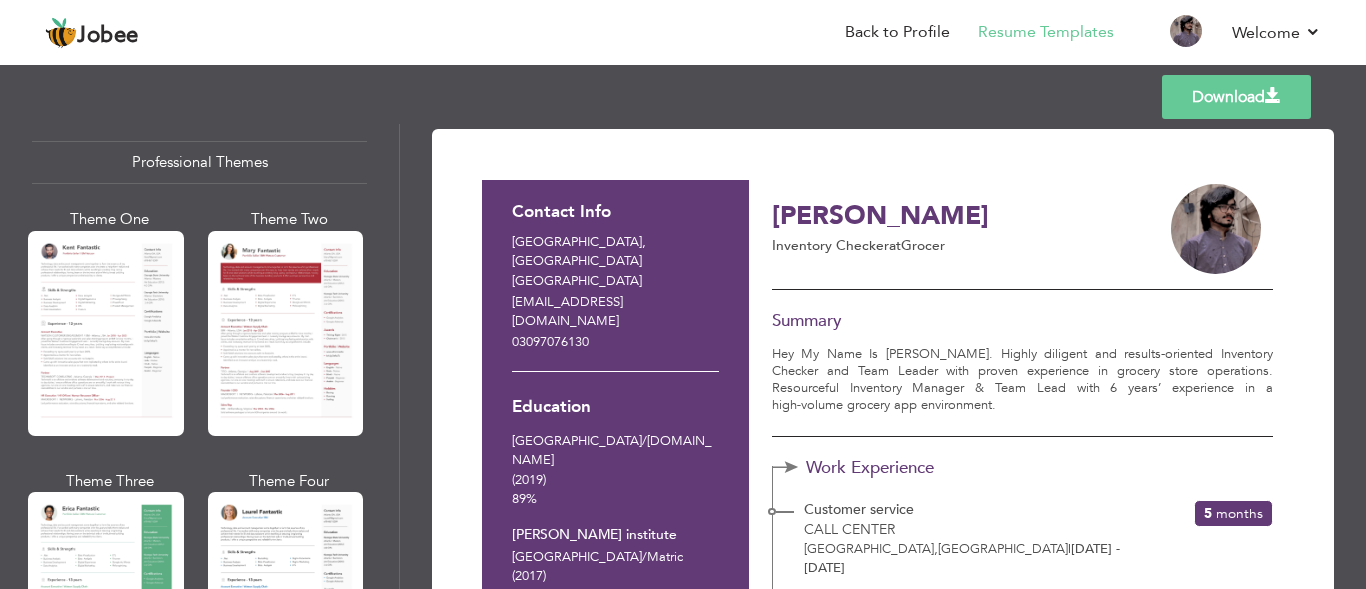 click on "Download" at bounding box center (1236, 97) 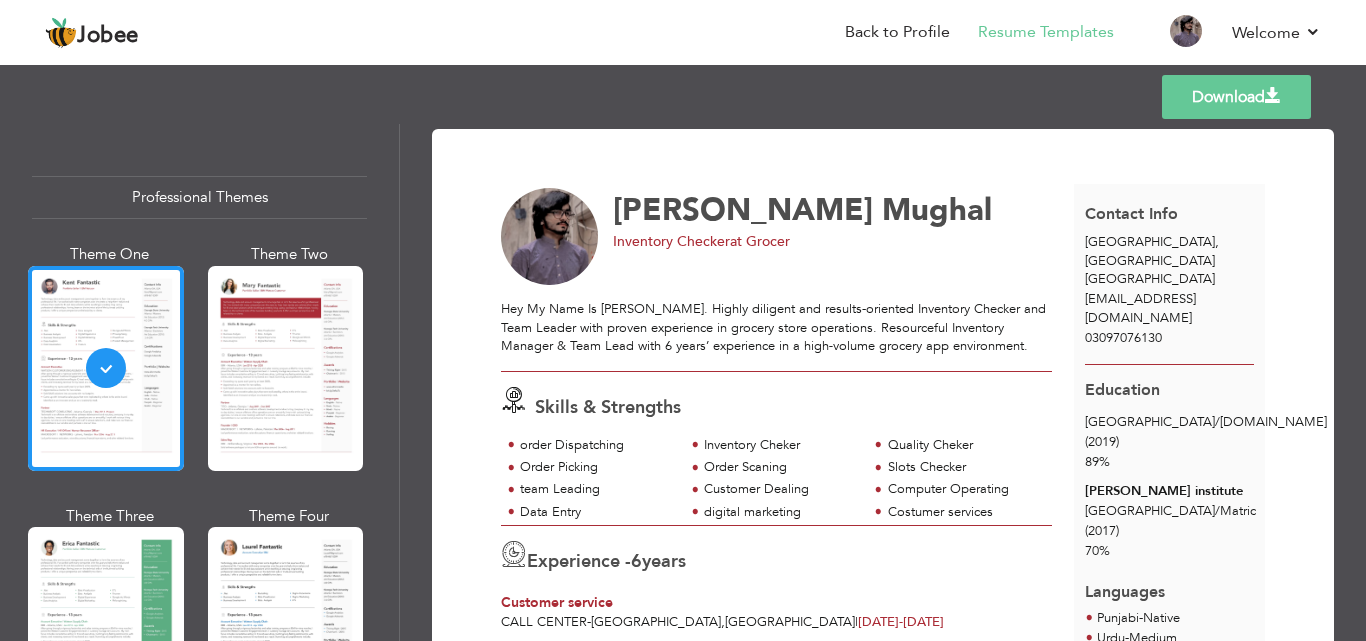 scroll, scrollTop: 0, scrollLeft: 0, axis: both 